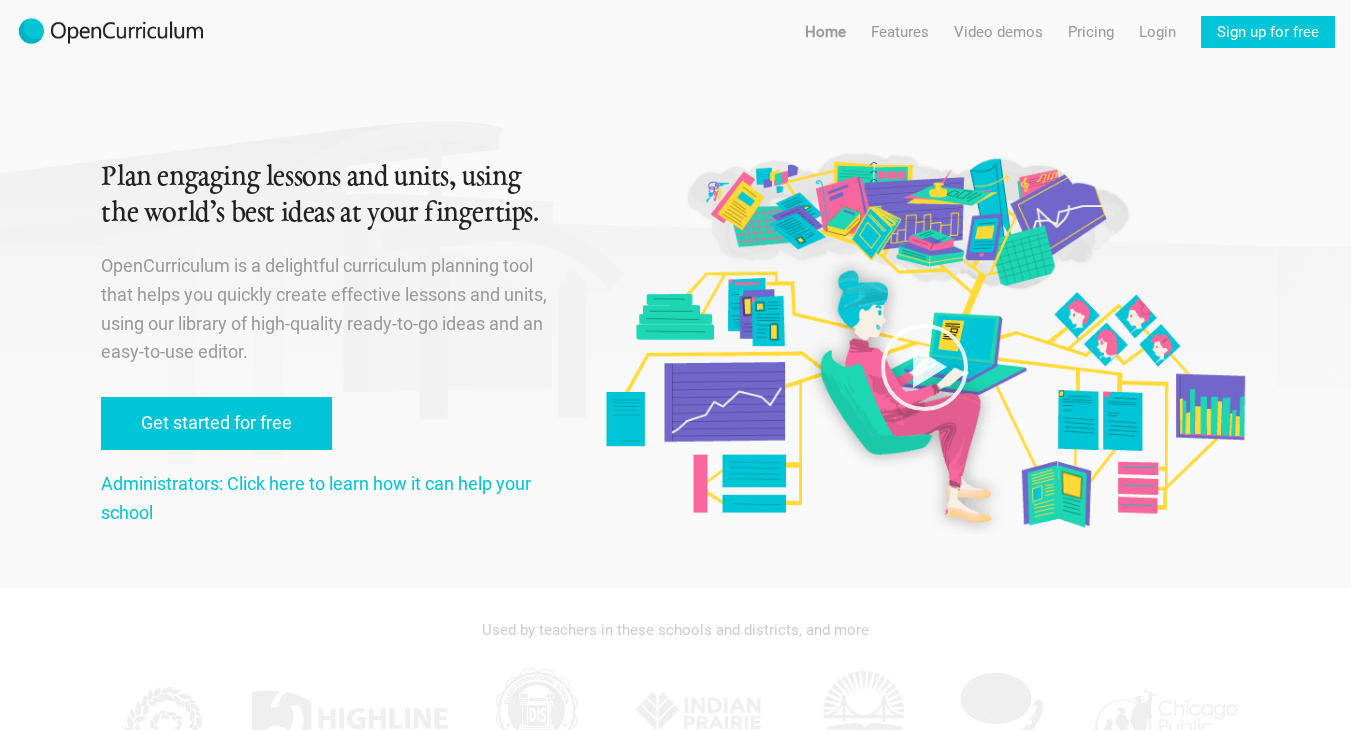 scroll, scrollTop: 0, scrollLeft: 0, axis: both 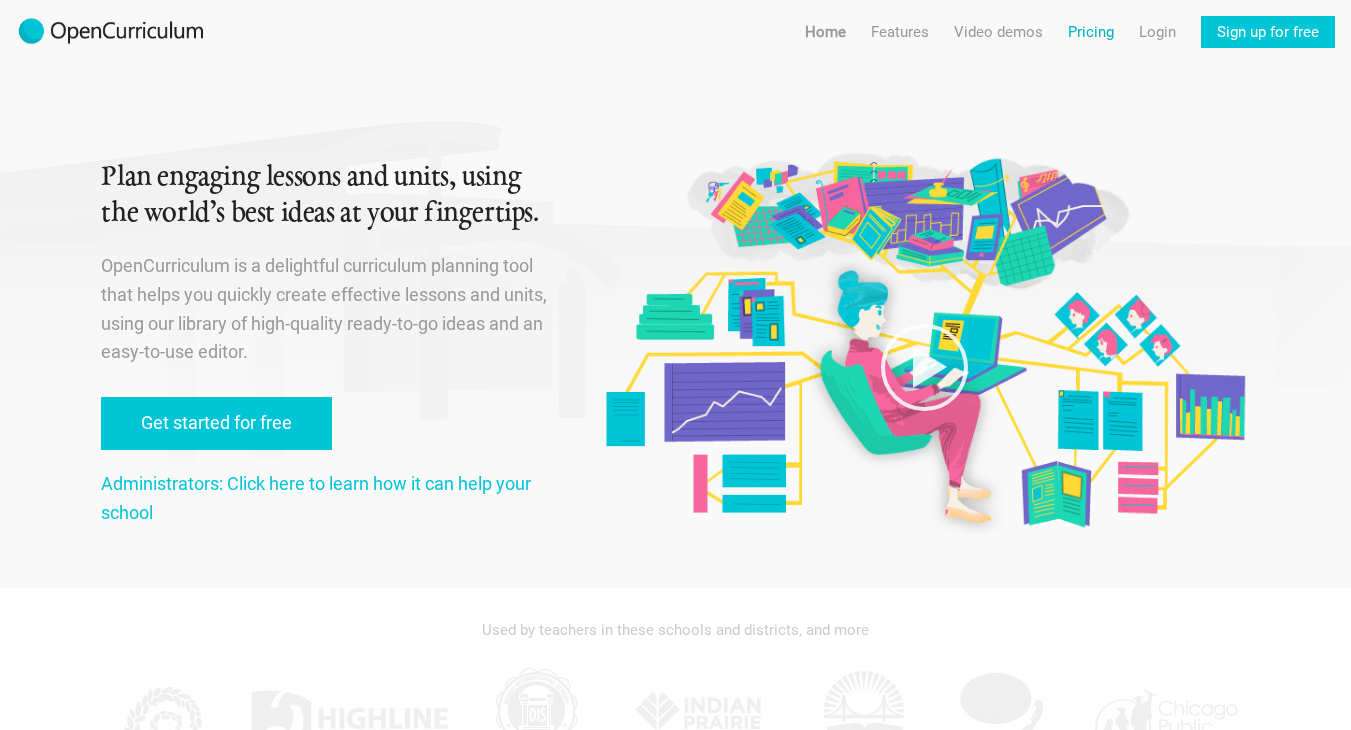click on "Pricing" at bounding box center [1091, 32] 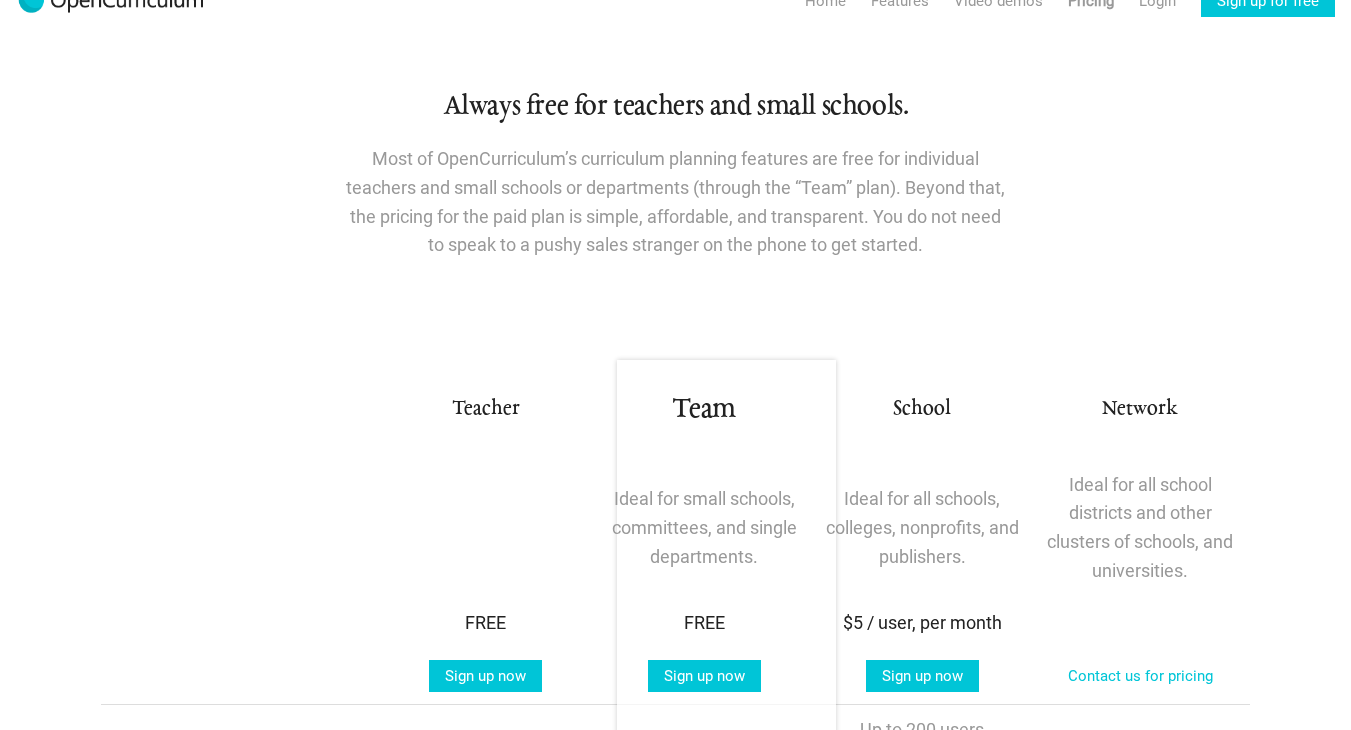 scroll, scrollTop: 0, scrollLeft: 0, axis: both 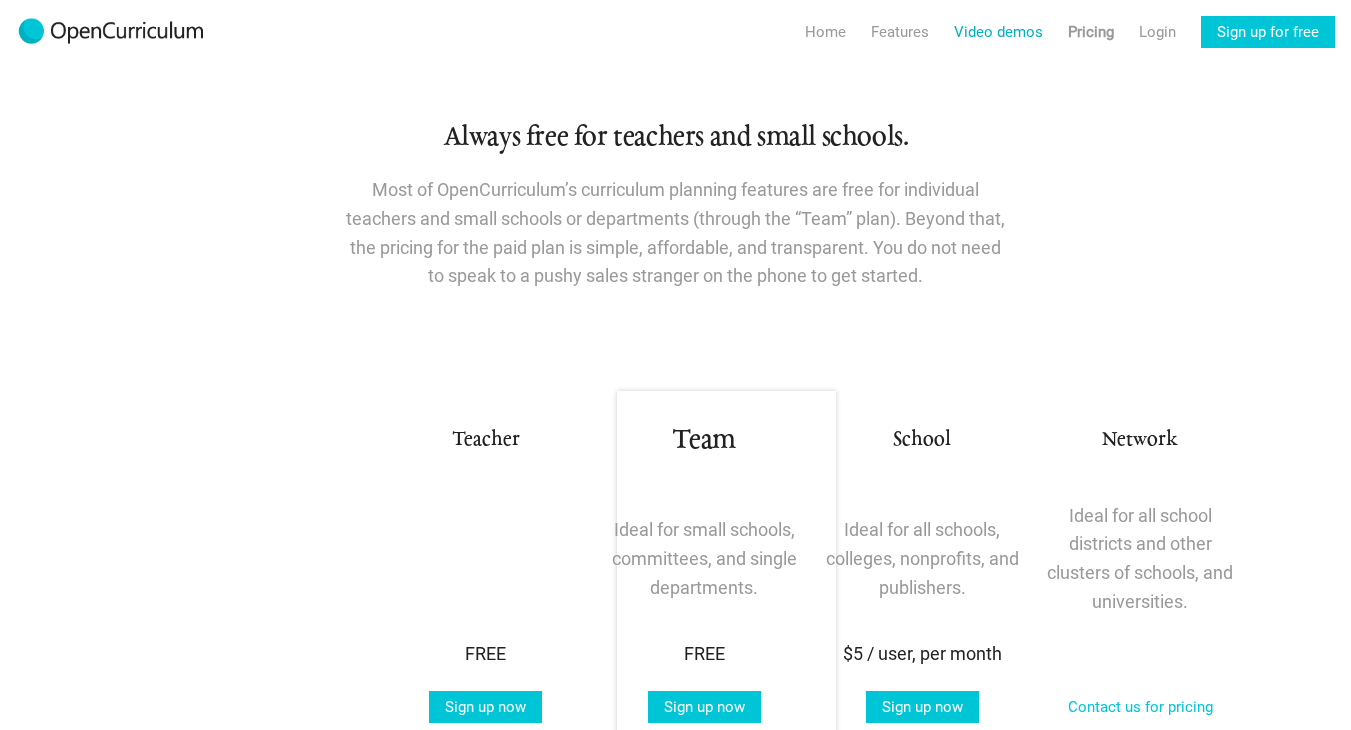 click on "Video demos" at bounding box center (998, 32) 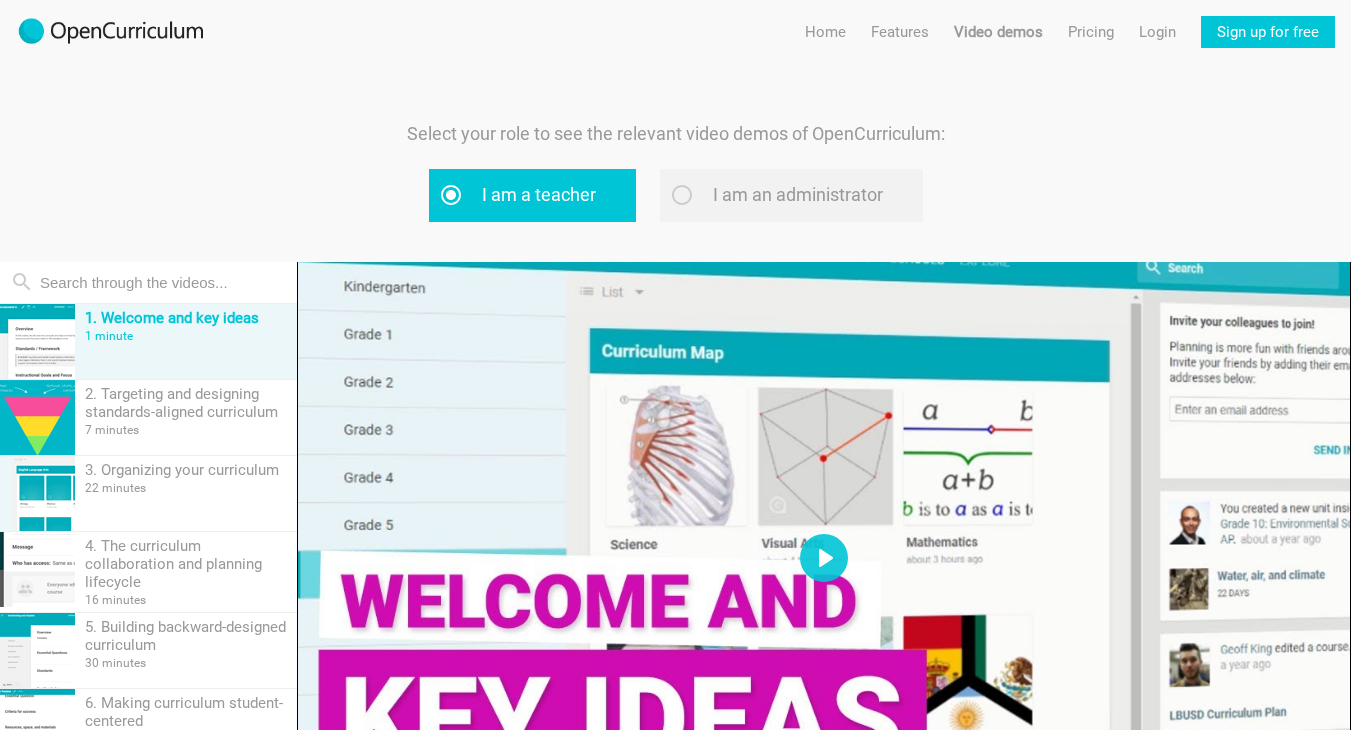 drag, startPoint x: 1002, startPoint y: 43, endPoint x: 1305, endPoint y: 141, distance: 318.45407 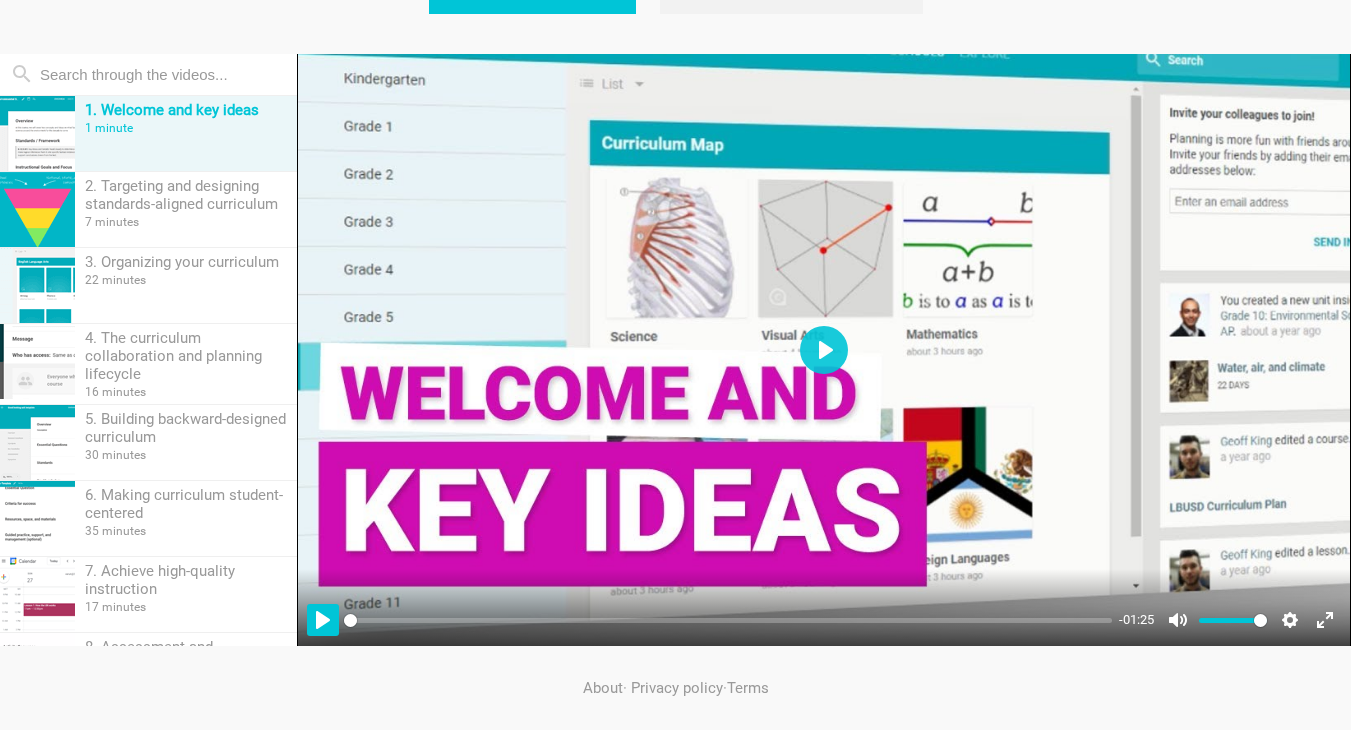 click on "Pause Play" at bounding box center [323, 620] 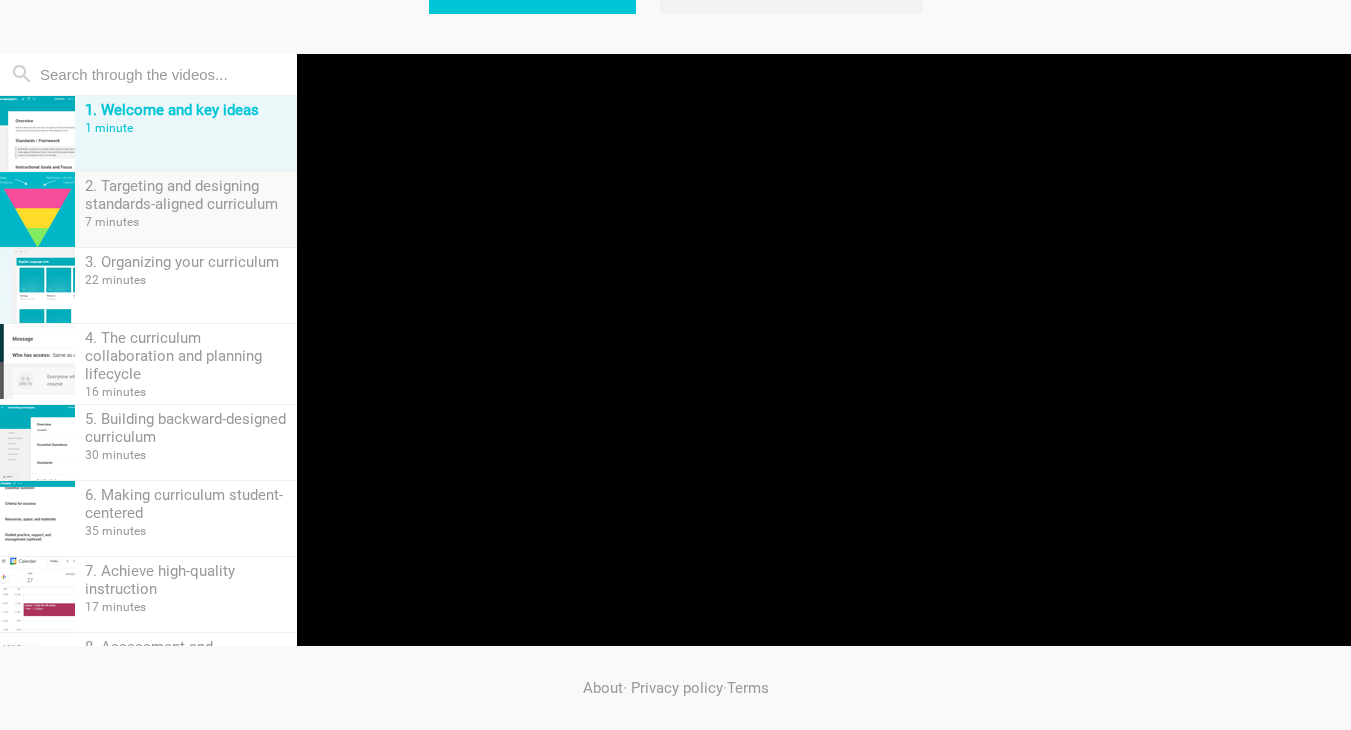type on "95.73" 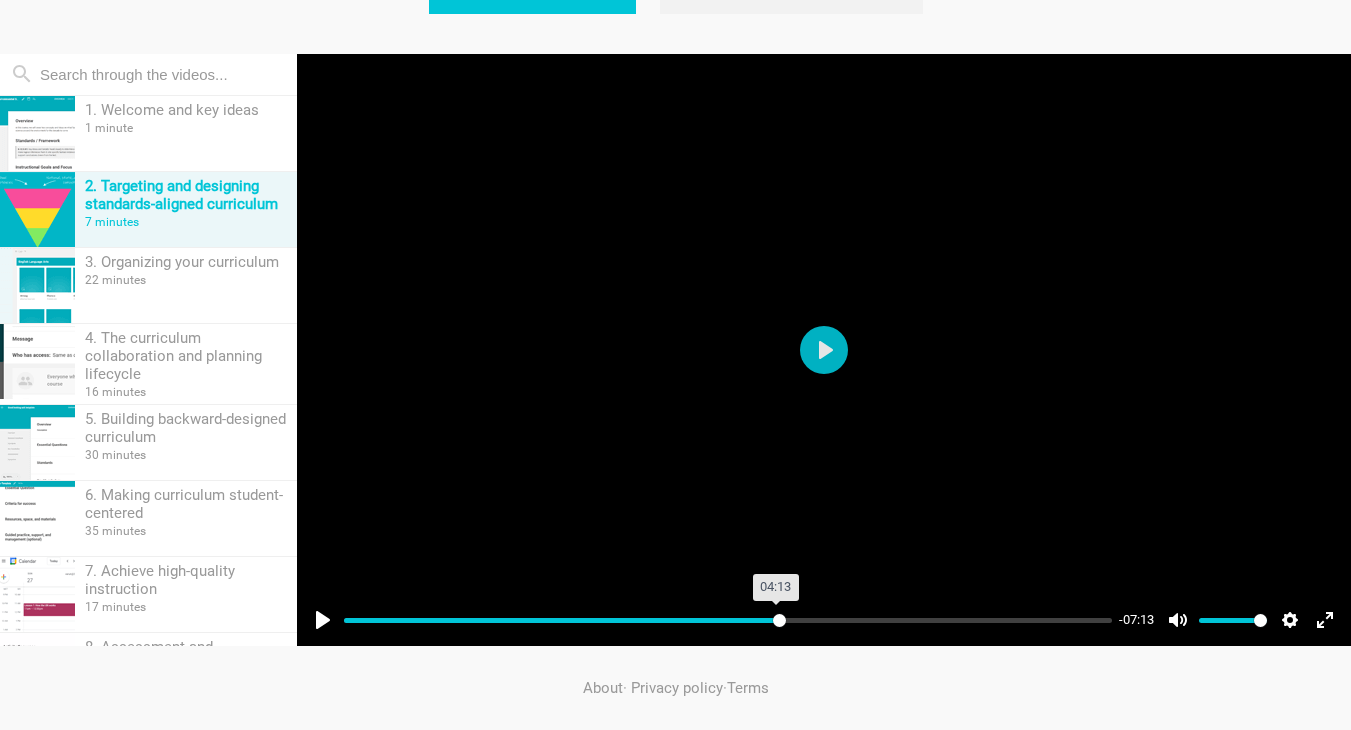 drag, startPoint x: 361, startPoint y: 620, endPoint x: 779, endPoint y: 607, distance: 418.20212 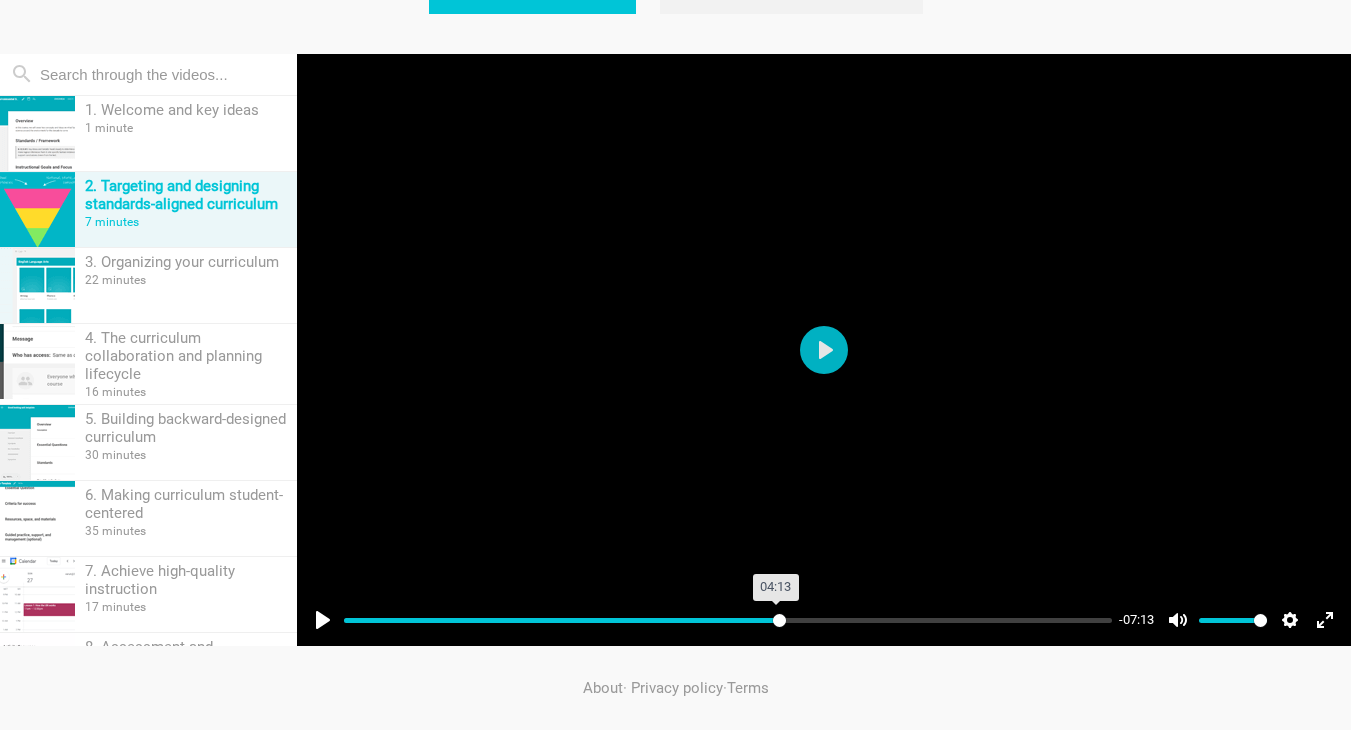 click at bounding box center [728, 620] 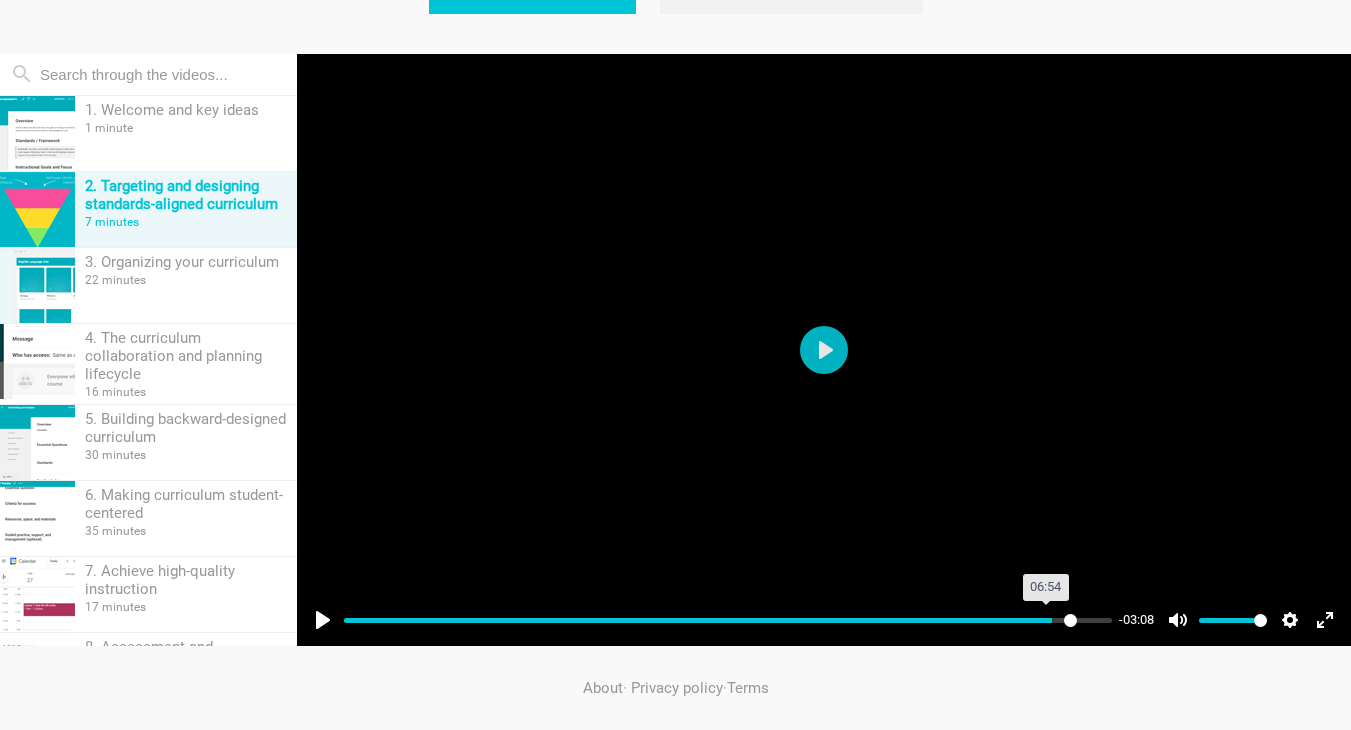 drag, startPoint x: 787, startPoint y: 626, endPoint x: 1069, endPoint y: 608, distance: 282.57388 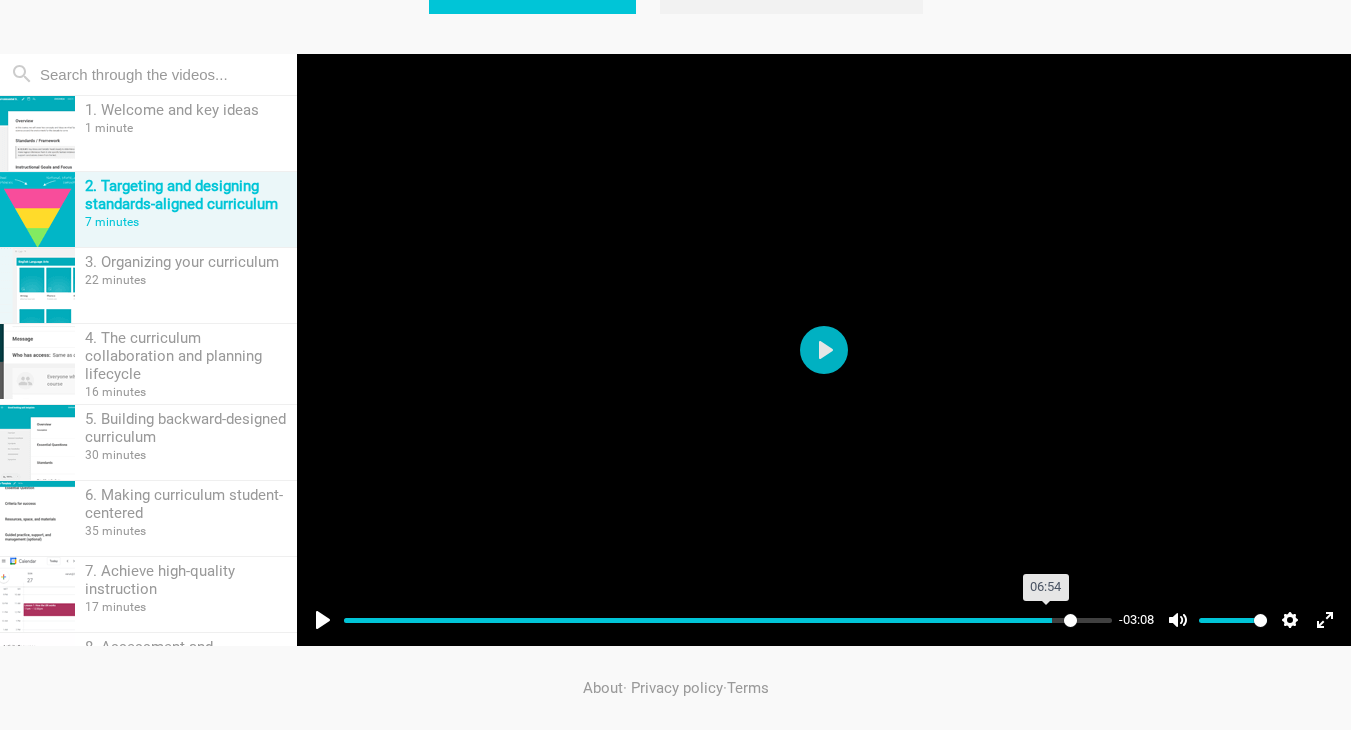 click at bounding box center [728, 620] 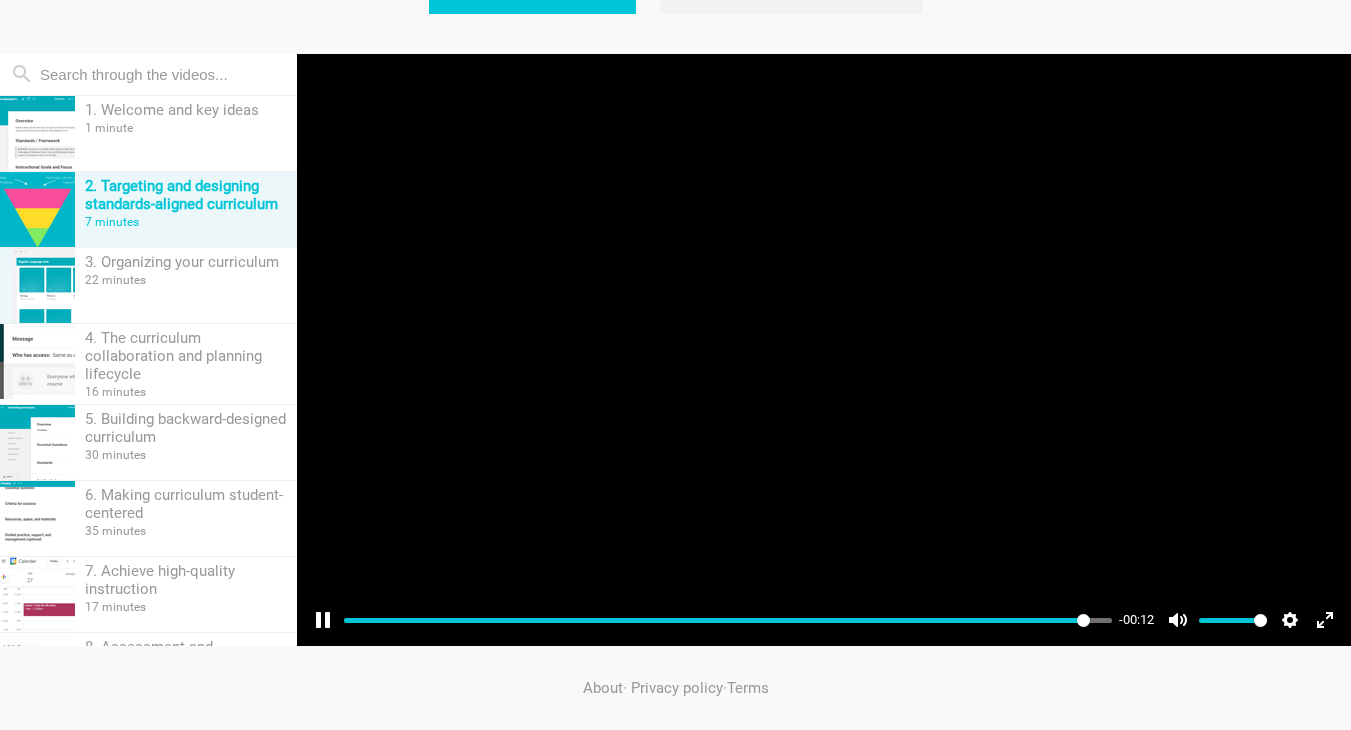 click on "Pause Play % buffered 07:08 -00:12 Unmute Mute Disable captions Enable captions Settings Captions Disabled Quality undefined Speed Normal Captions Go back to previous menu Quality Go back to previous menu Speed Go back to previous menu 0.5× 0.75× Normal 1.25× 1.5× 1.75× 2× PIP Exit fullscreen Enter fullscreen" at bounding box center (824, 607) 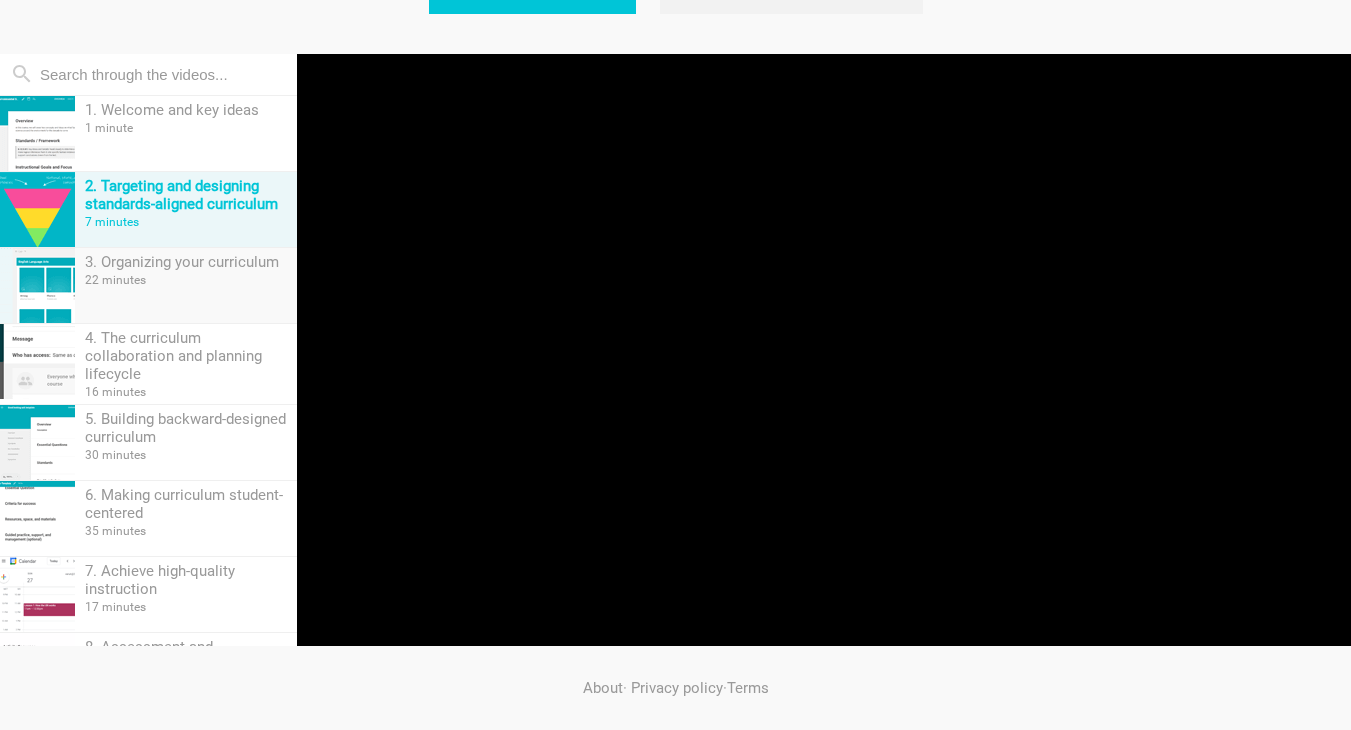 type on "99.22" 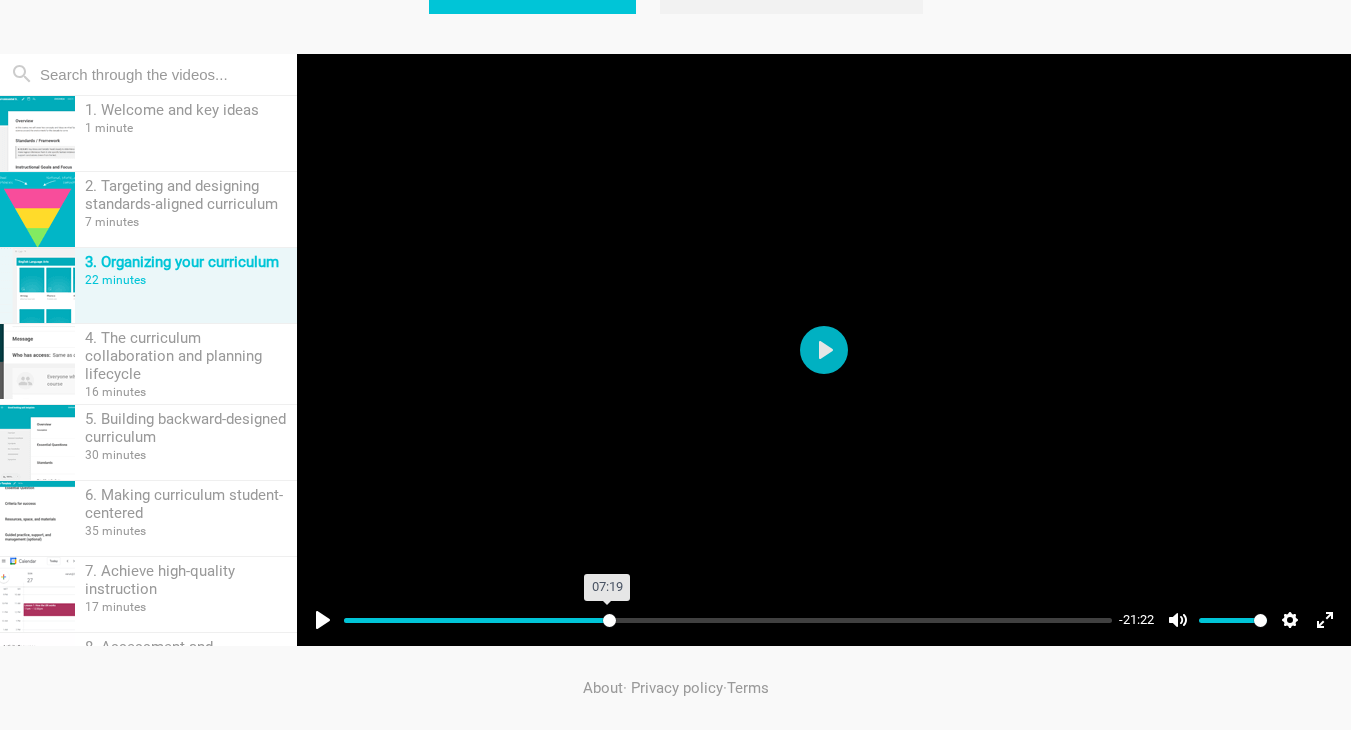 drag, startPoint x: 353, startPoint y: 619, endPoint x: 609, endPoint y: 631, distance: 256.2811 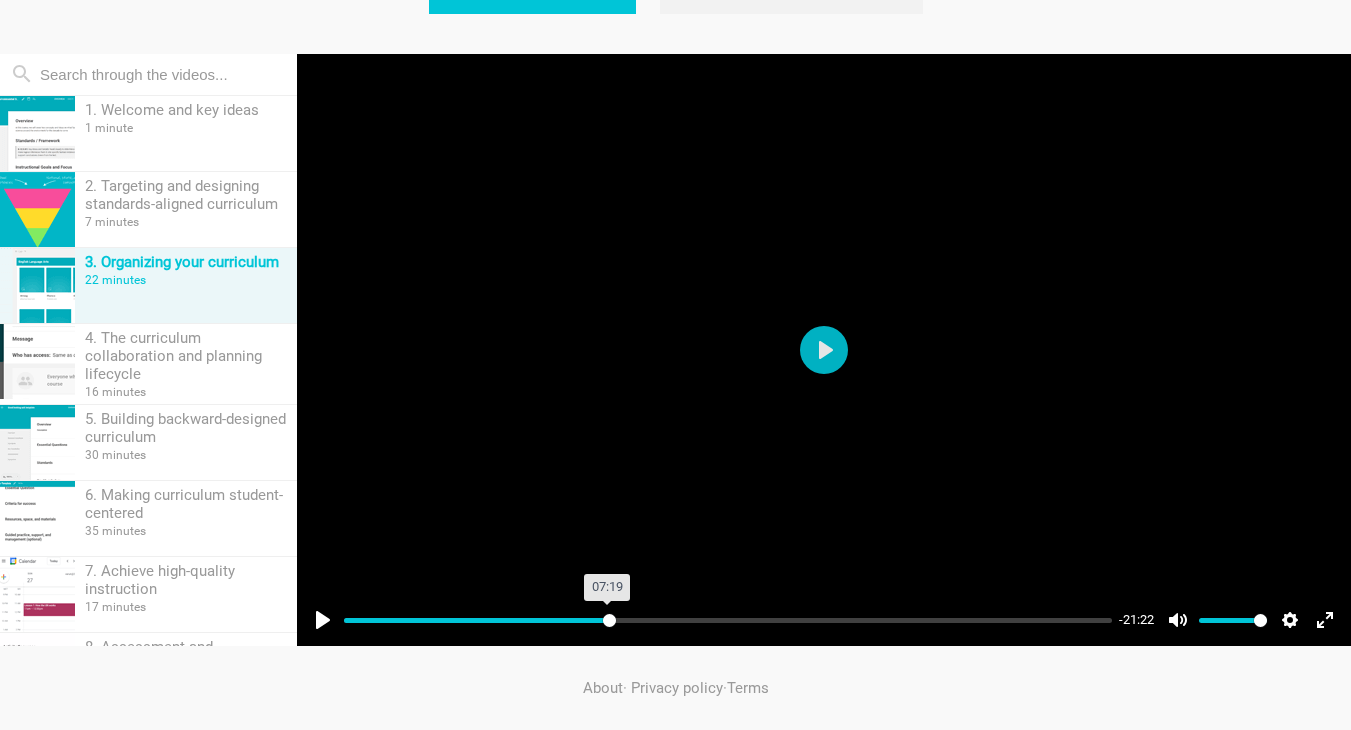 click at bounding box center (728, 620) 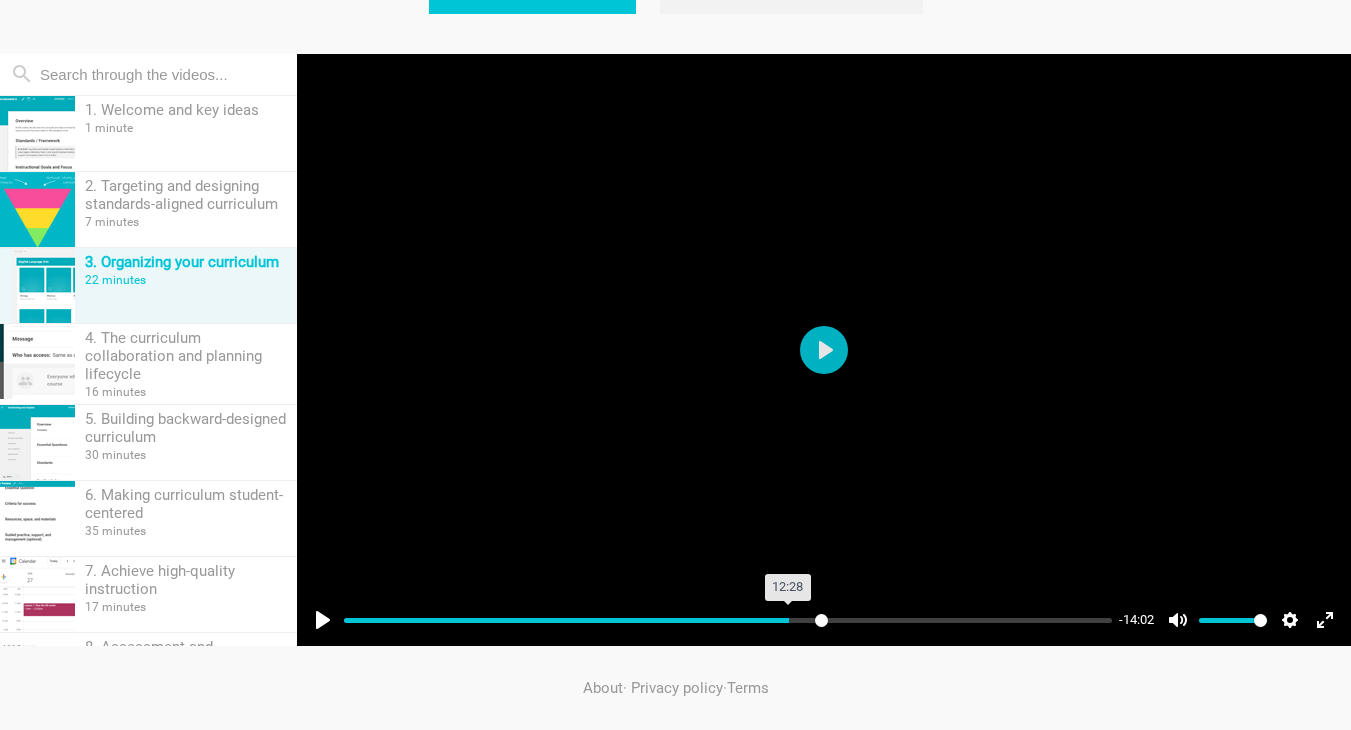 drag, startPoint x: 615, startPoint y: 618, endPoint x: 821, endPoint y: 588, distance: 208.173 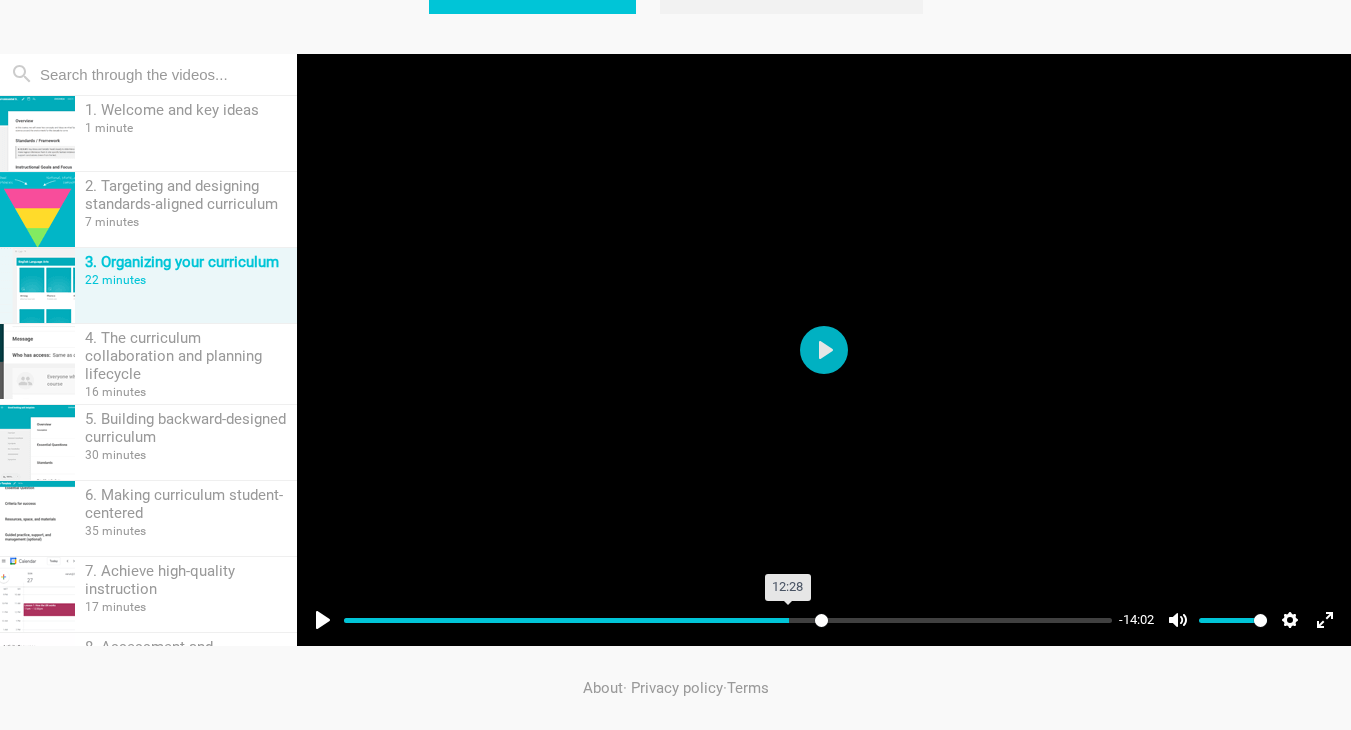 click at bounding box center (728, 620) 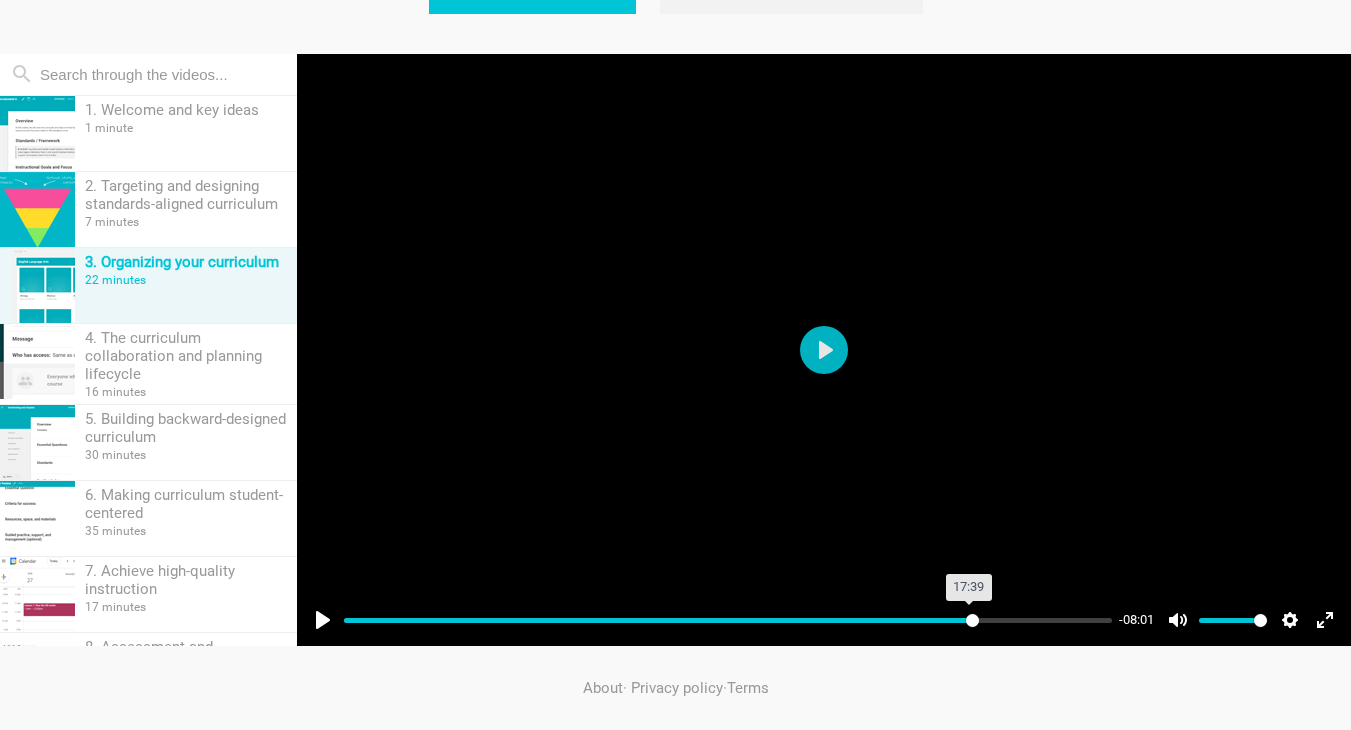 drag, startPoint x: 827, startPoint y: 617, endPoint x: 971, endPoint y: 610, distance: 144.17004 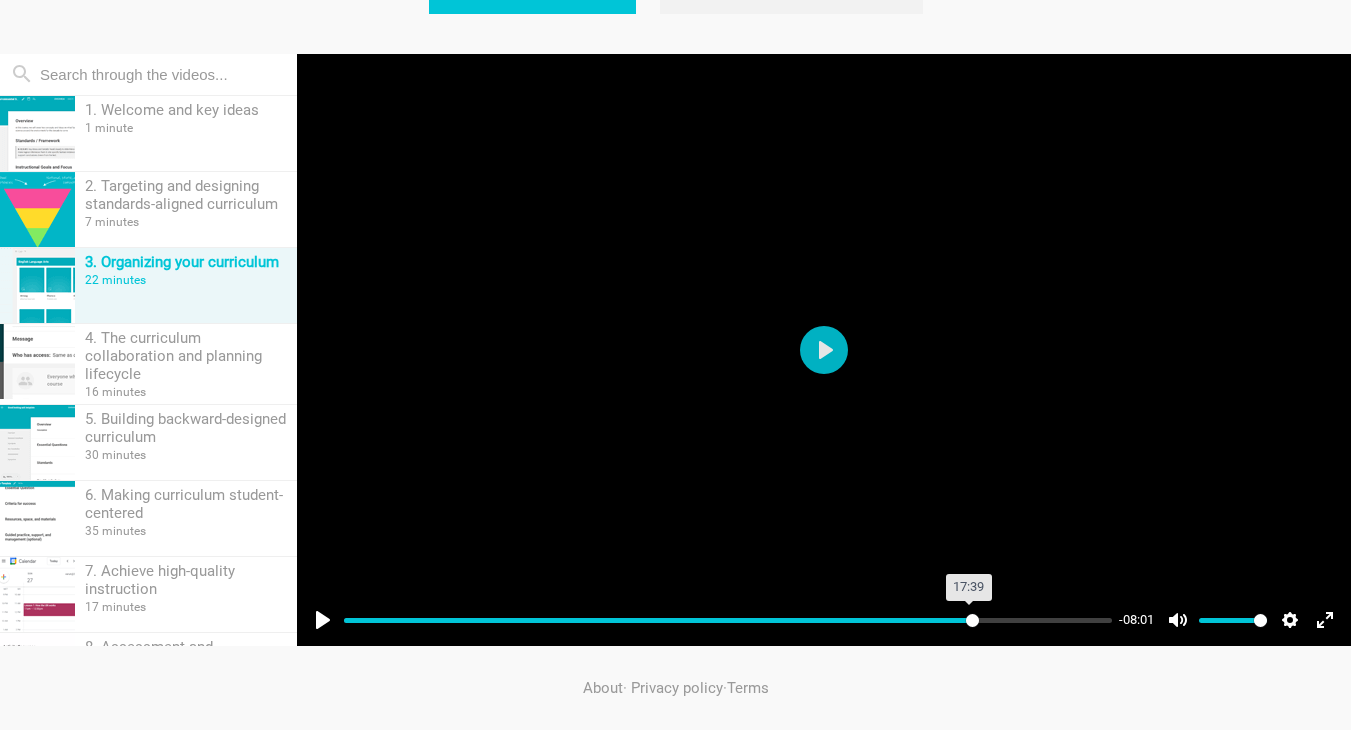 click at bounding box center [728, 620] 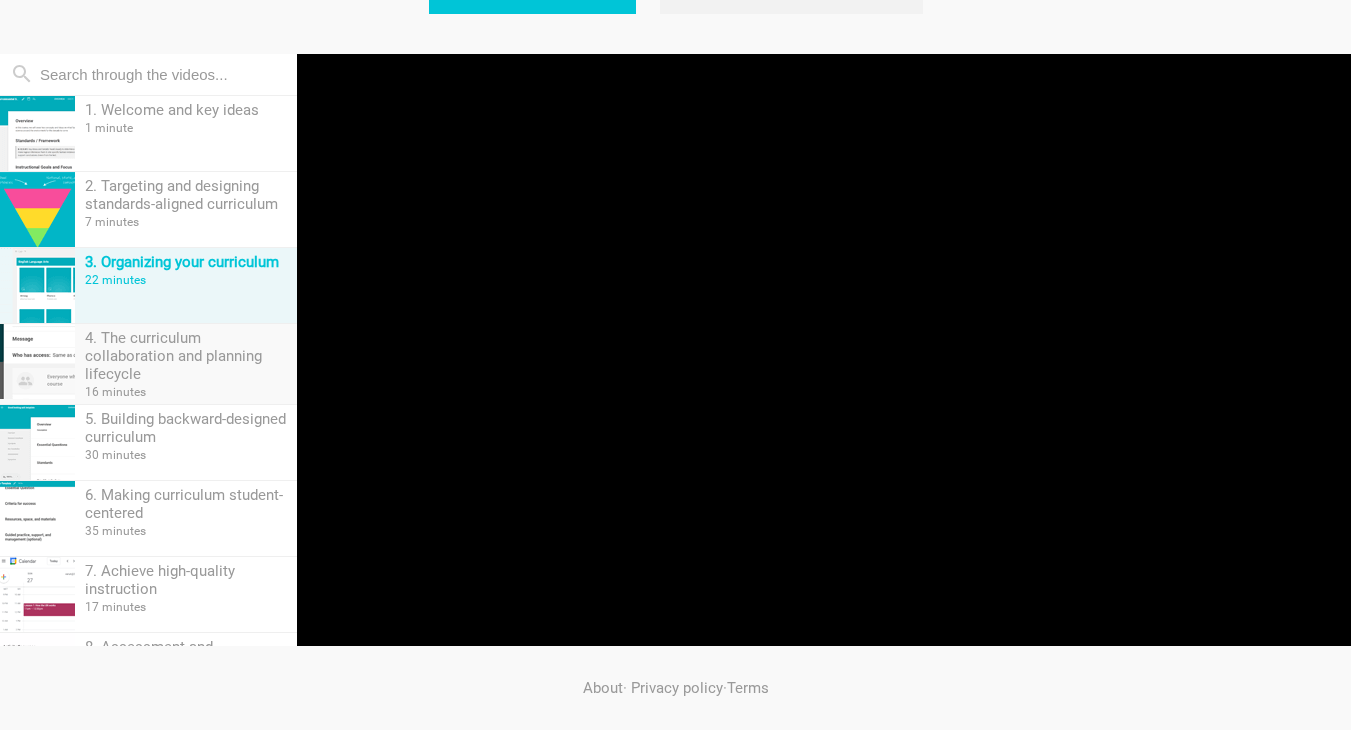 type on "86.12" 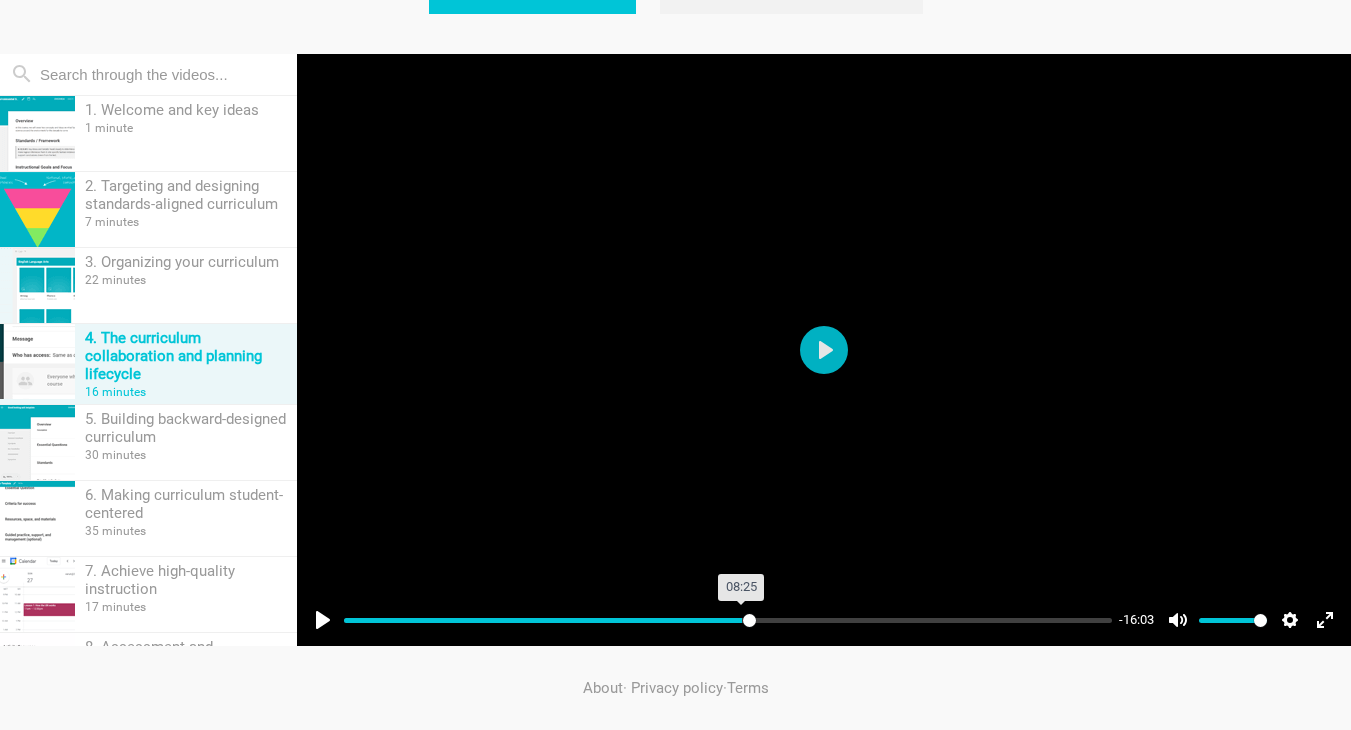 drag, startPoint x: 355, startPoint y: 620, endPoint x: 749, endPoint y: 664, distance: 396.44925 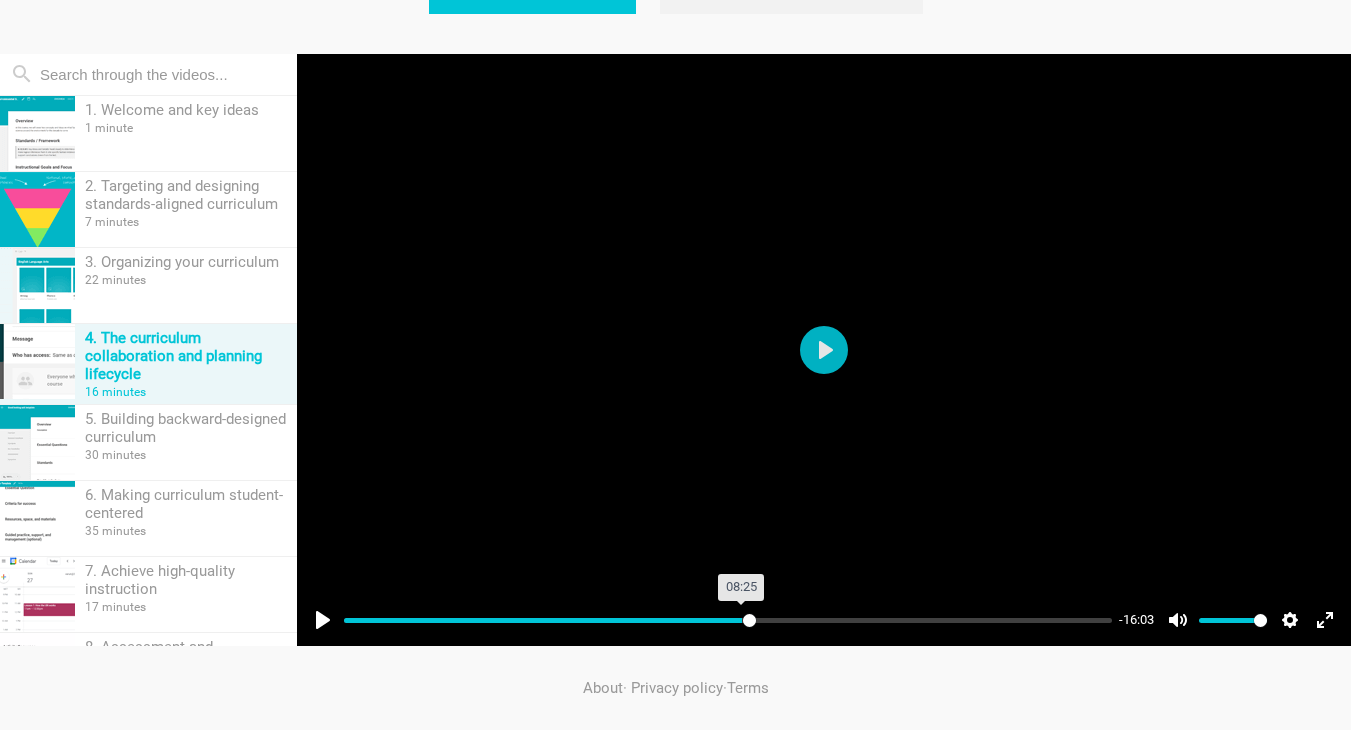 click at bounding box center [728, 620] 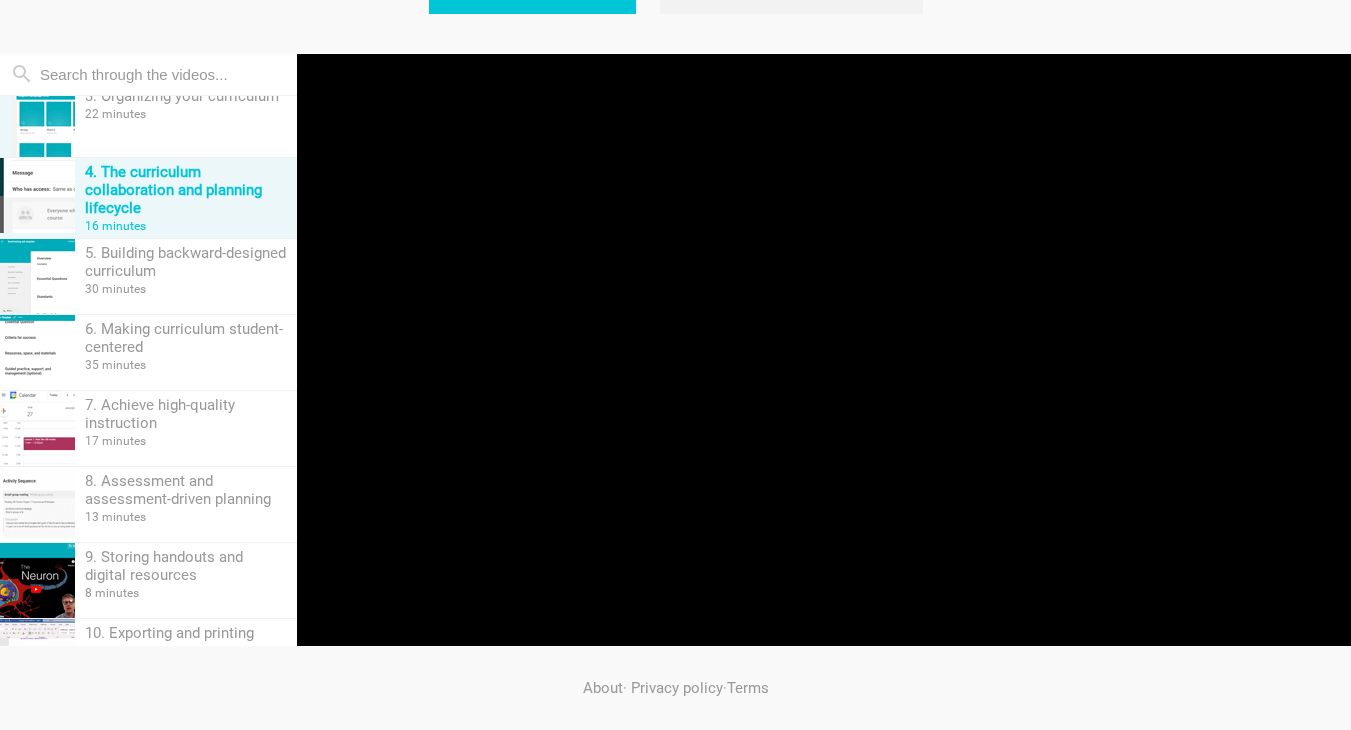 scroll, scrollTop: 164, scrollLeft: 0, axis: vertical 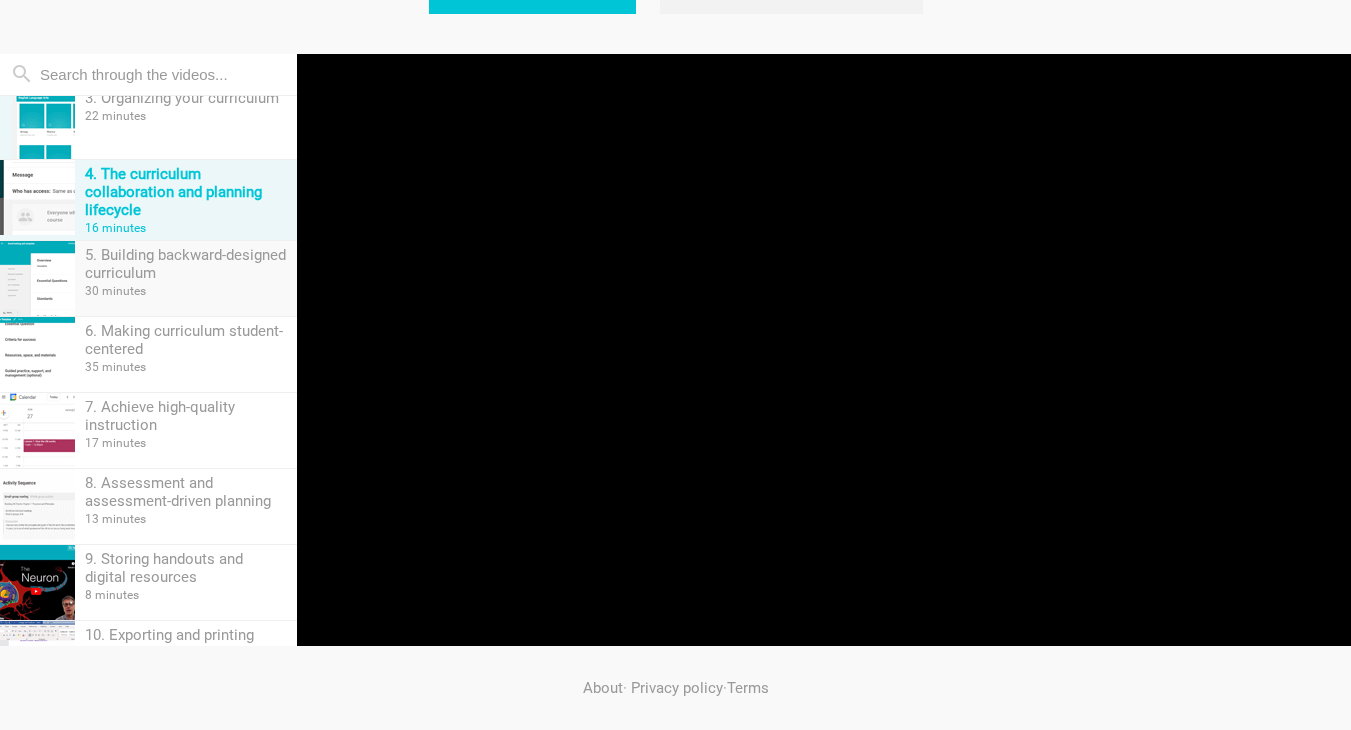 type on "54.05" 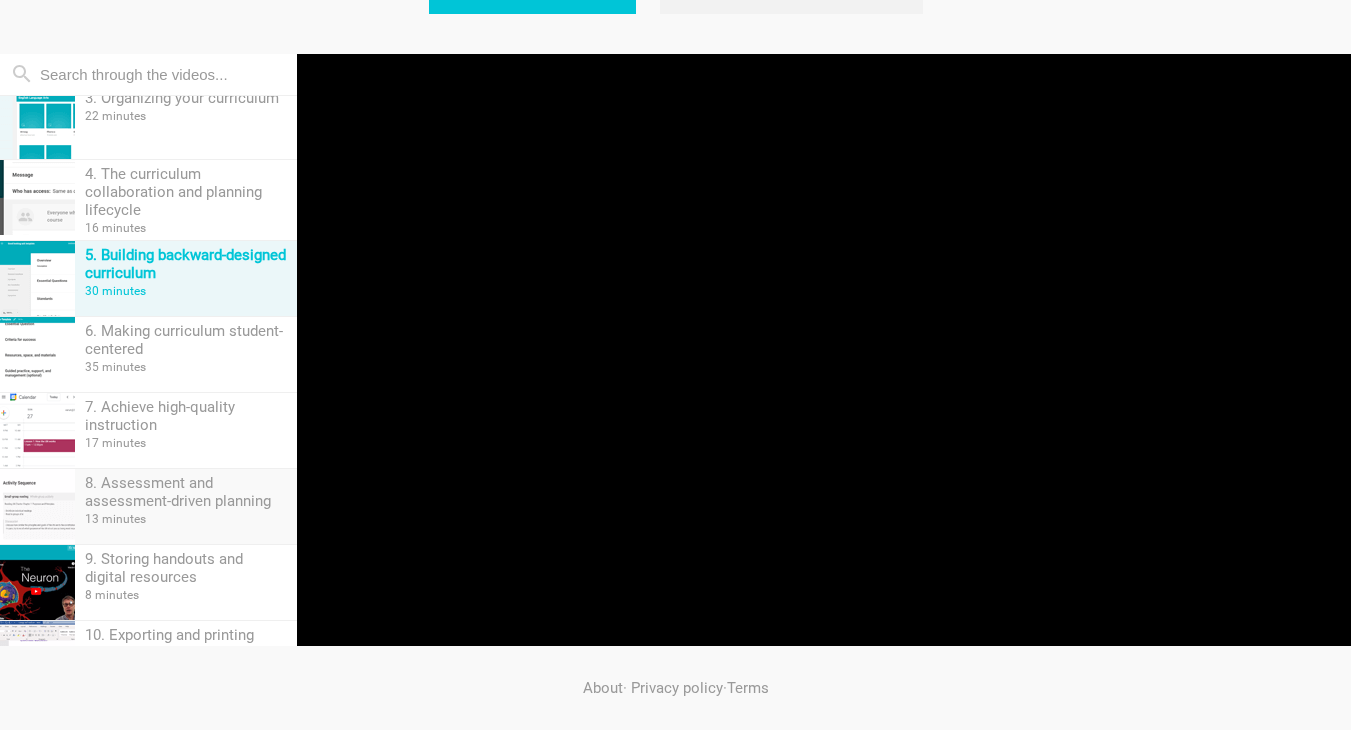type on "0.73" 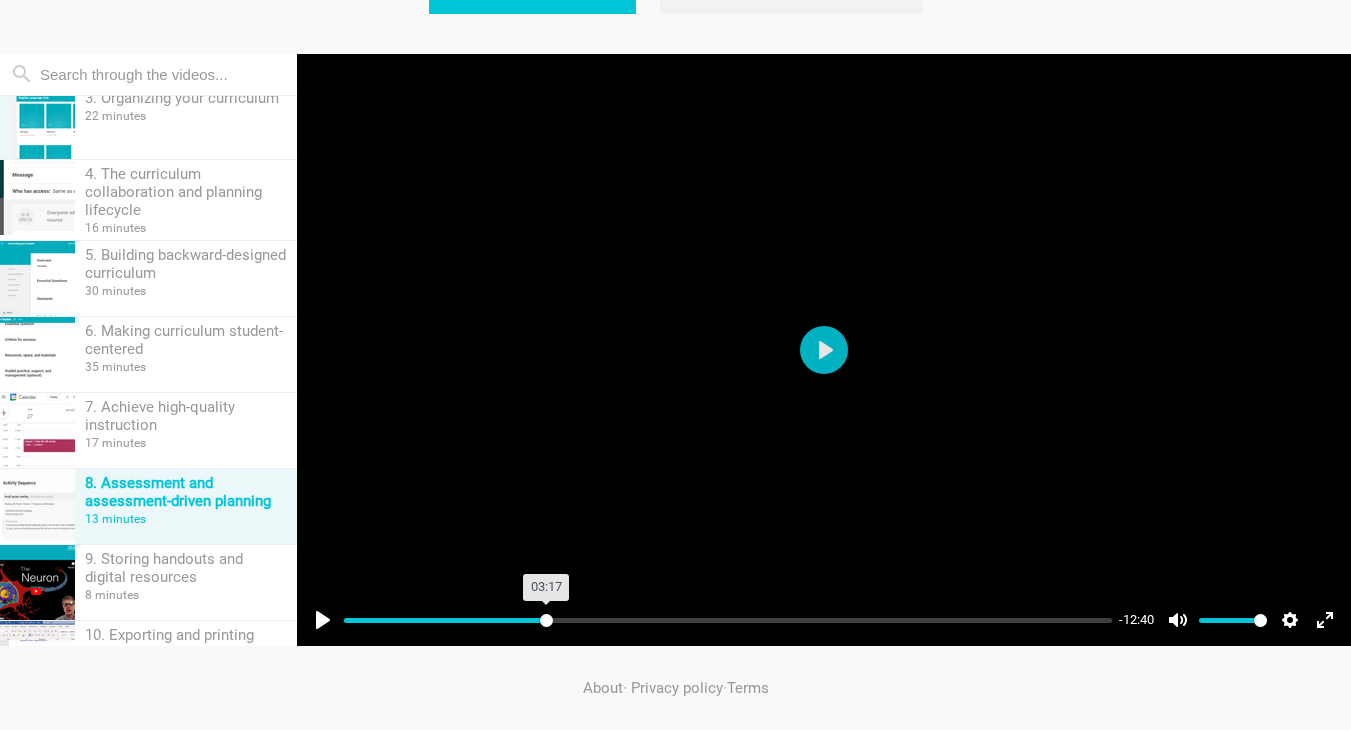 drag, startPoint x: 344, startPoint y: 624, endPoint x: 546, endPoint y: 613, distance: 202.29929 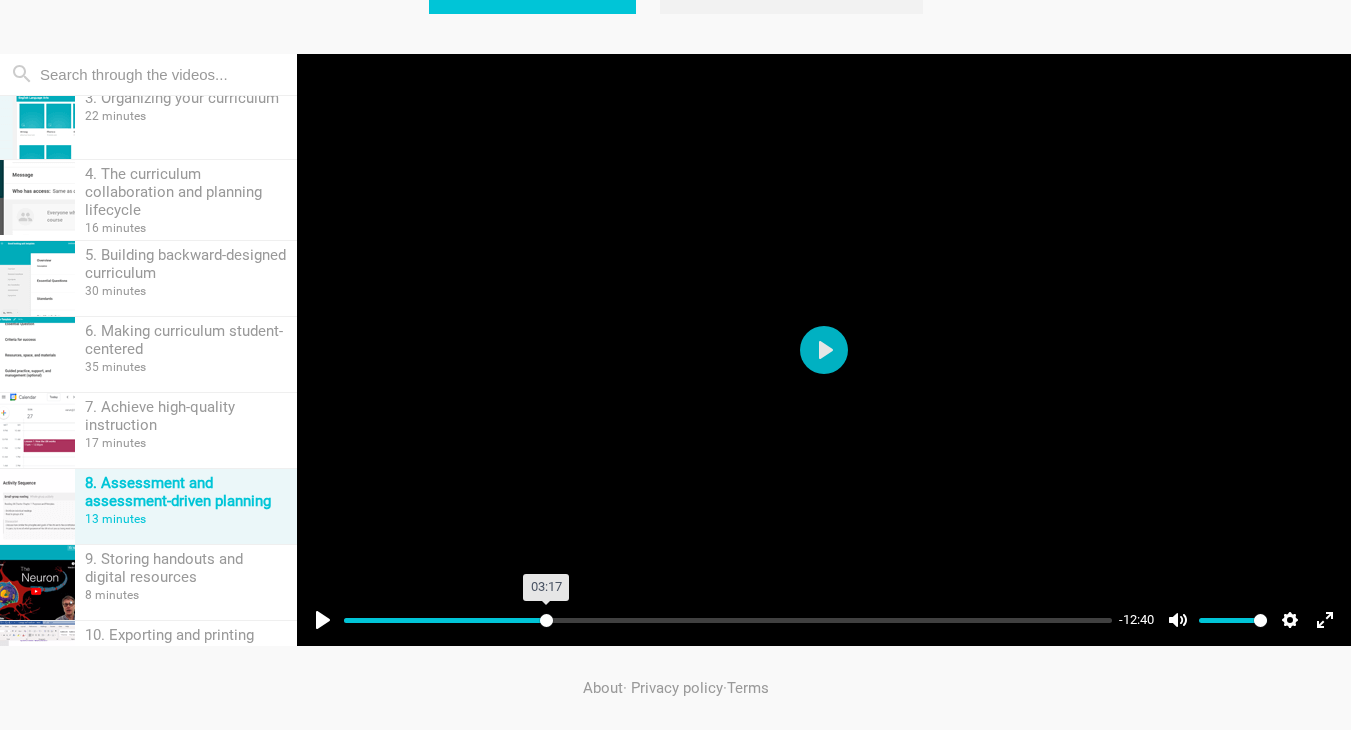 click at bounding box center [728, 620] 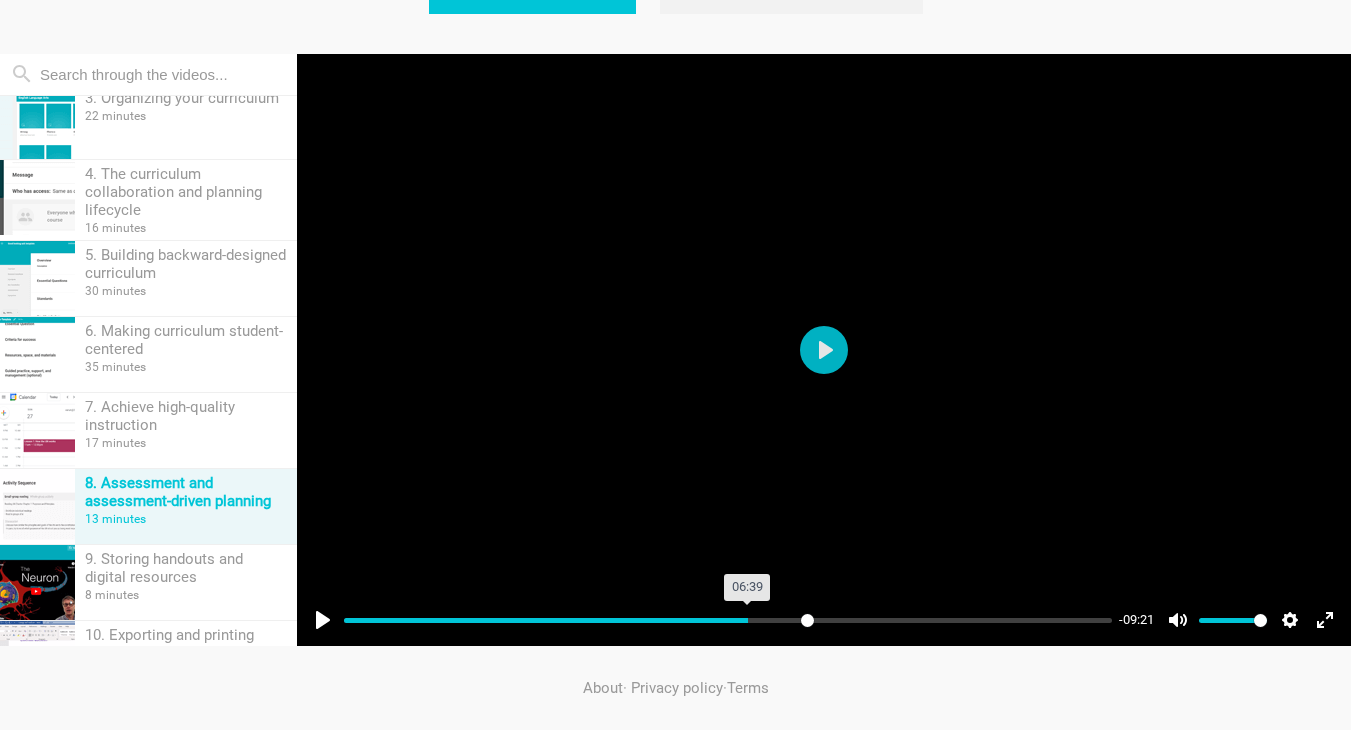drag, startPoint x: 546, startPoint y: 615, endPoint x: 806, endPoint y: 635, distance: 260.7681 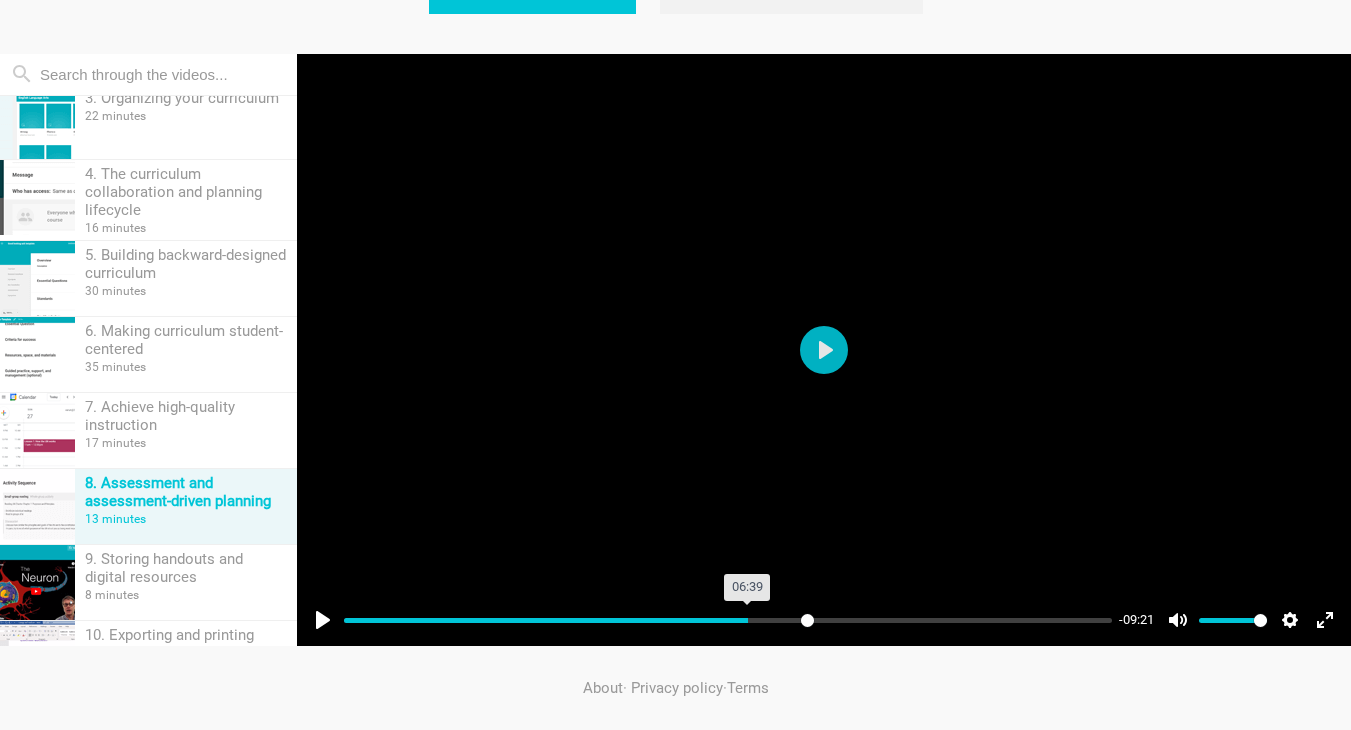 click at bounding box center [728, 620] 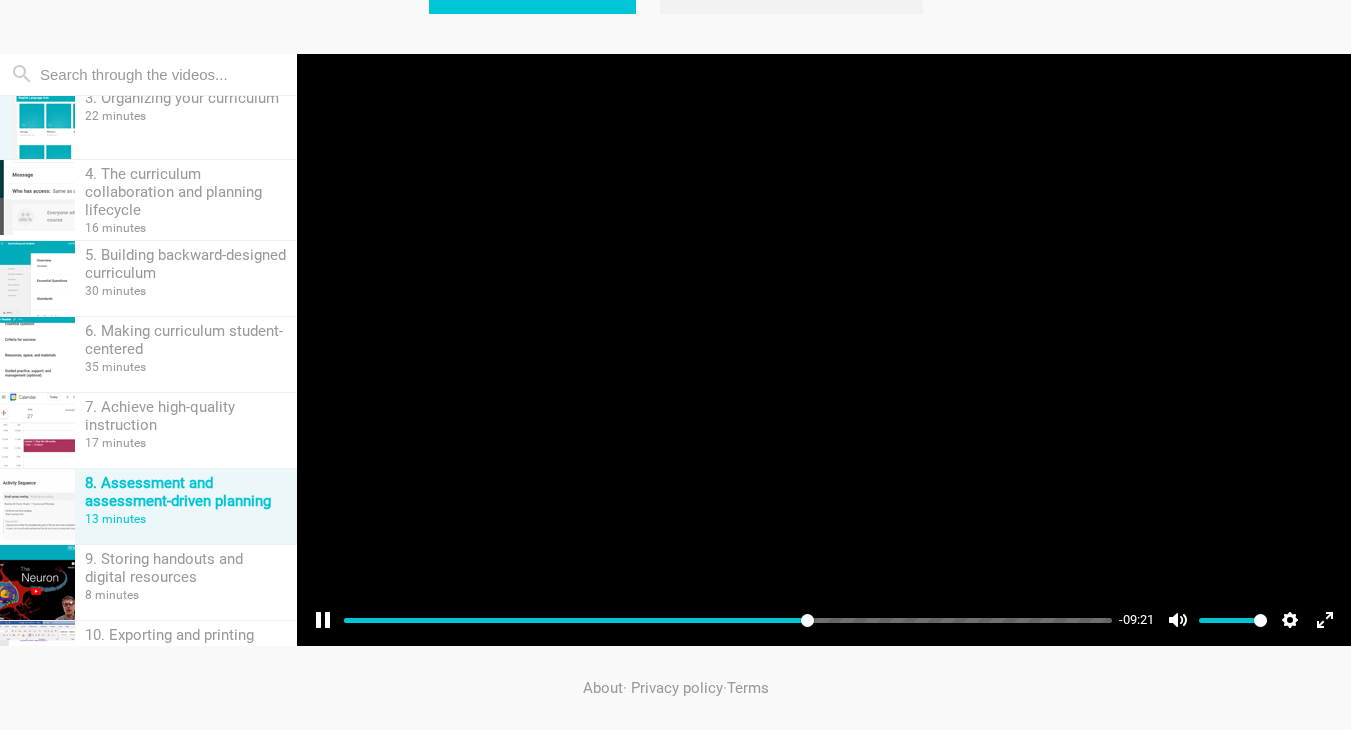 click at bounding box center [824, 350] 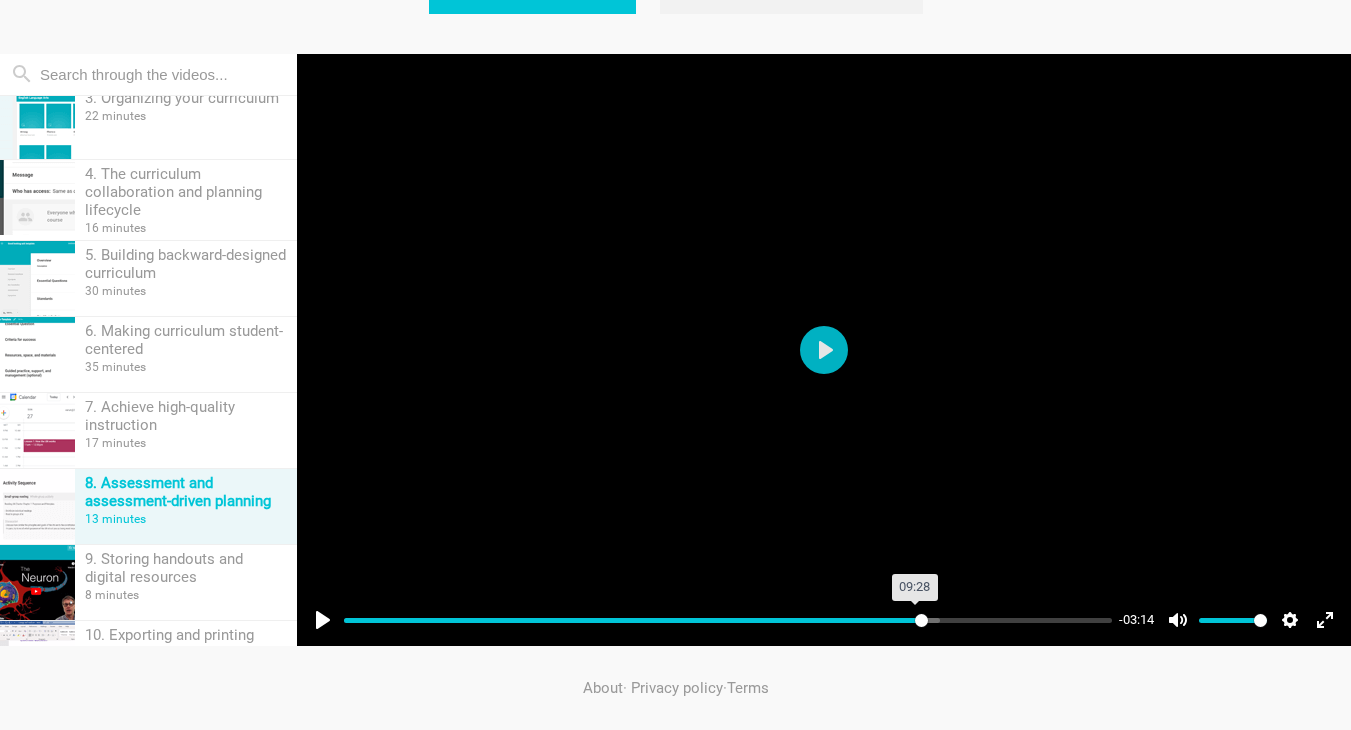 drag, startPoint x: 843, startPoint y: 619, endPoint x: 921, endPoint y: 629, distance: 78.63841 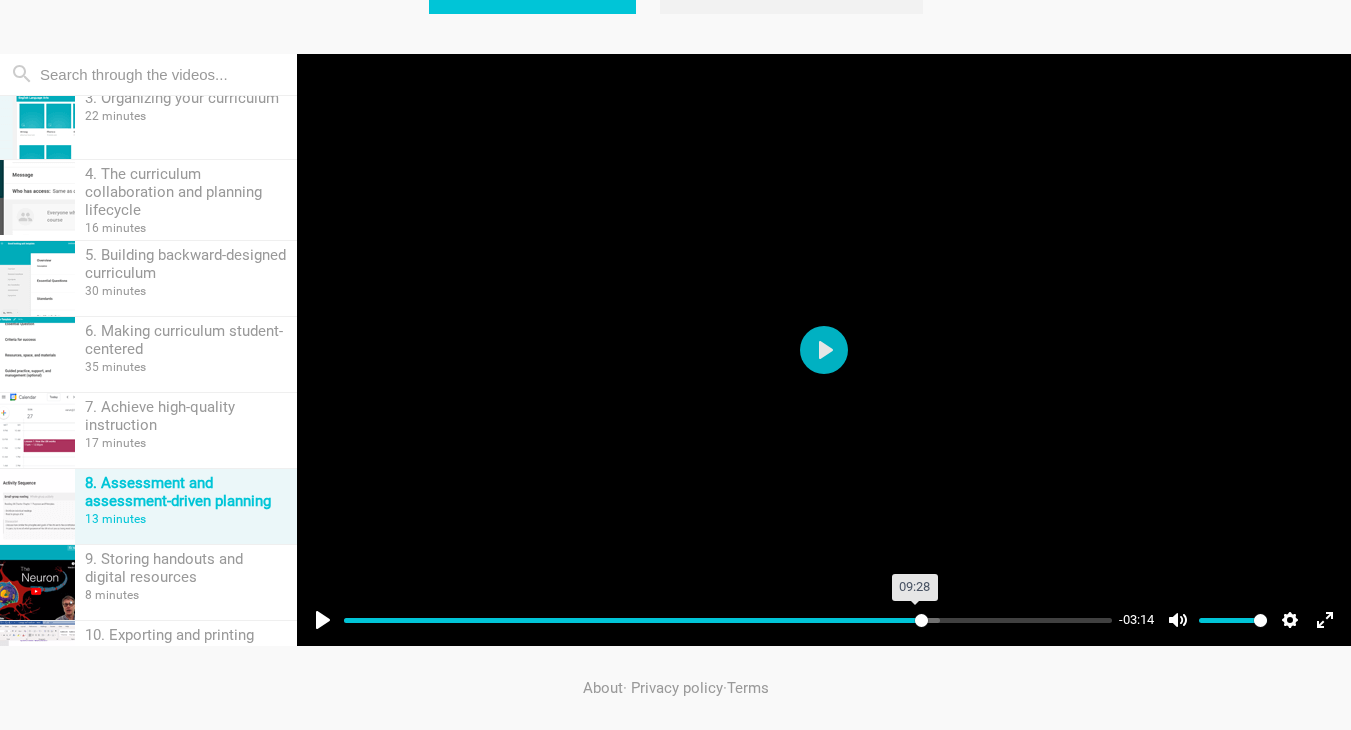 click at bounding box center (728, 620) 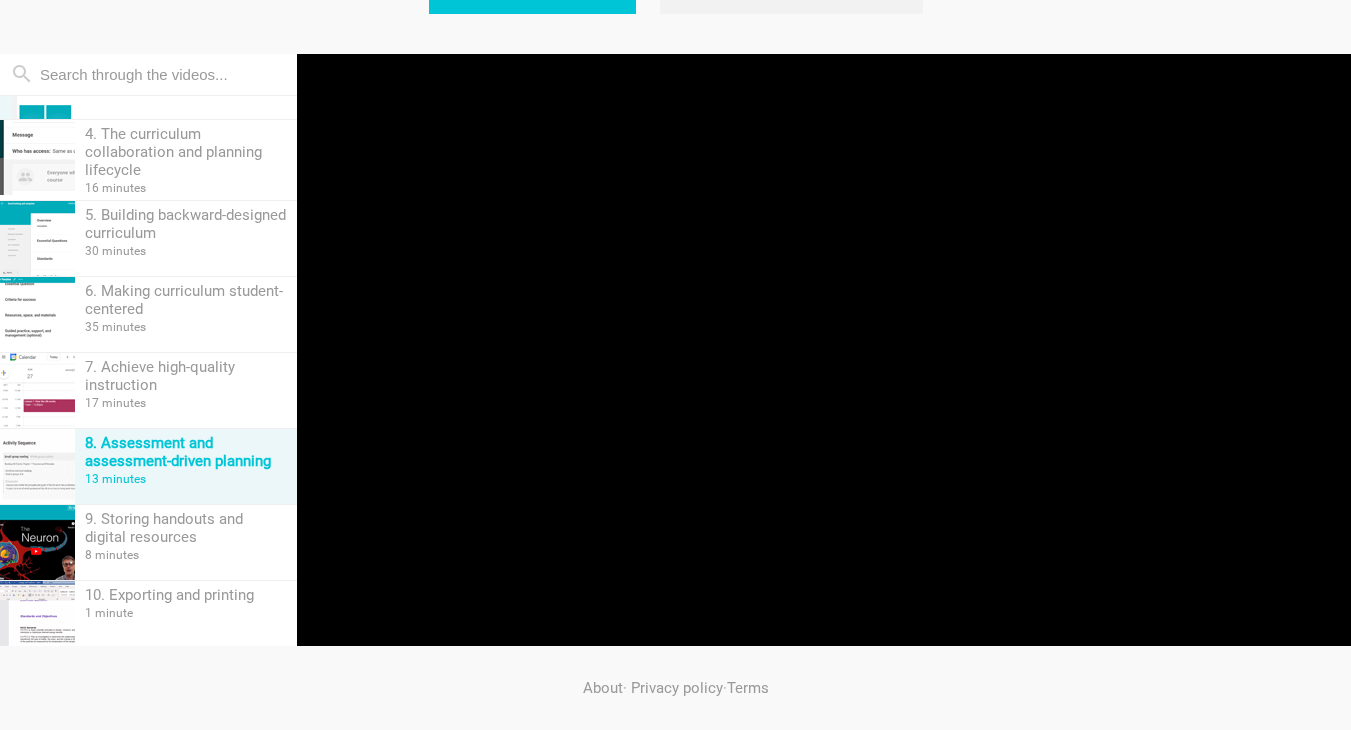 scroll, scrollTop: 225, scrollLeft: 0, axis: vertical 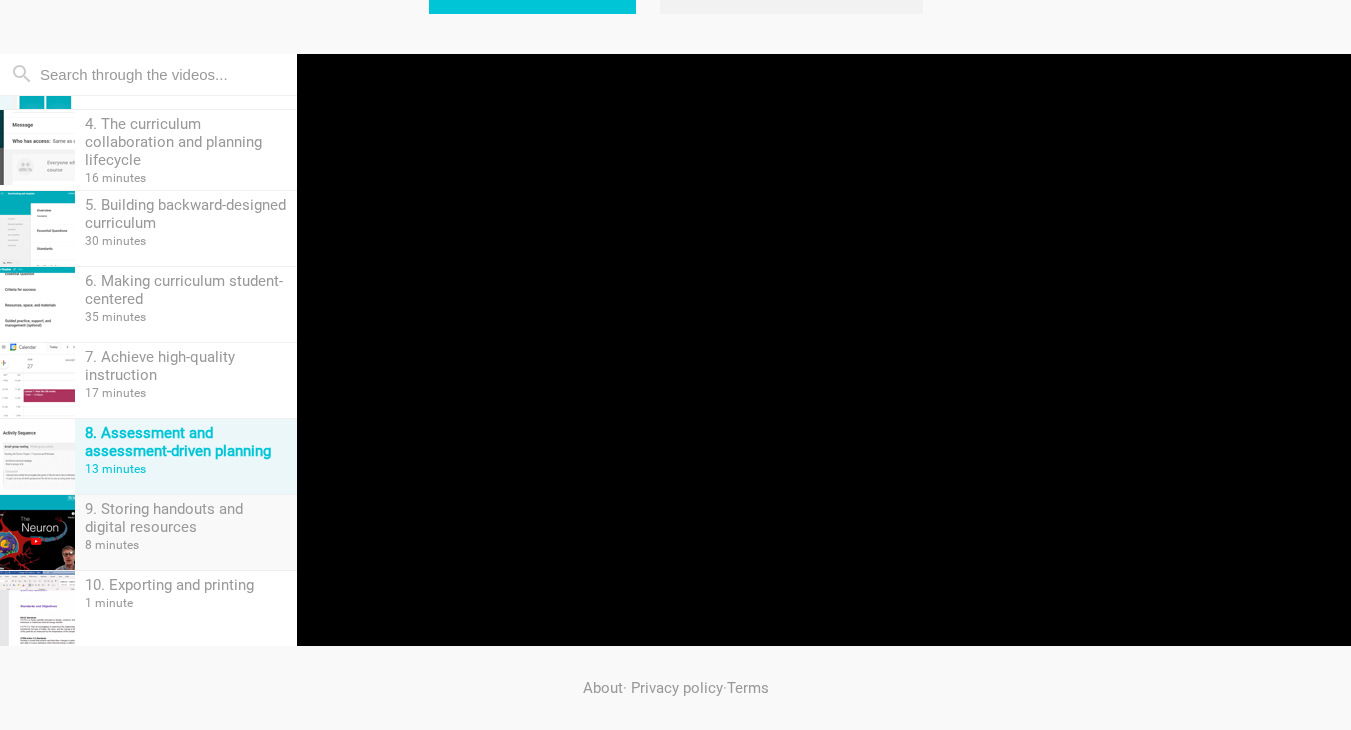 type on "79.63" 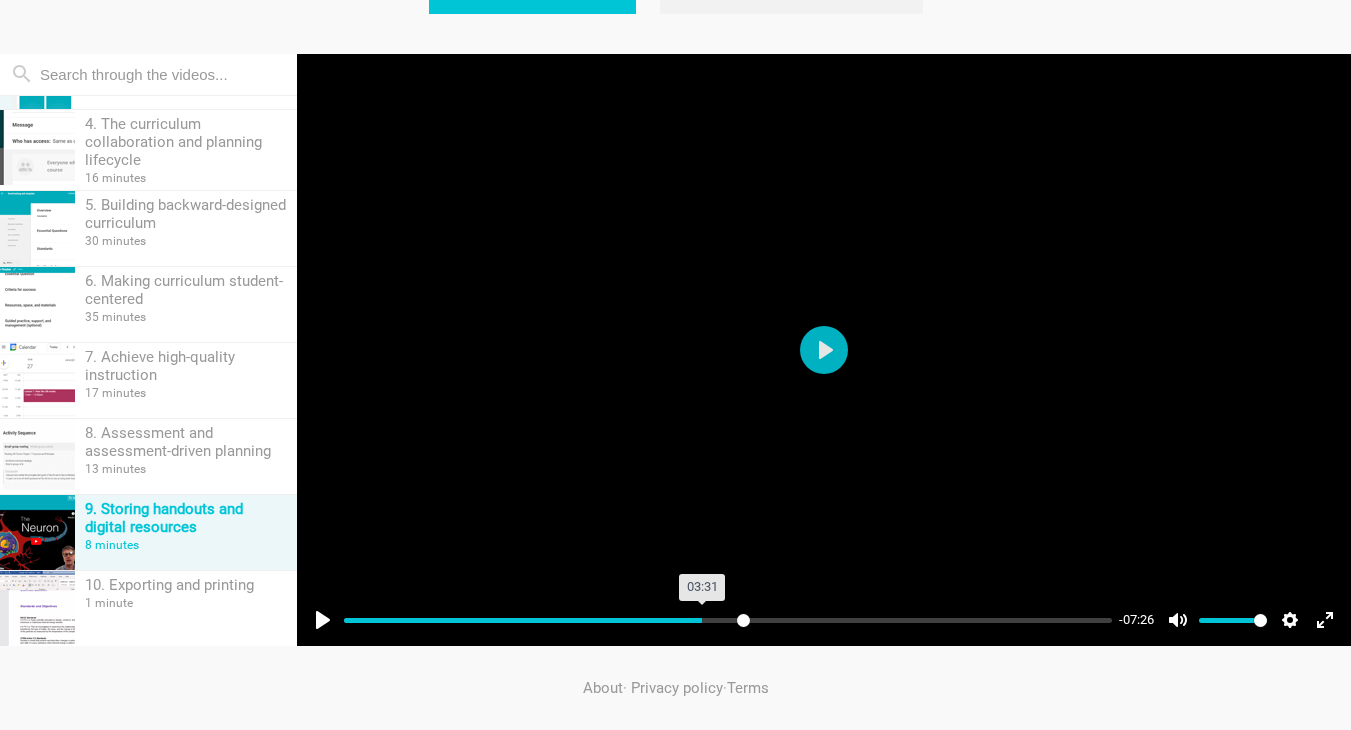 drag, startPoint x: 368, startPoint y: 616, endPoint x: 743, endPoint y: 616, distance: 375 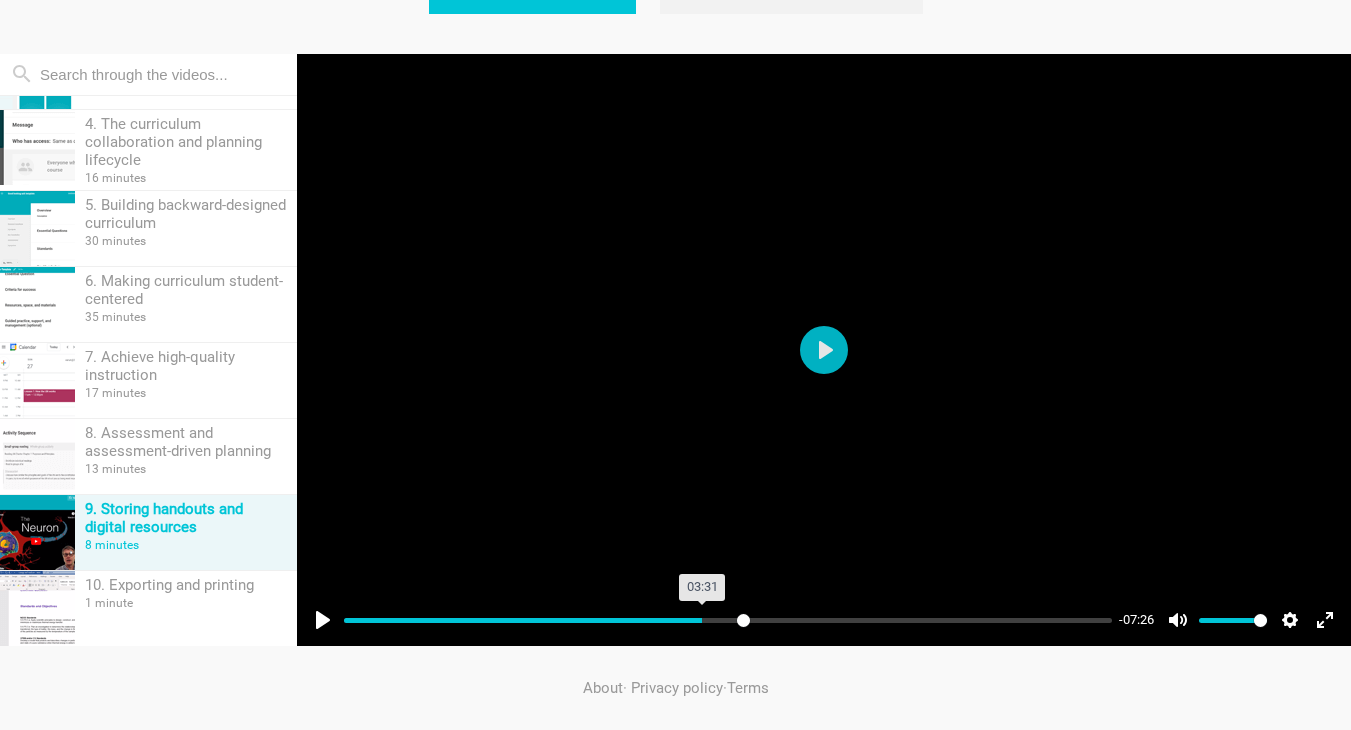 click at bounding box center [728, 620] 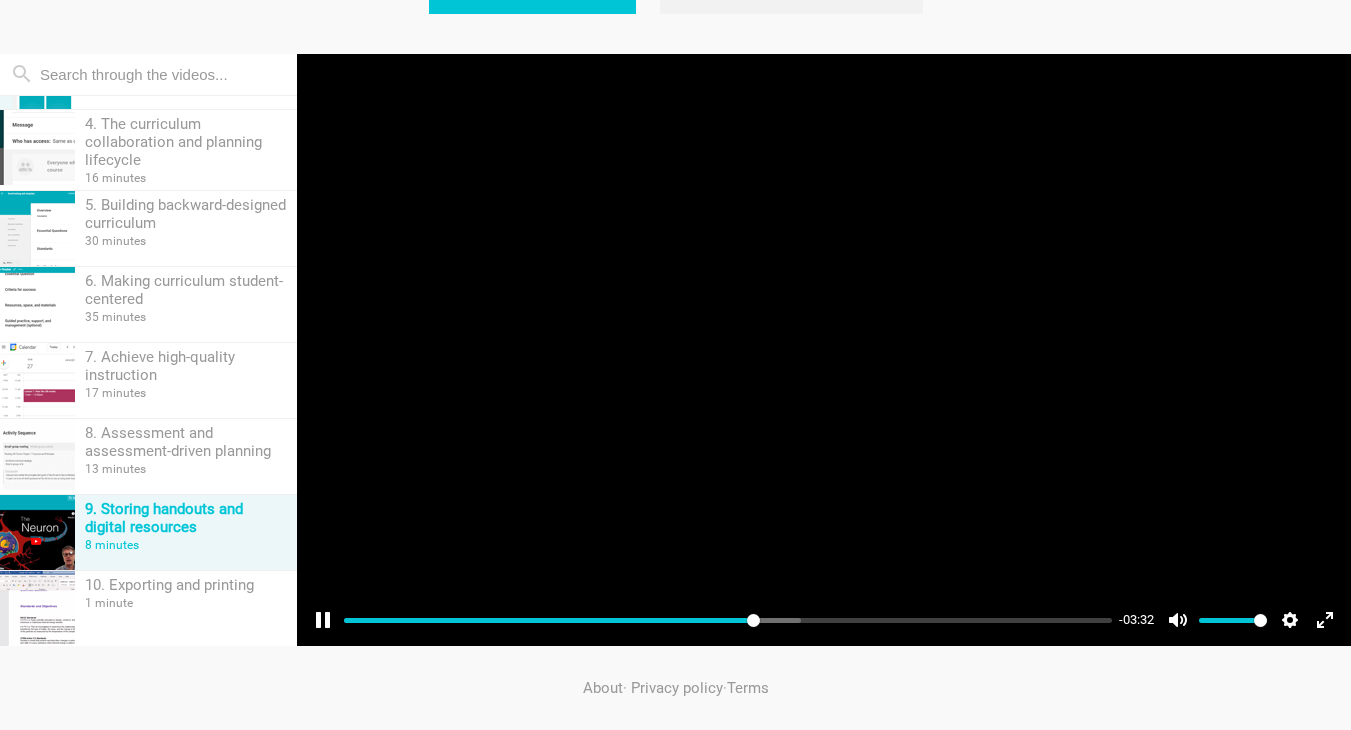 drag, startPoint x: 766, startPoint y: 594, endPoint x: 933, endPoint y: 588, distance: 167.10774 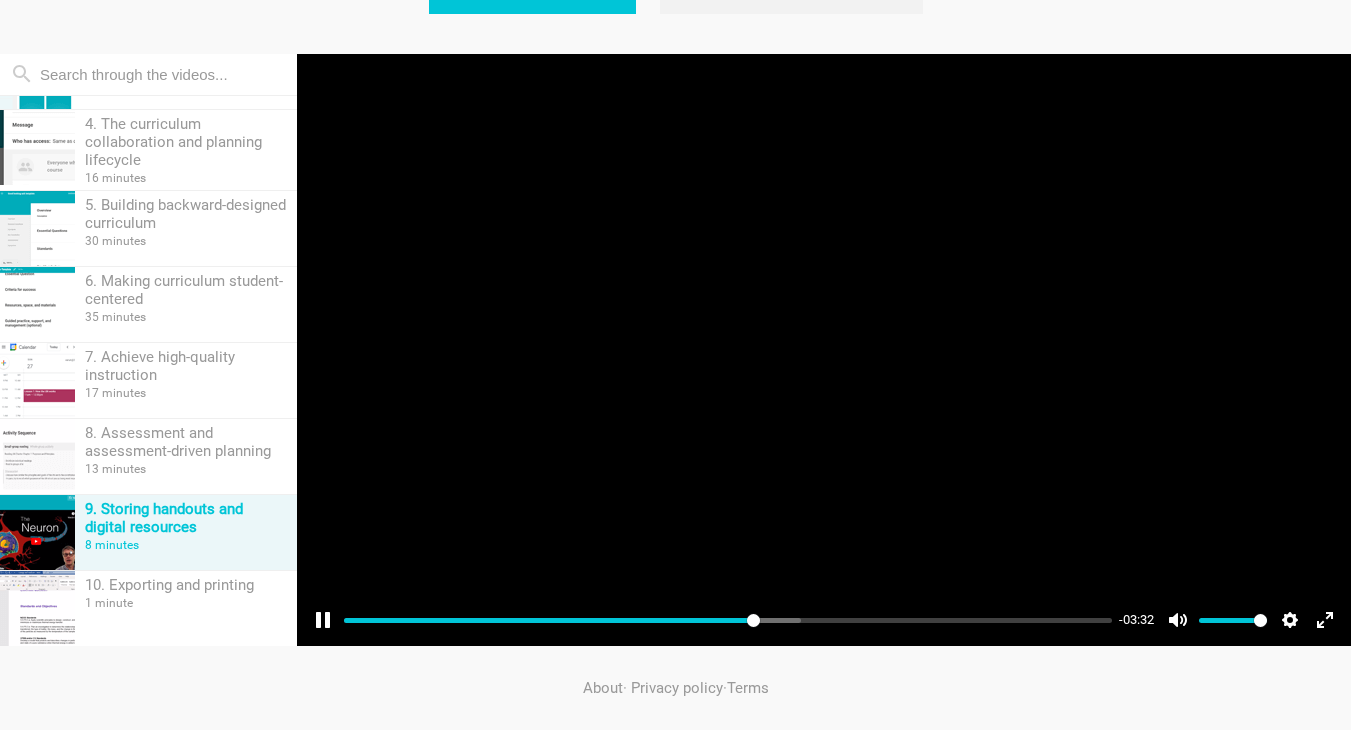 click on "Pause Play % buffered 04:03 -03:32 Unmute Mute Disable captions Enable captions Settings Captions Disabled Quality undefined Speed Normal Captions Go back to previous menu Quality Go back to previous menu Speed Go back to previous menu 0.5× 0.75× Normal 1.25× 1.5× 1.75× 2× PIP Exit fullscreen Enter fullscreen" at bounding box center [824, 607] 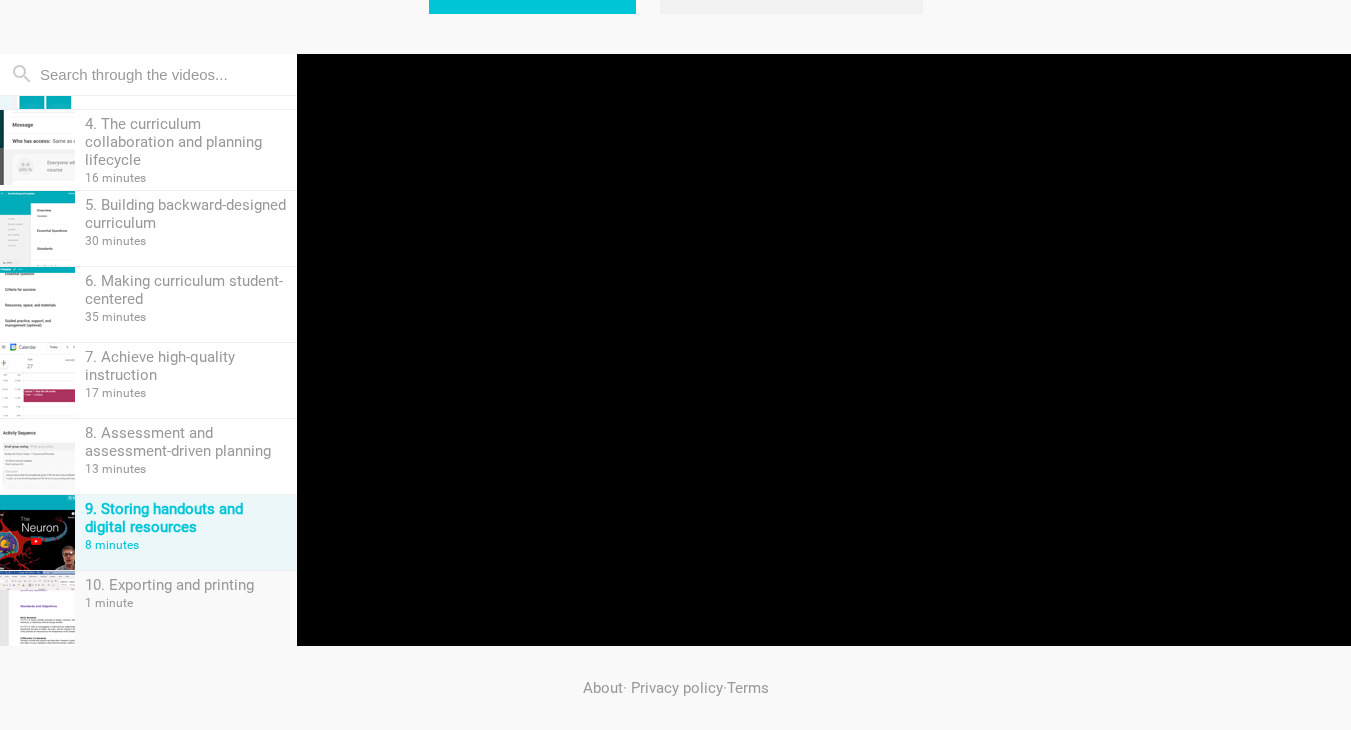 type on "53.73" 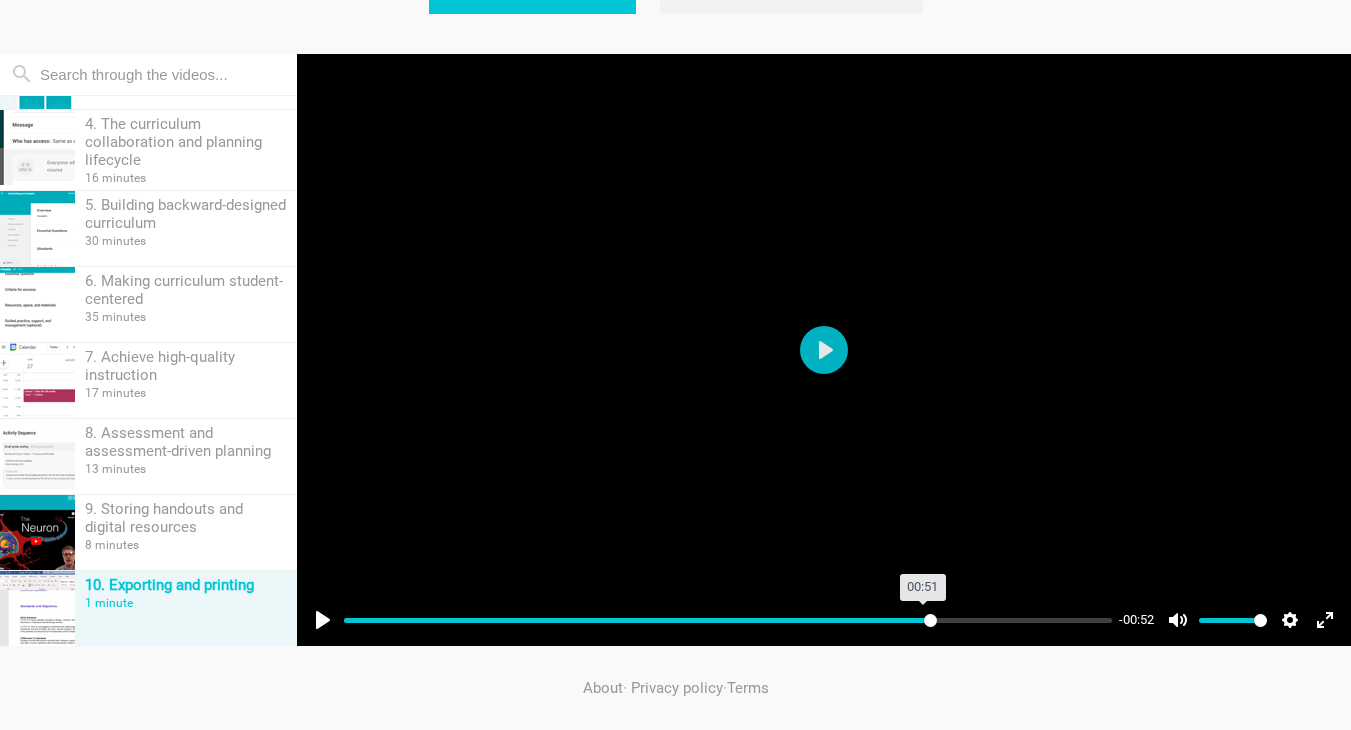 drag, startPoint x: 404, startPoint y: 621, endPoint x: 929, endPoint y: 599, distance: 525.46075 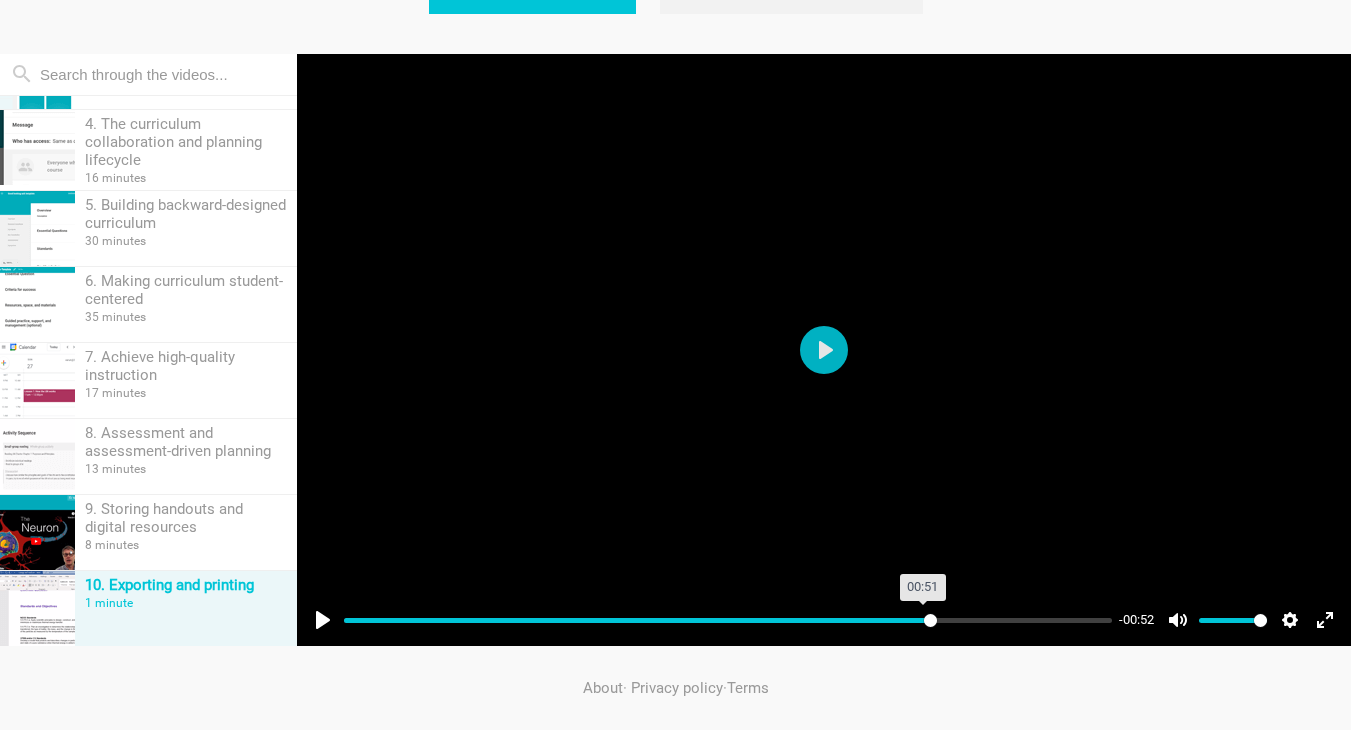 click at bounding box center (728, 620) 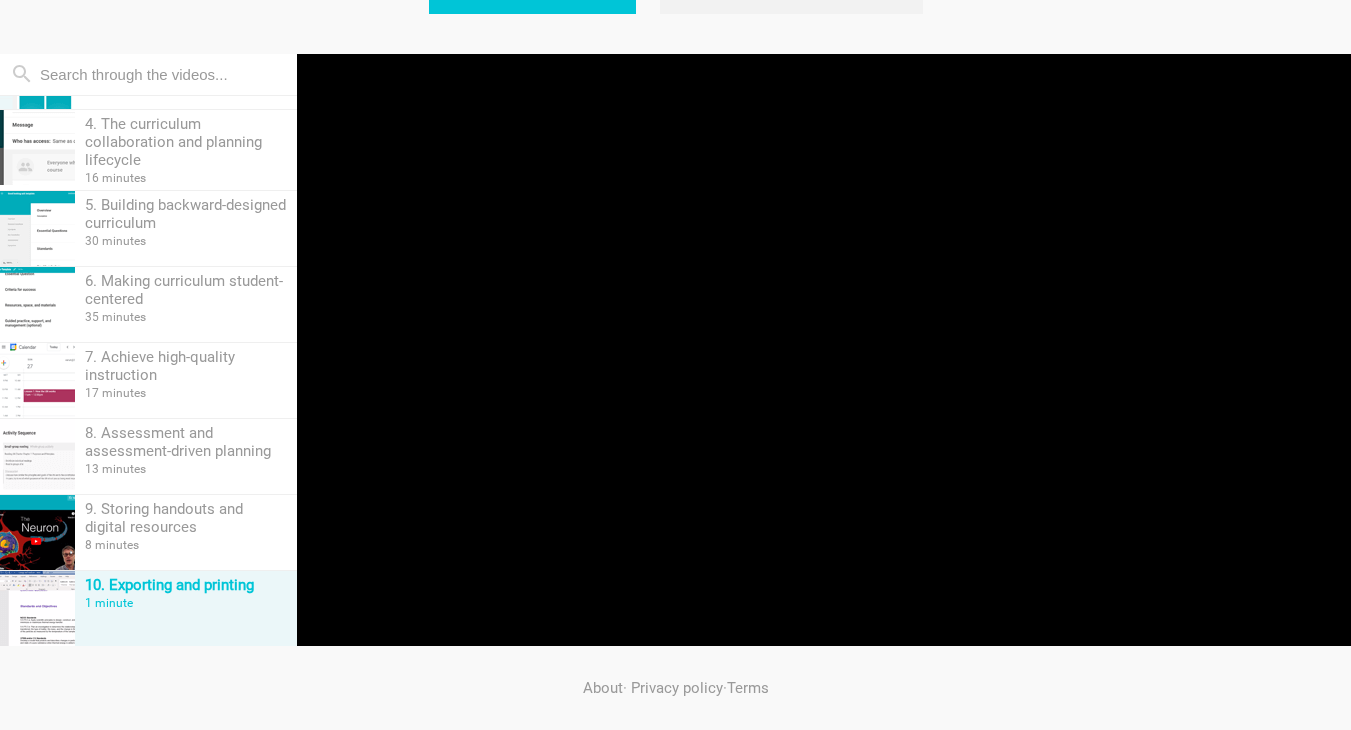 scroll, scrollTop: 0, scrollLeft: 0, axis: both 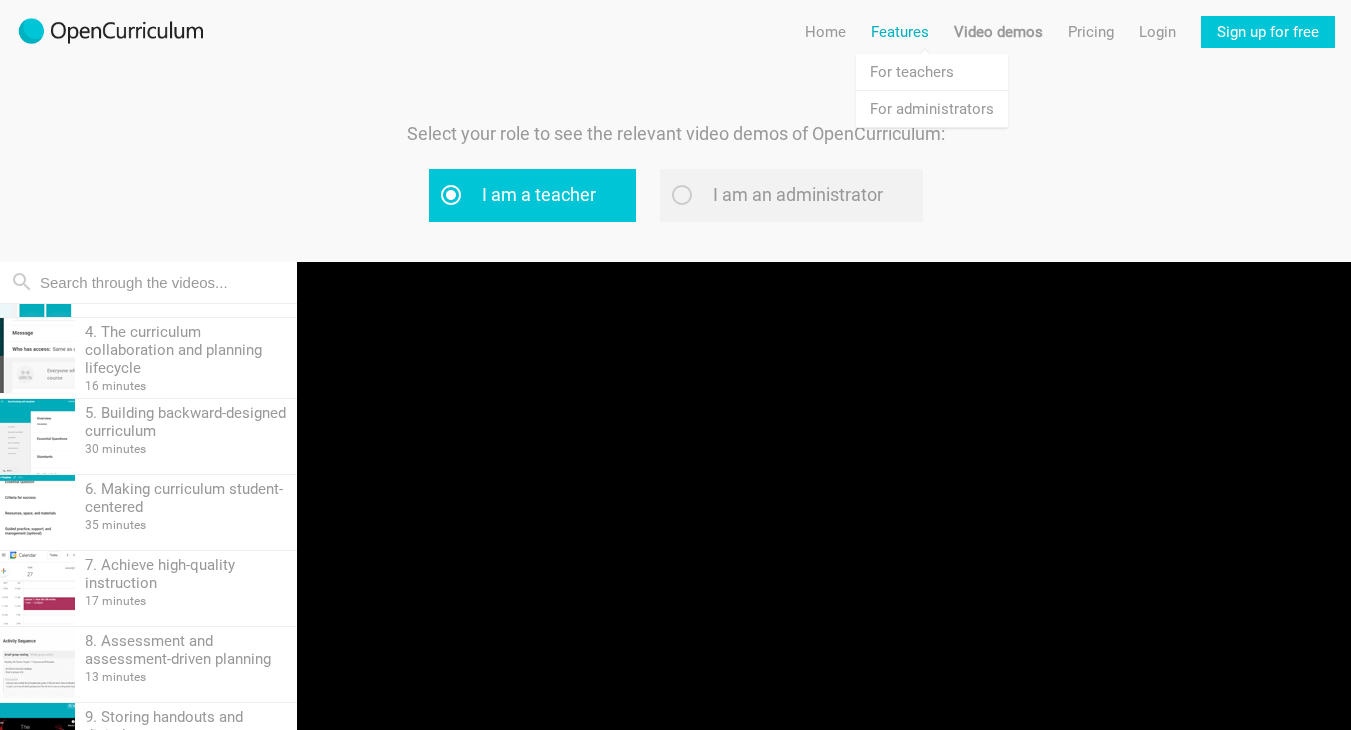 click on "Features" at bounding box center [900, 32] 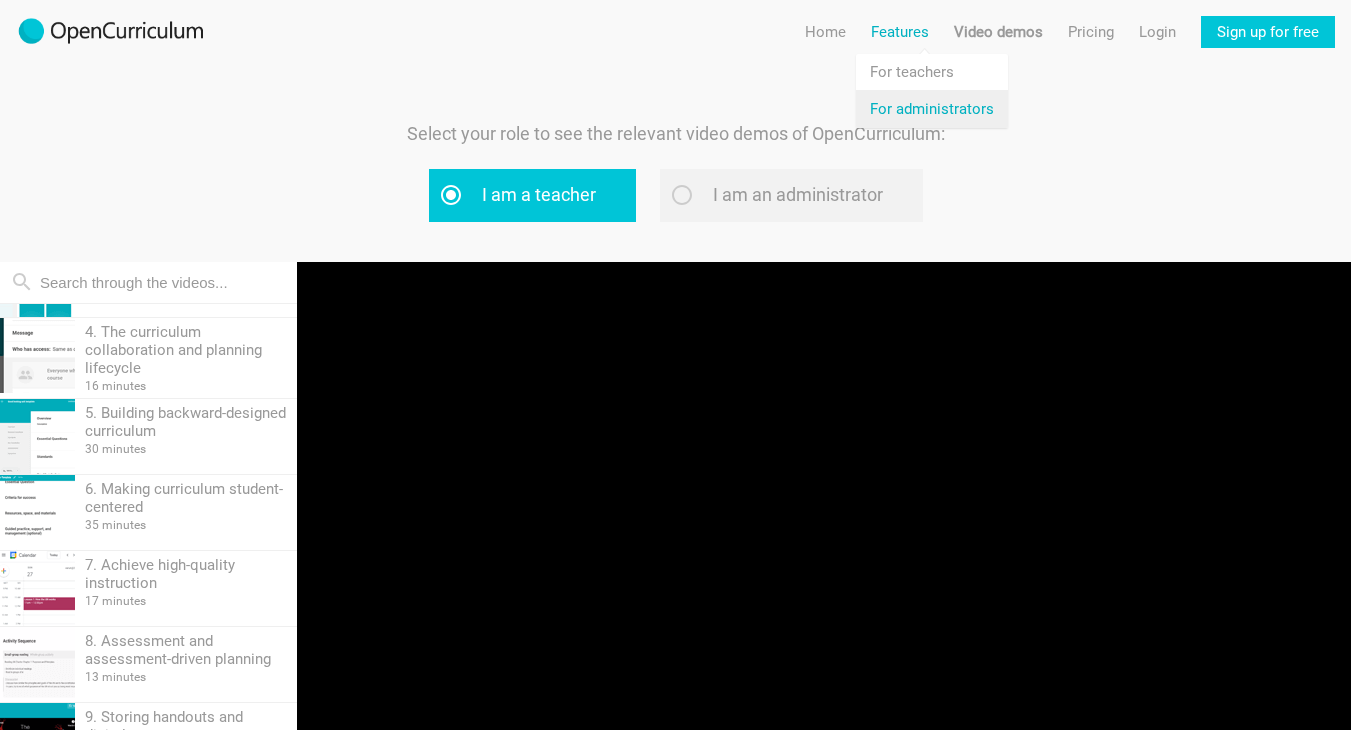 type on "91.85" 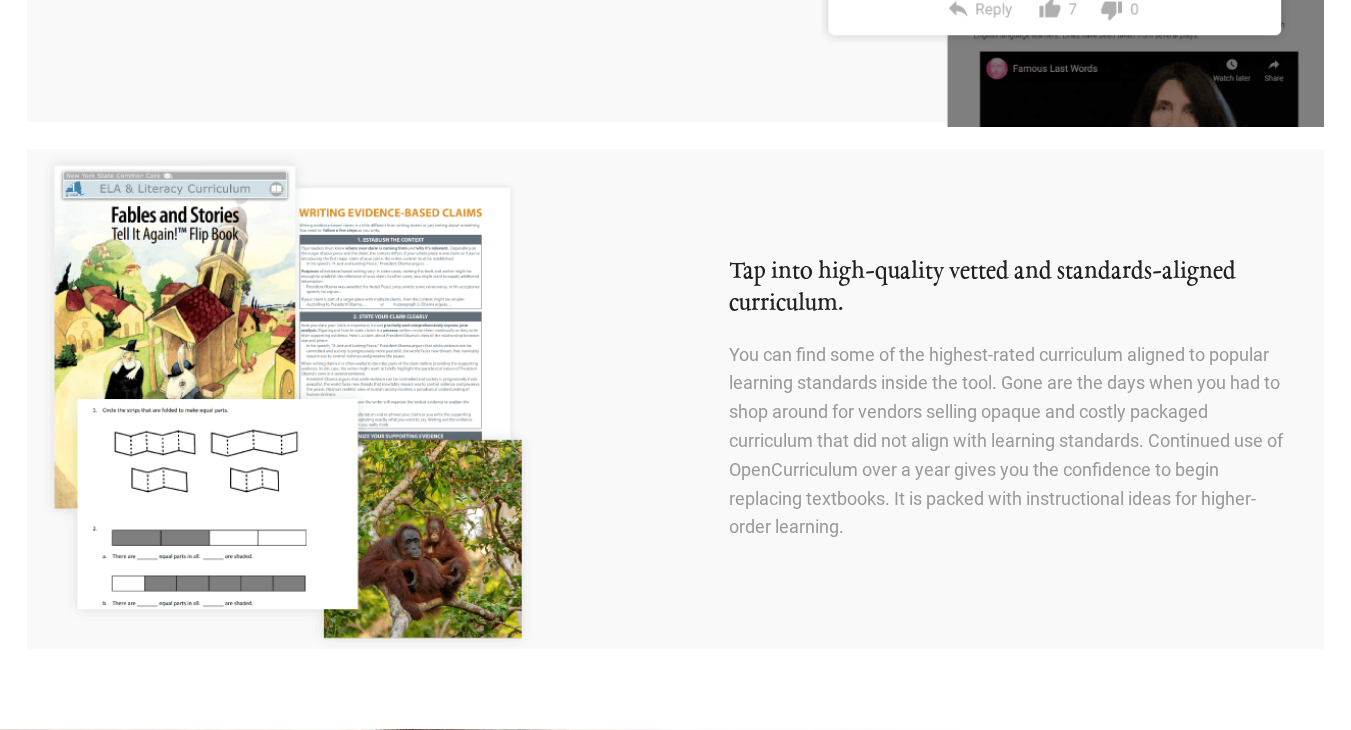 scroll, scrollTop: 0, scrollLeft: 0, axis: both 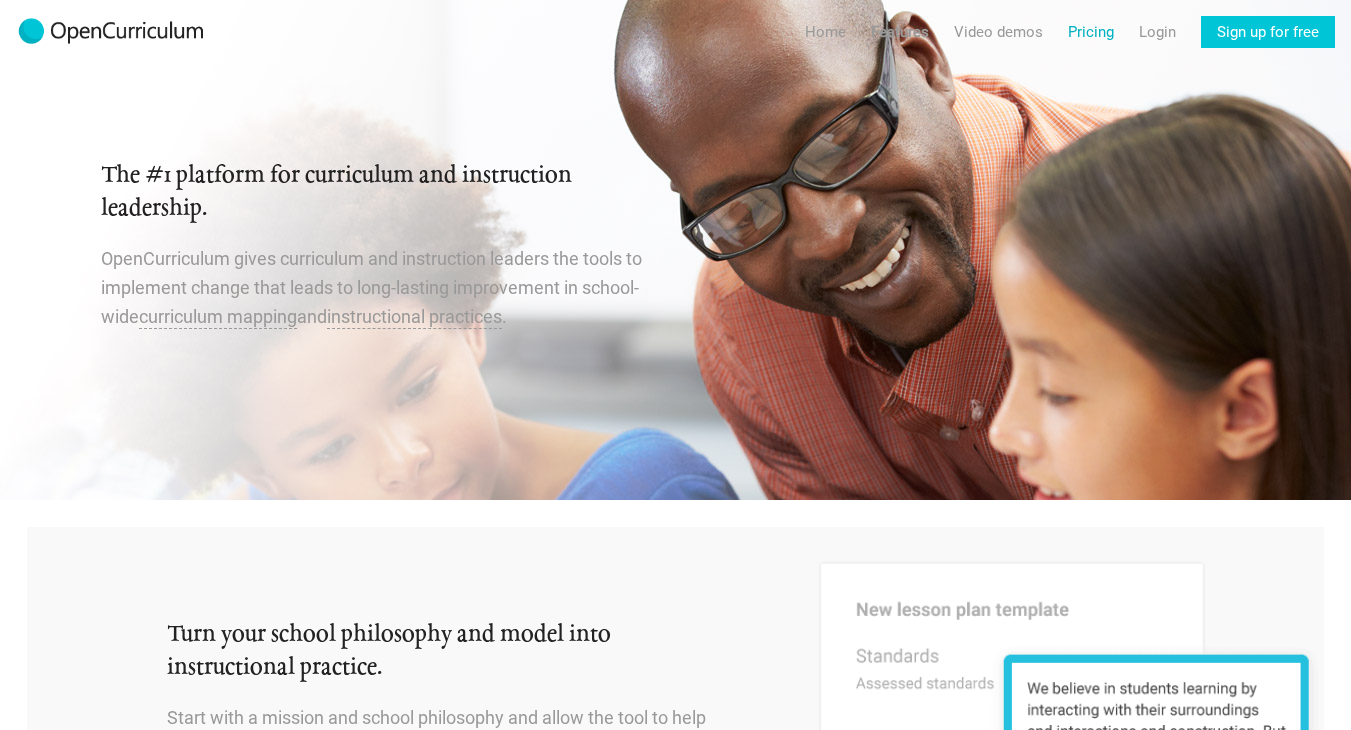 click on "Pricing" at bounding box center [1091, 32] 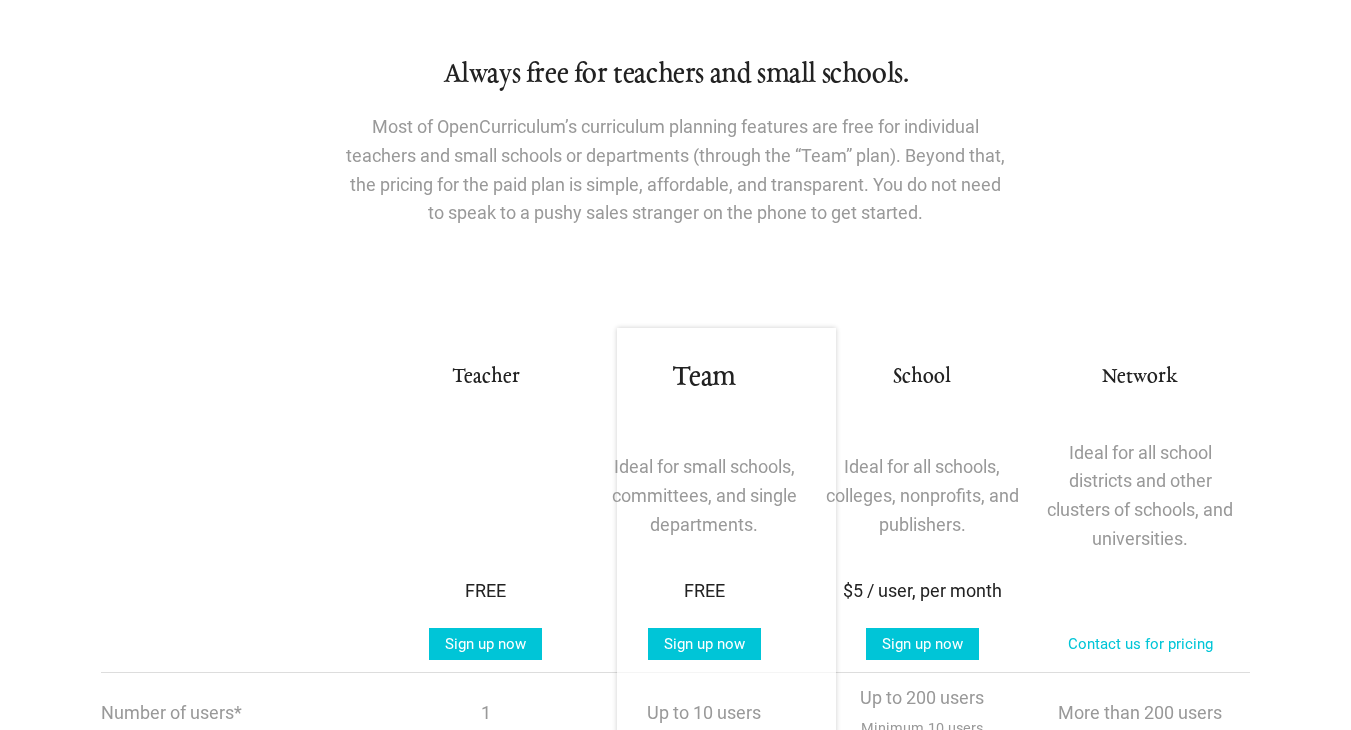 scroll, scrollTop: 0, scrollLeft: 0, axis: both 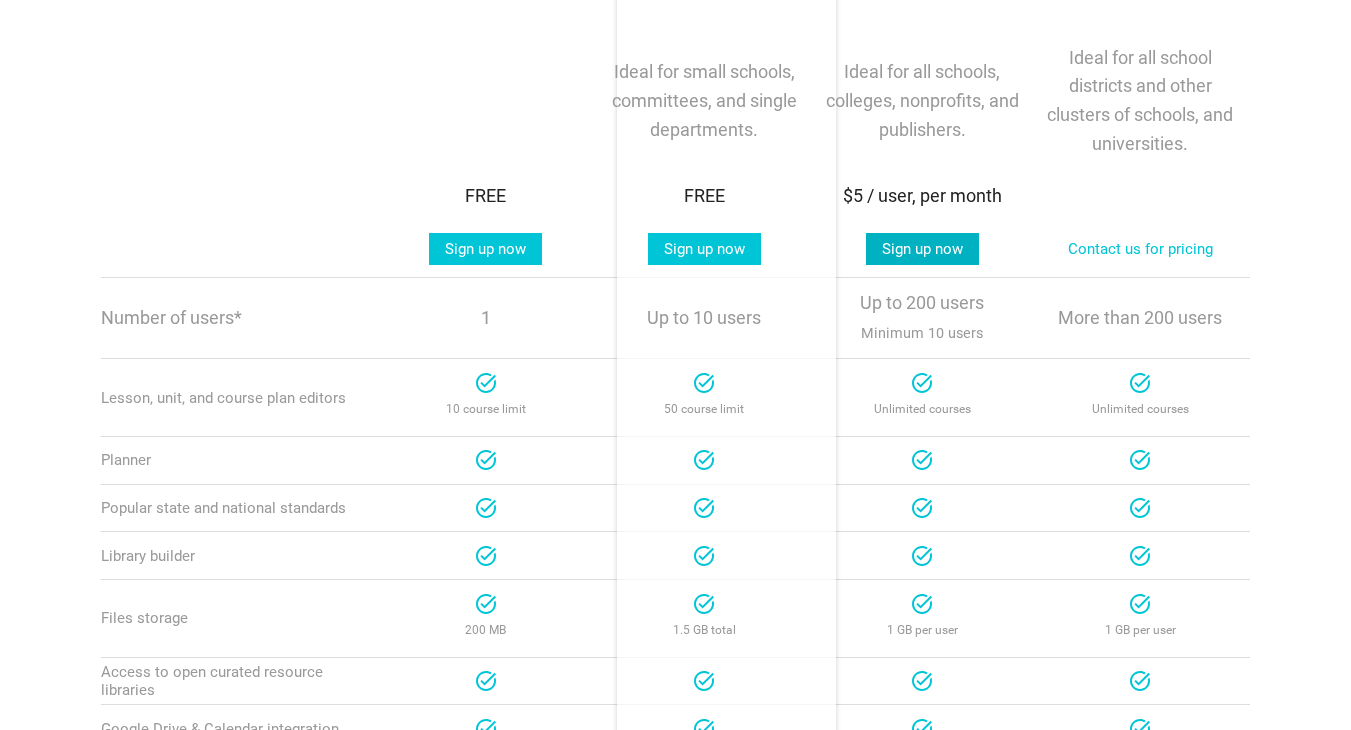 click on "Sign up now" at bounding box center [922, 249] 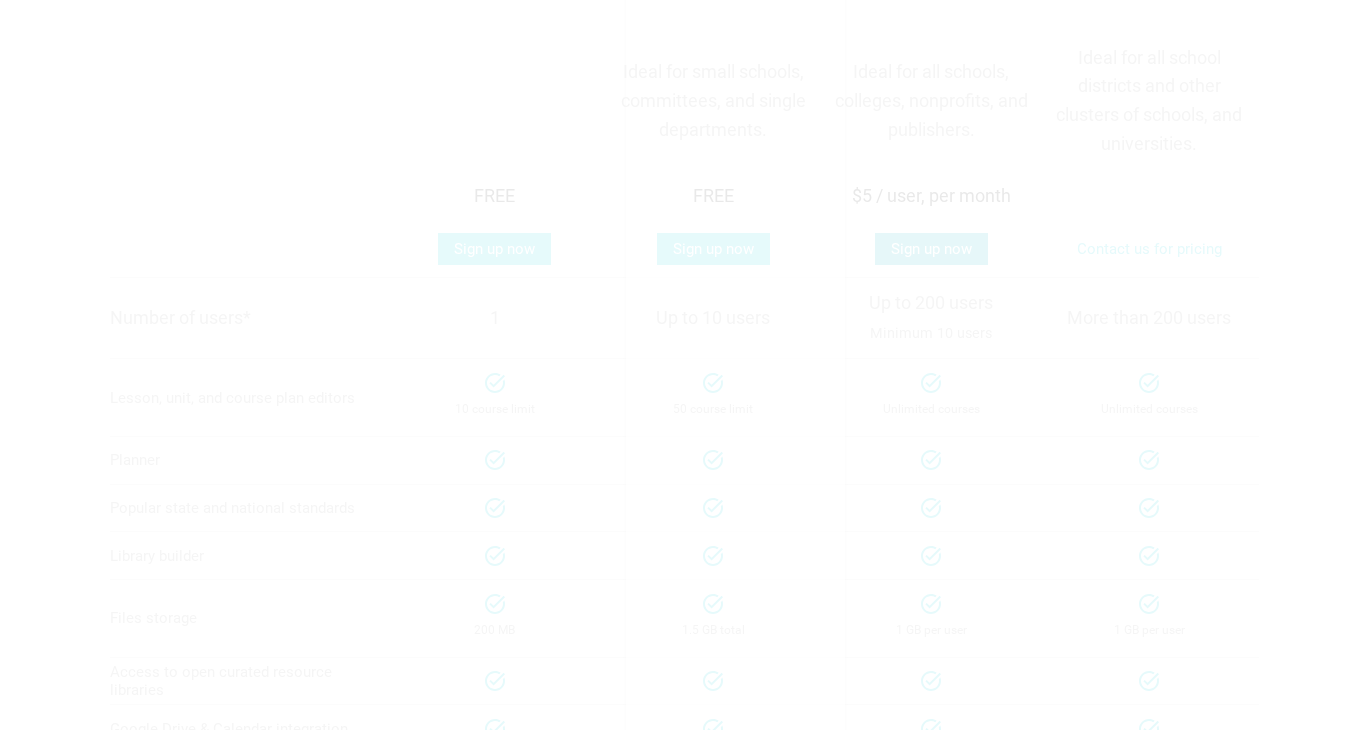 scroll, scrollTop: 0, scrollLeft: 0, axis: both 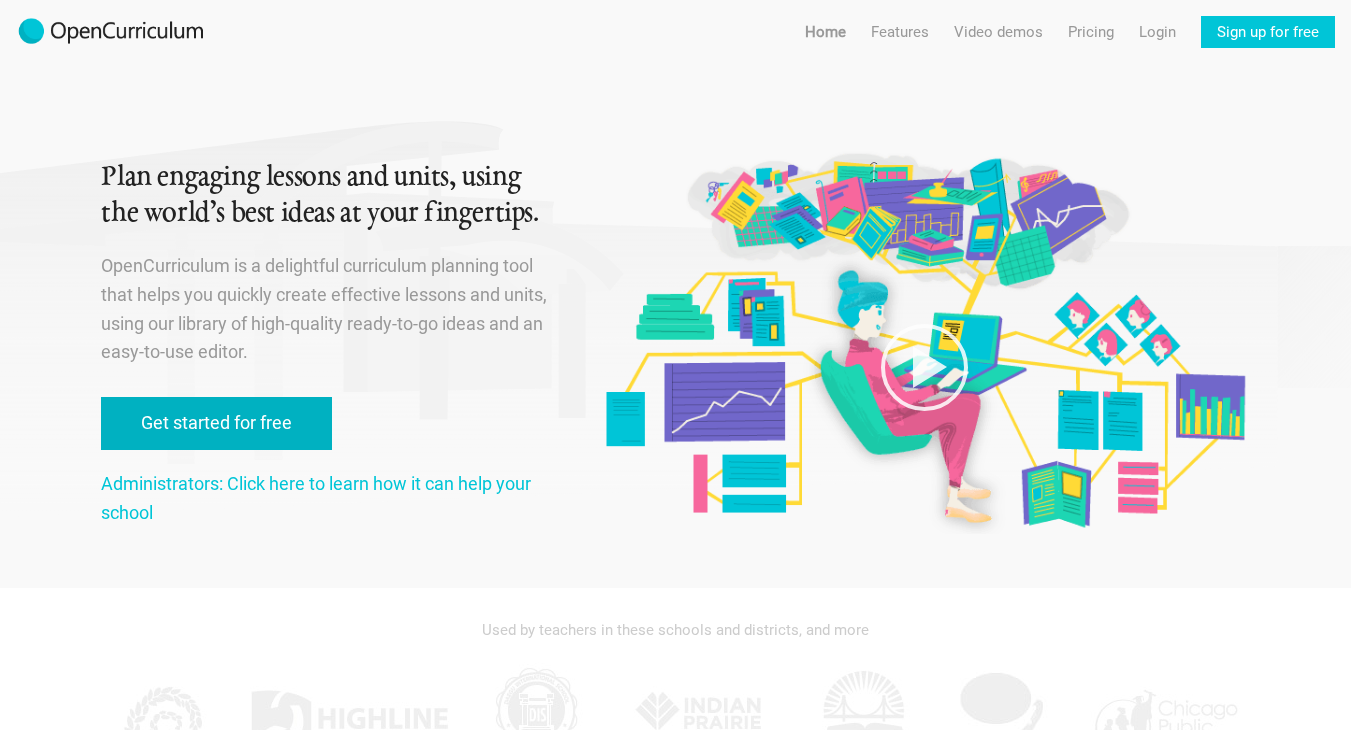 click on "Get started for free" at bounding box center (216, 423) 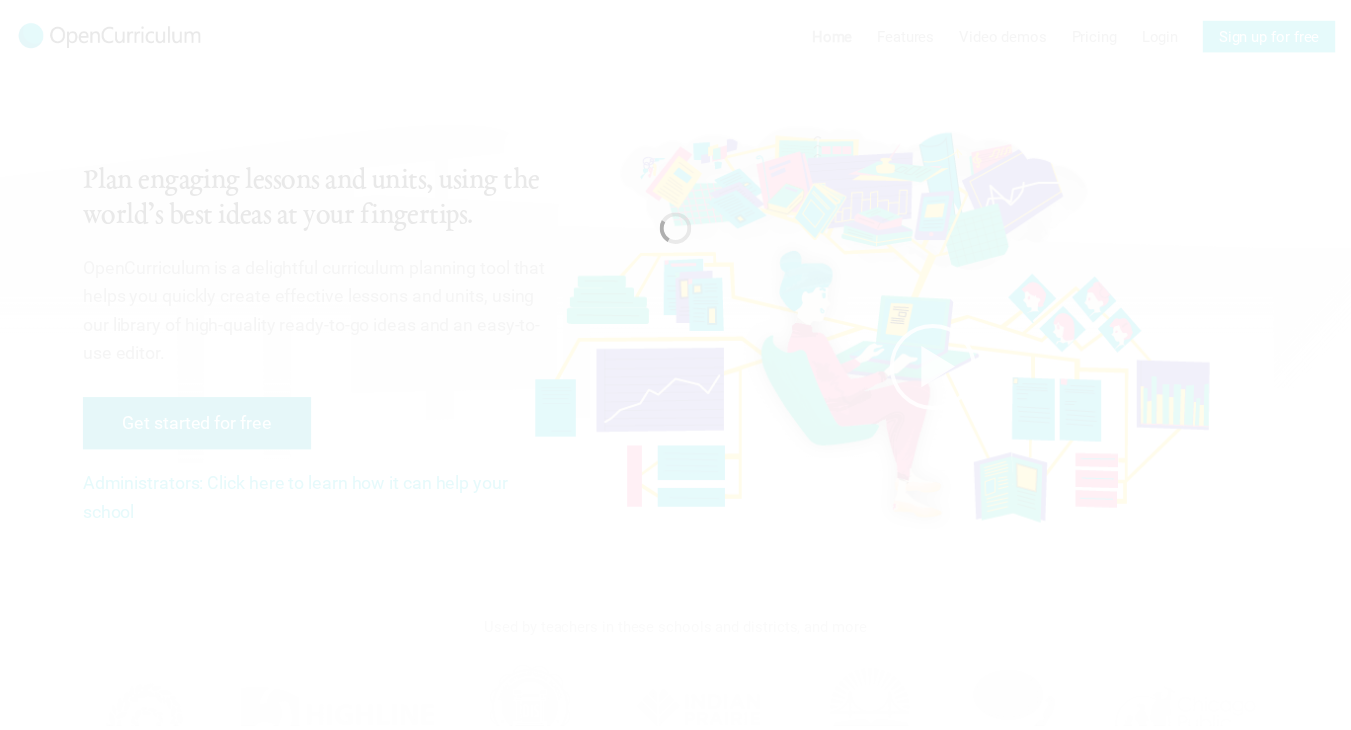 scroll, scrollTop: 0, scrollLeft: 0, axis: both 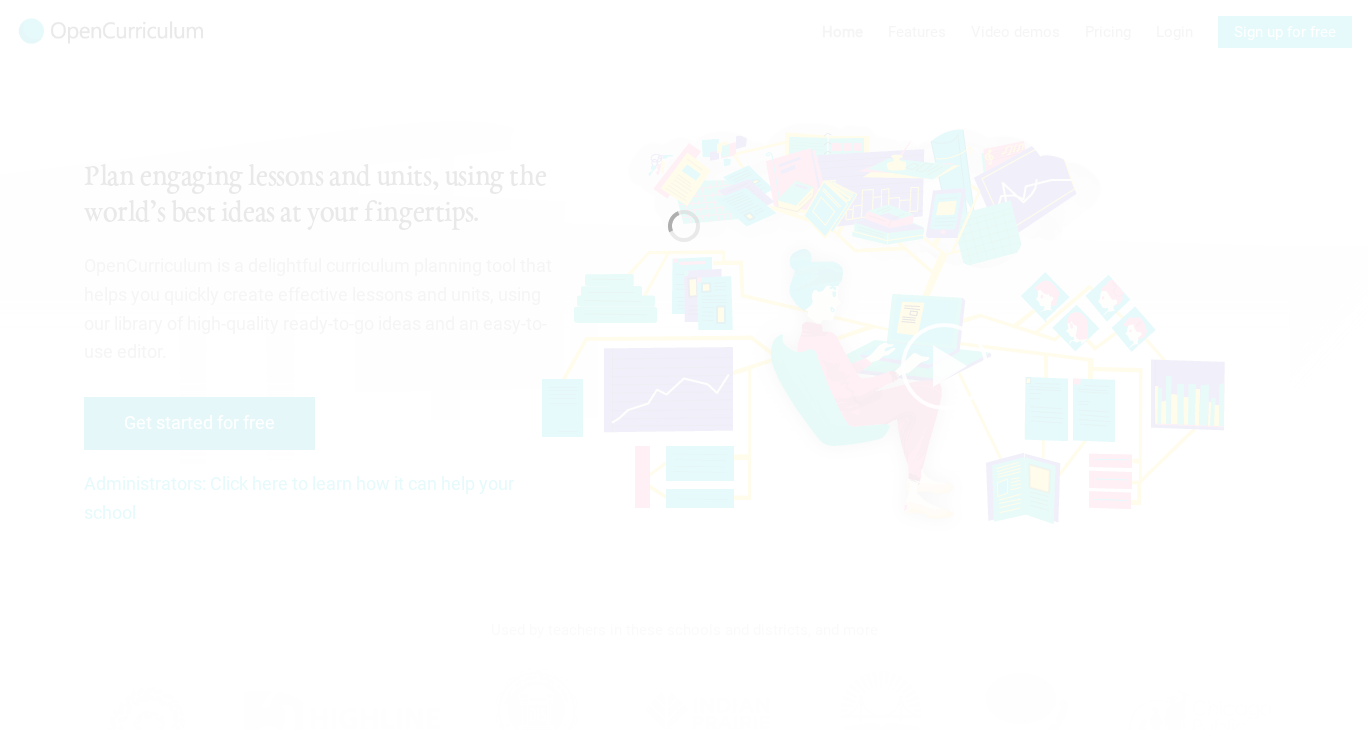 click at bounding box center (684, 365) 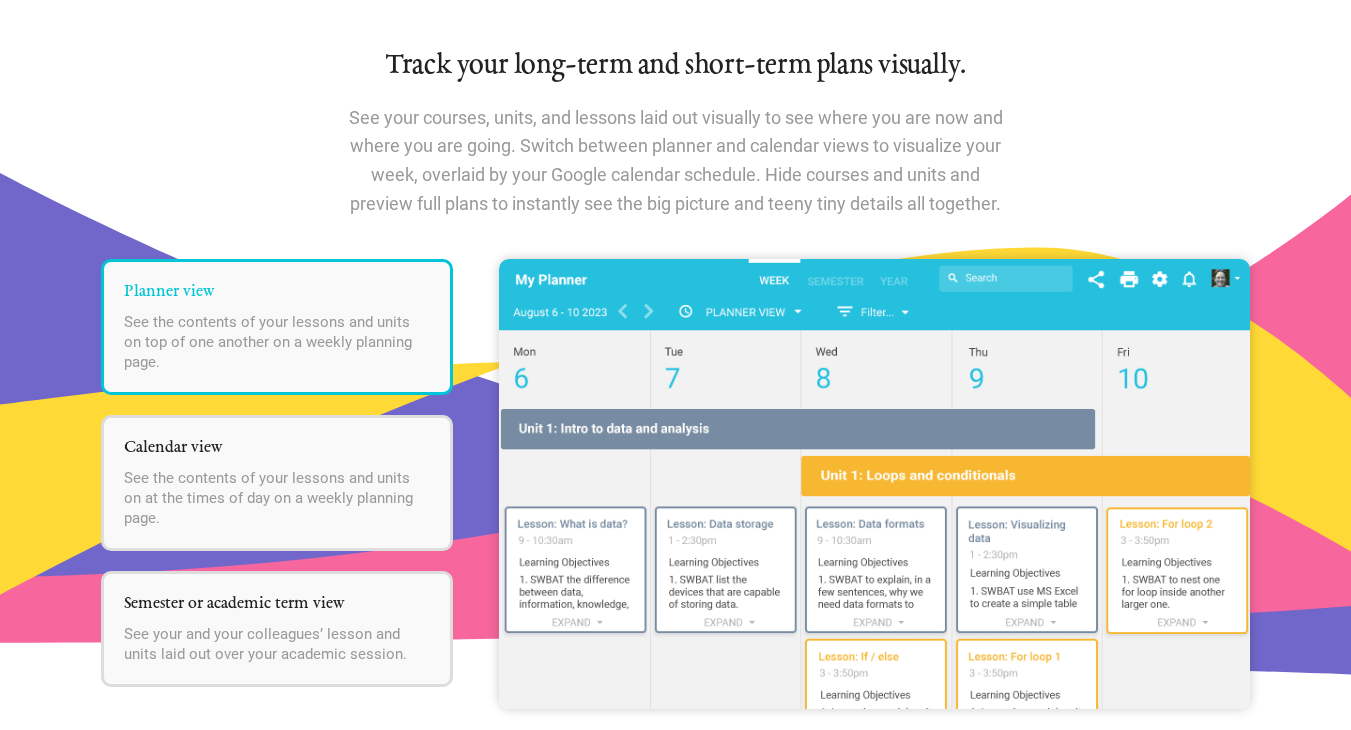 scroll, scrollTop: 2446, scrollLeft: 0, axis: vertical 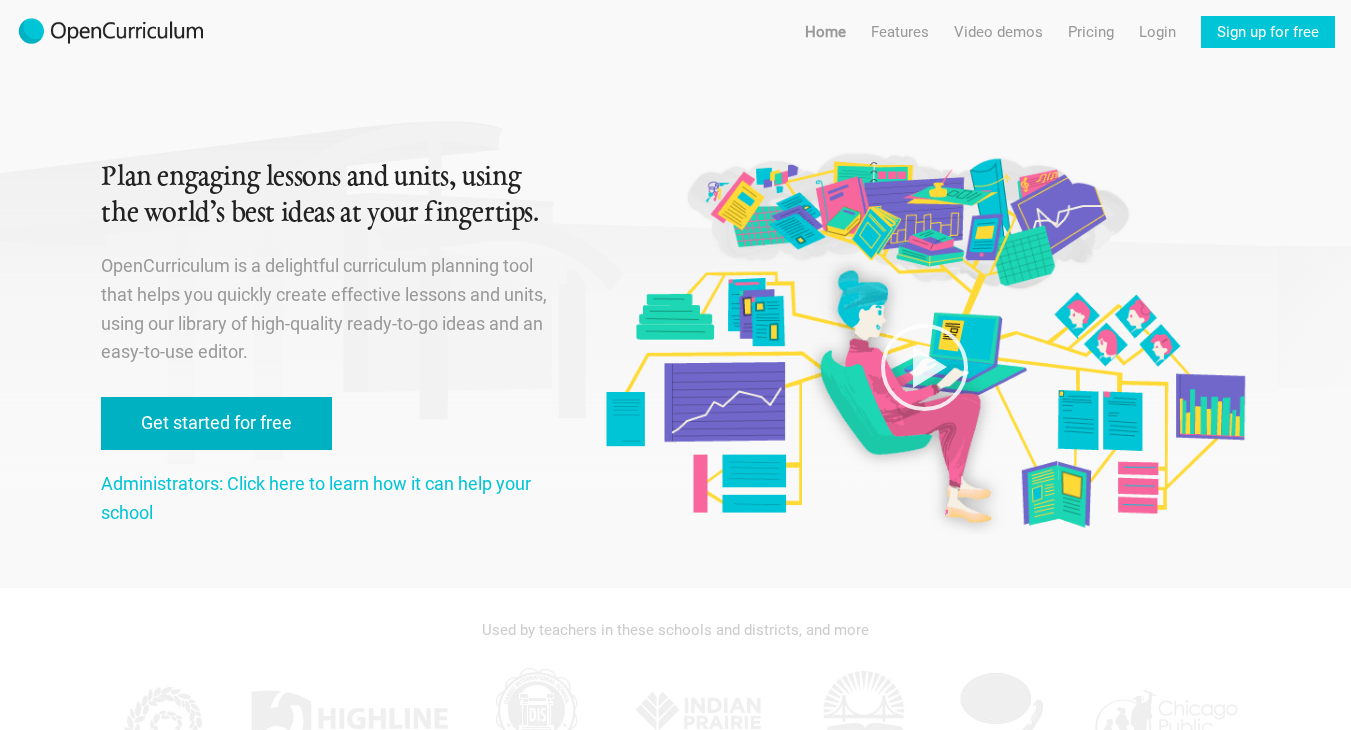 click on "Get started for free" at bounding box center [216, 423] 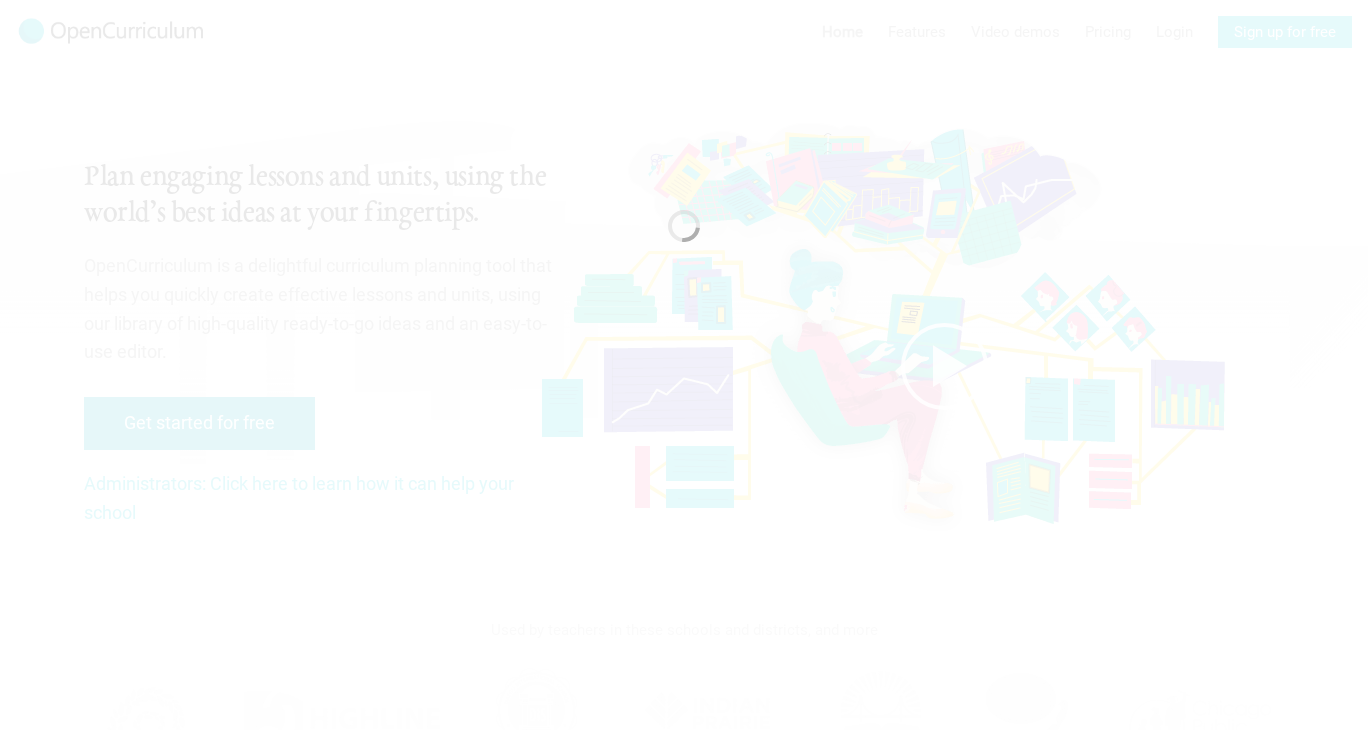 scroll, scrollTop: 0, scrollLeft: 0, axis: both 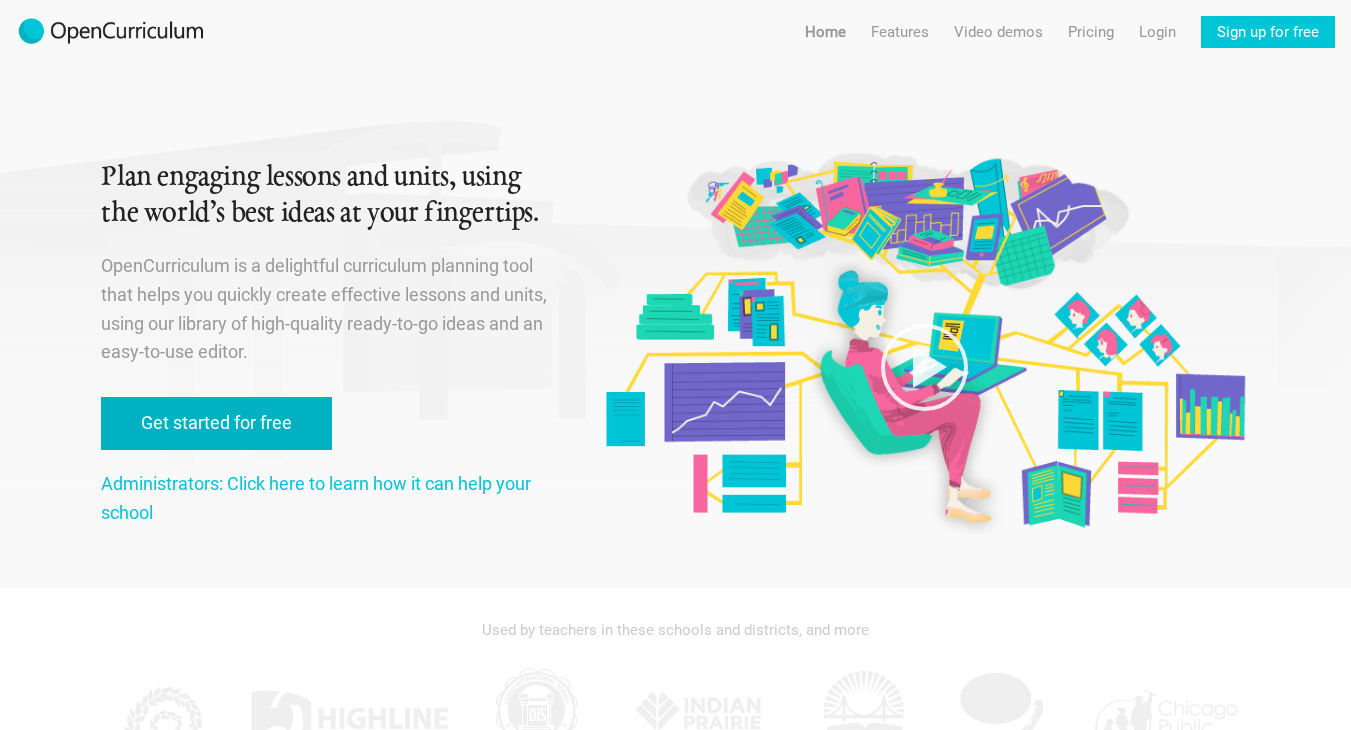 click on "Get started for free" at bounding box center (216, 423) 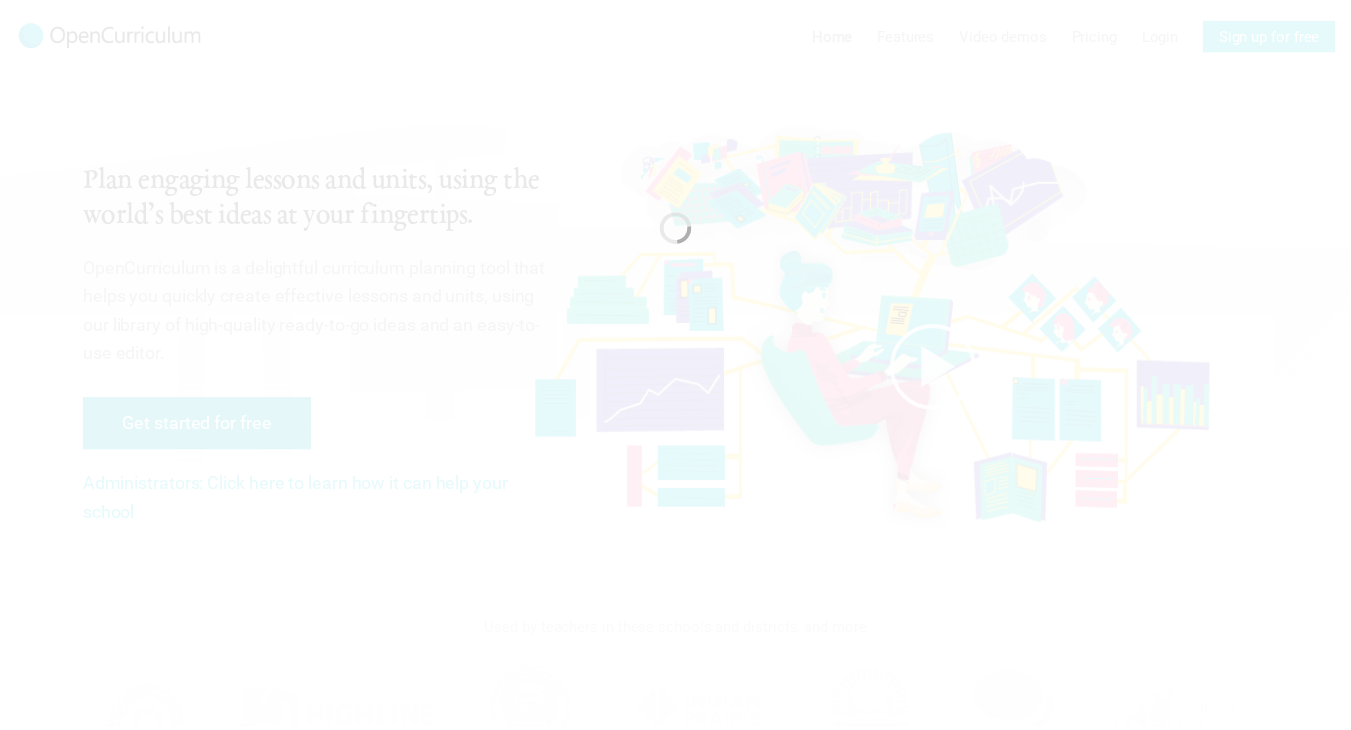 scroll, scrollTop: 0, scrollLeft: 0, axis: both 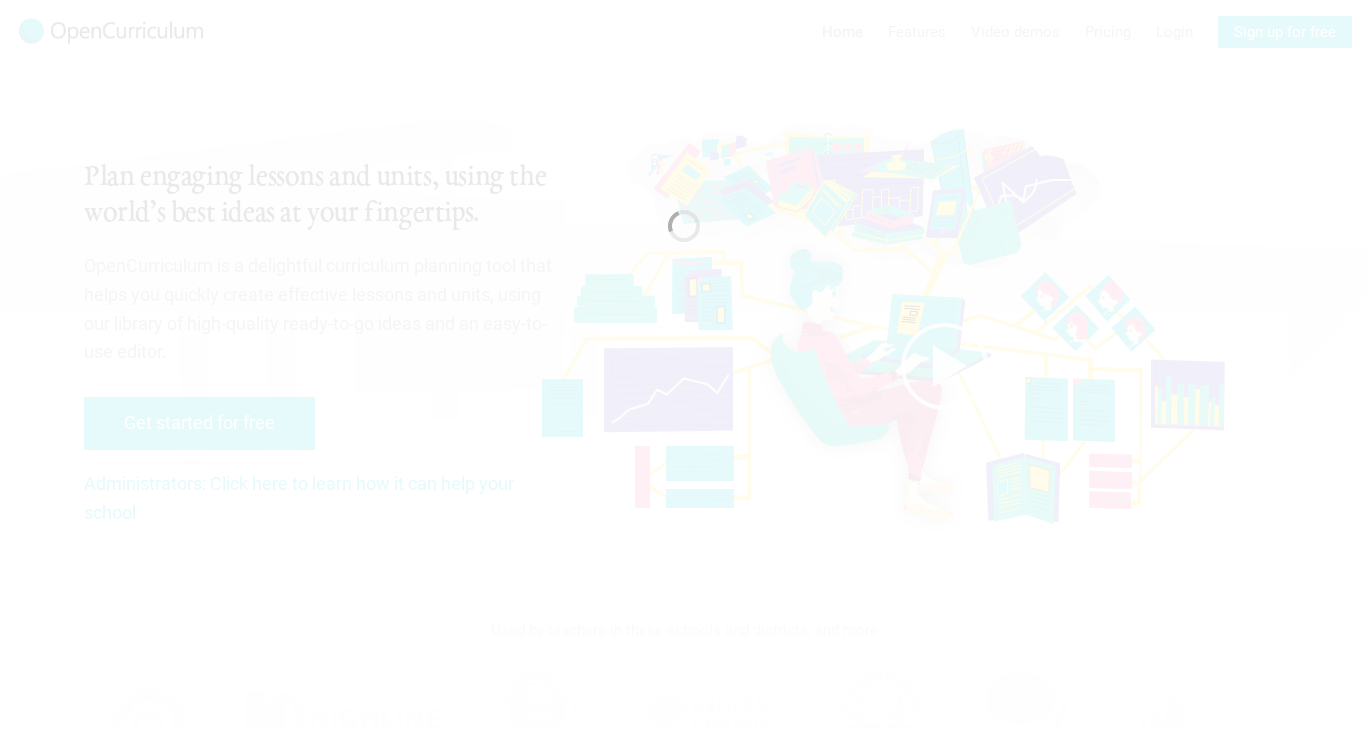 click at bounding box center (684, 365) 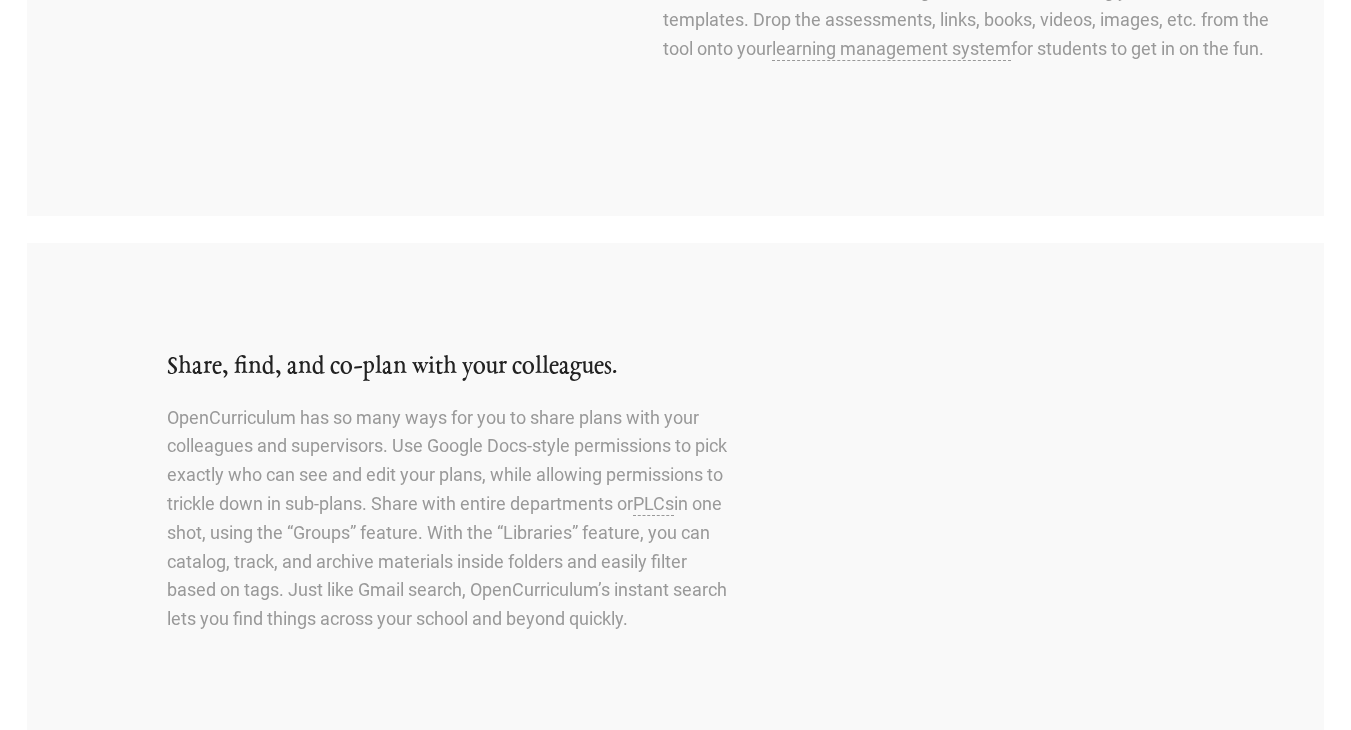scroll, scrollTop: 0, scrollLeft: 0, axis: both 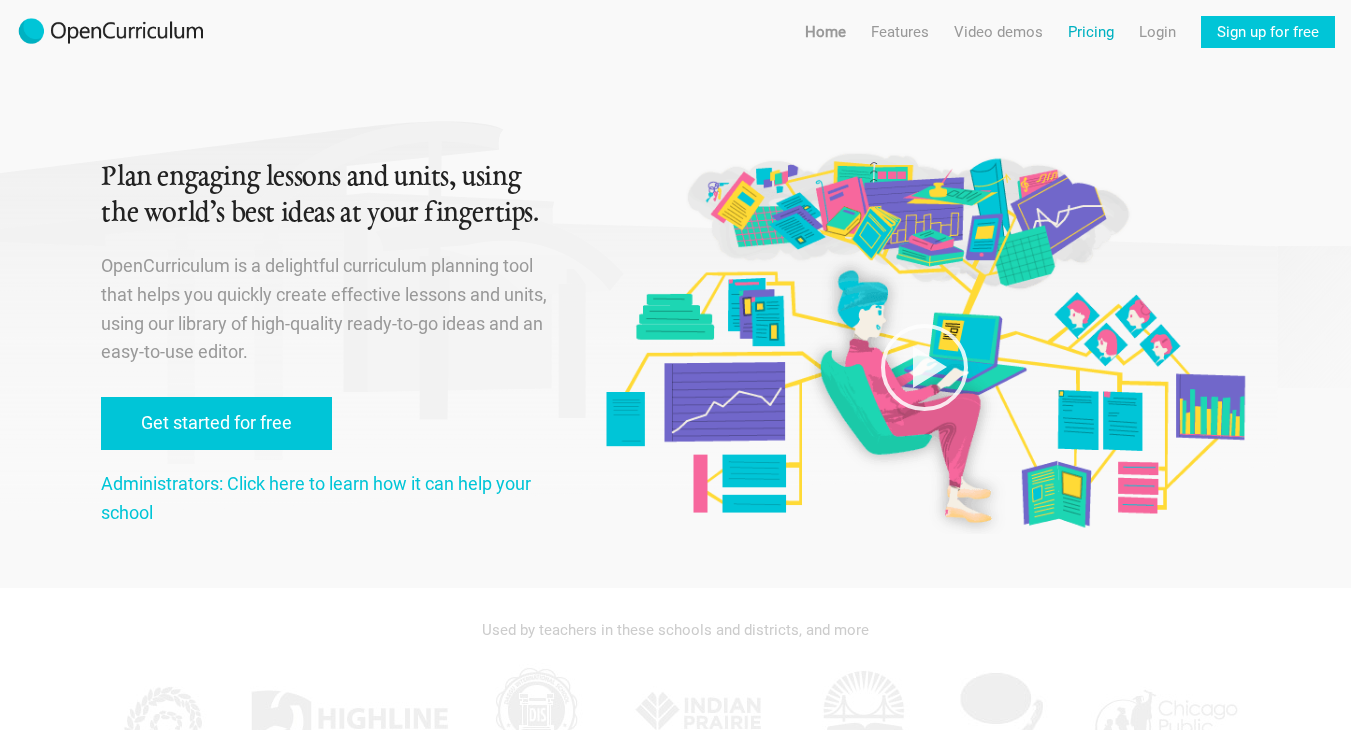 click on "Pricing" at bounding box center (1091, 32) 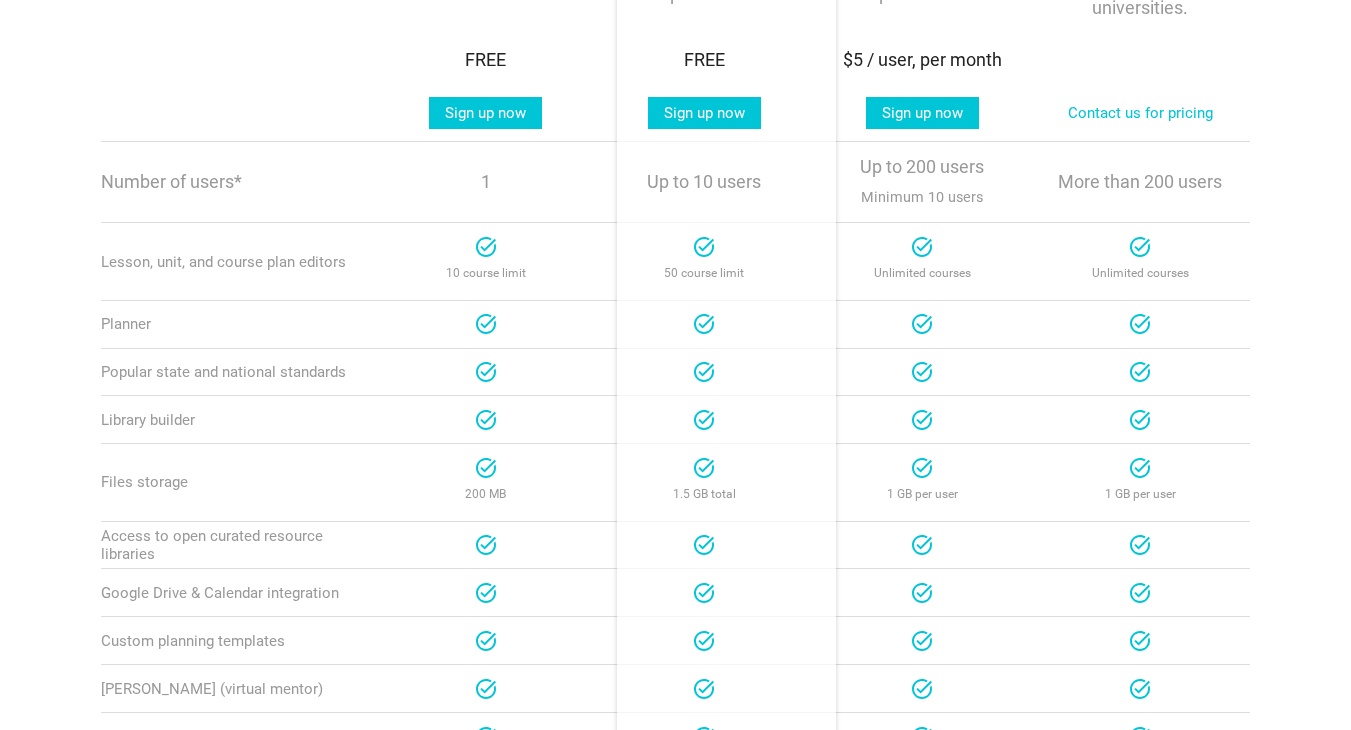 scroll, scrollTop: 618, scrollLeft: 0, axis: vertical 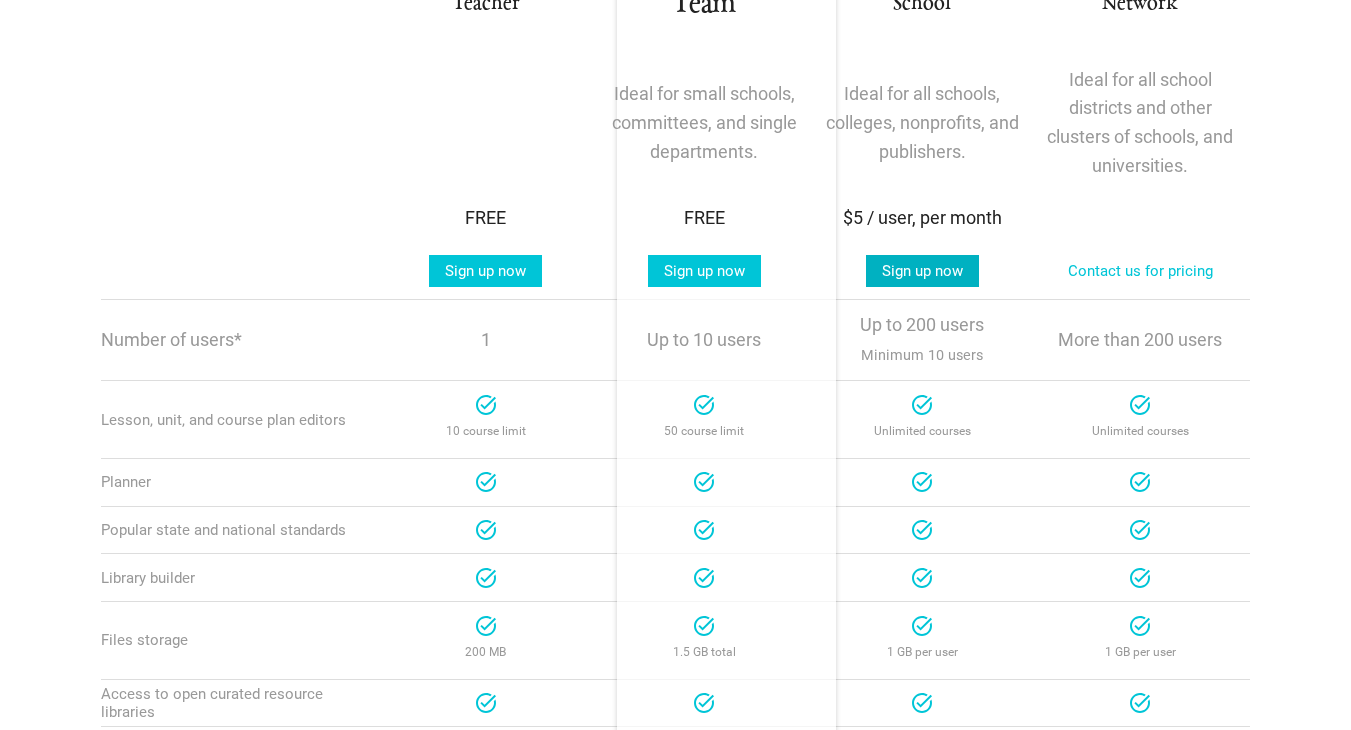 click on "Sign up now" at bounding box center [922, 271] 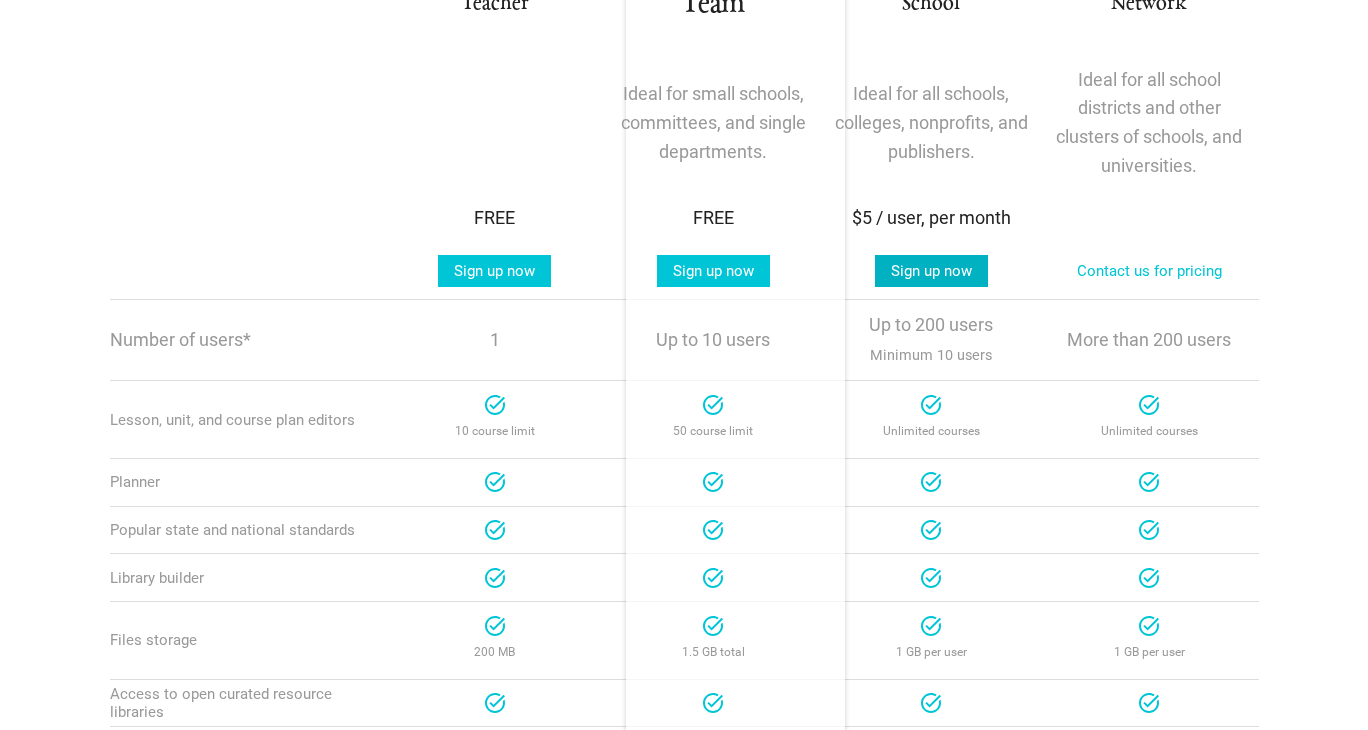 scroll, scrollTop: 0, scrollLeft: 0, axis: both 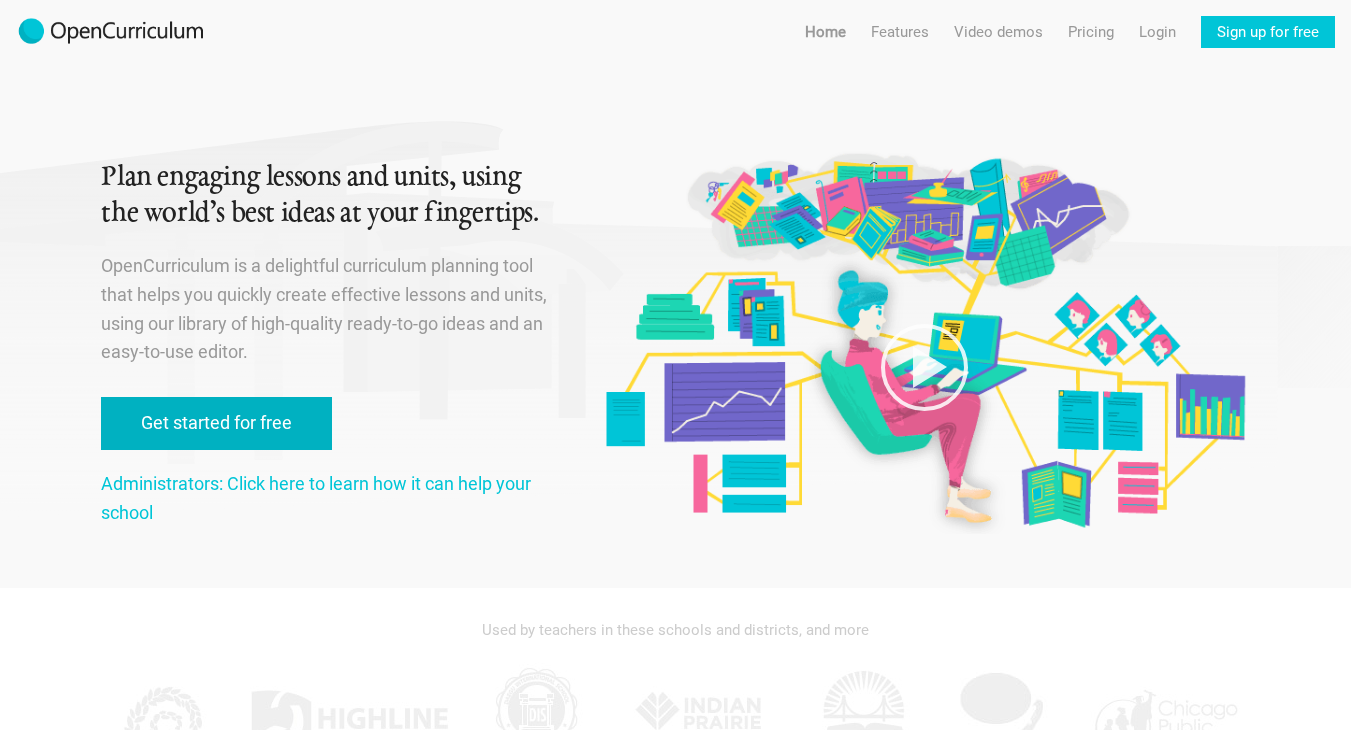 click on "Get started for free" at bounding box center (216, 423) 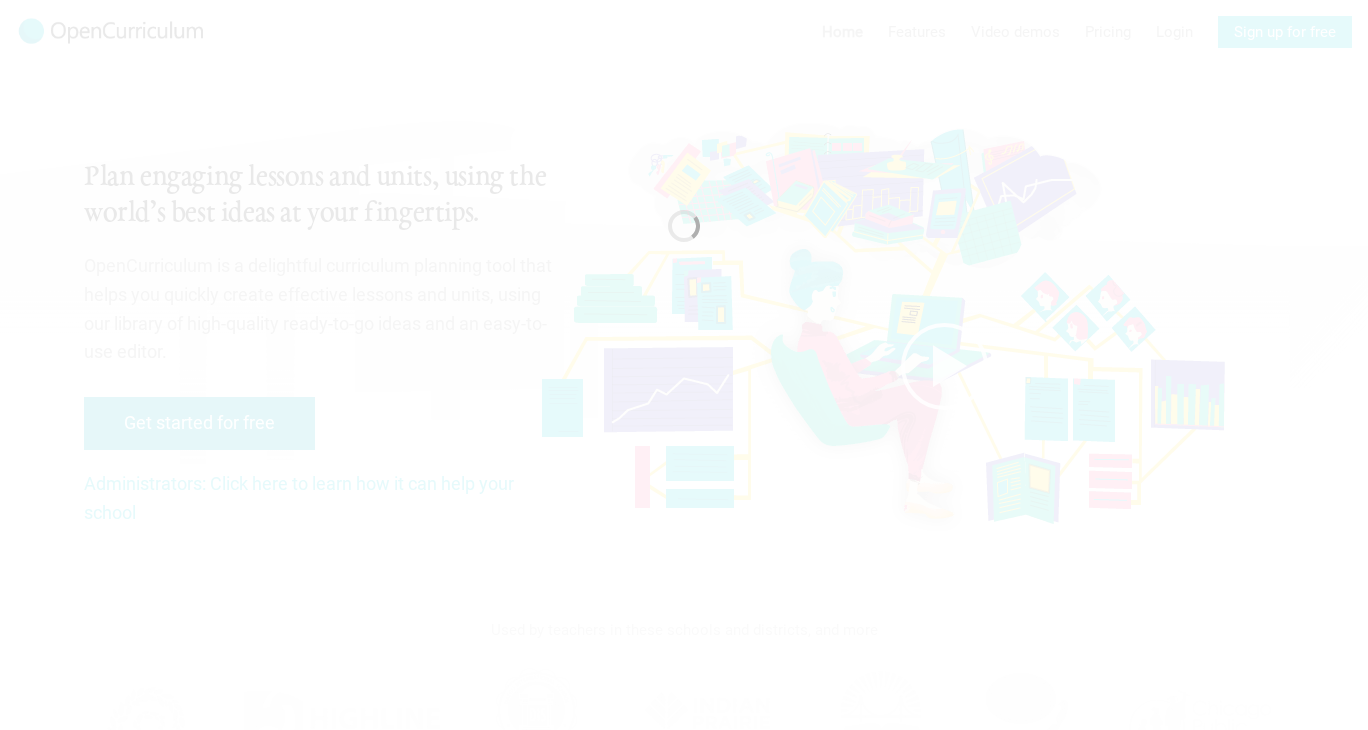 scroll, scrollTop: 0, scrollLeft: 0, axis: both 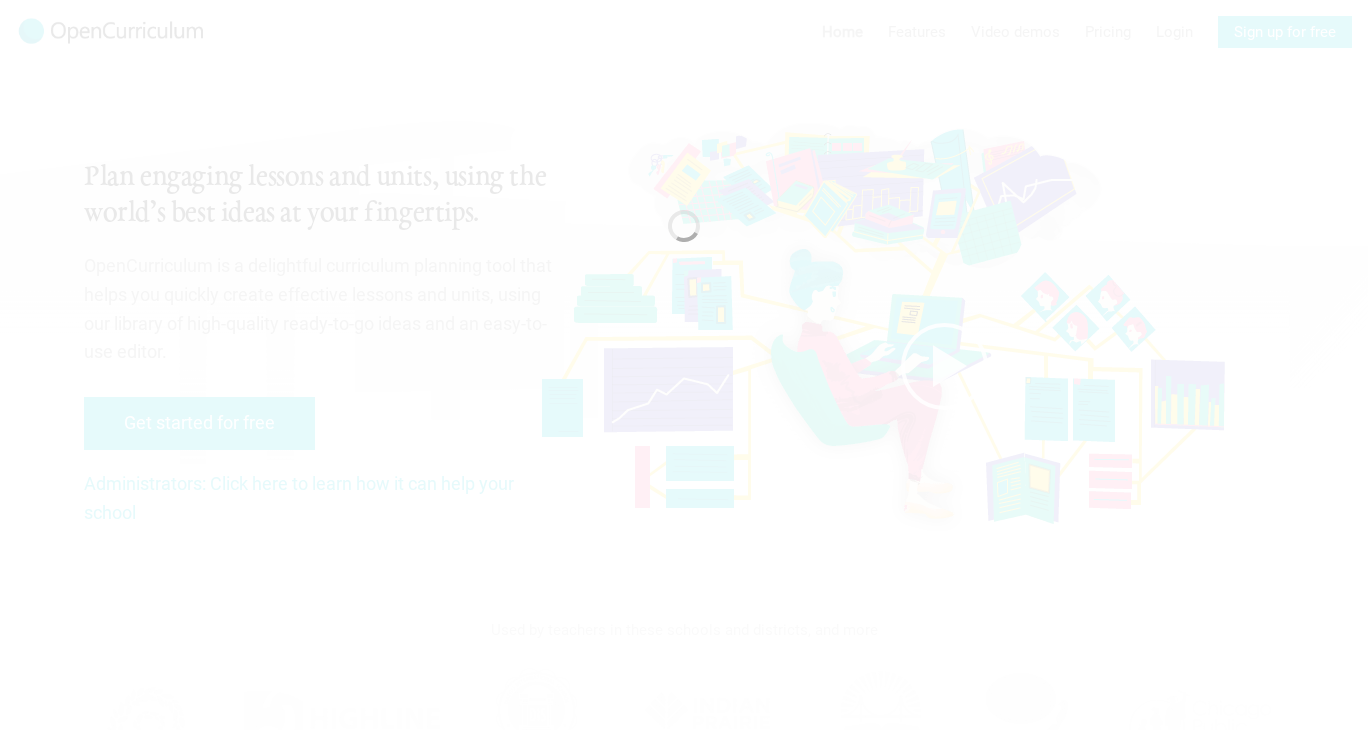 click at bounding box center [684, 365] 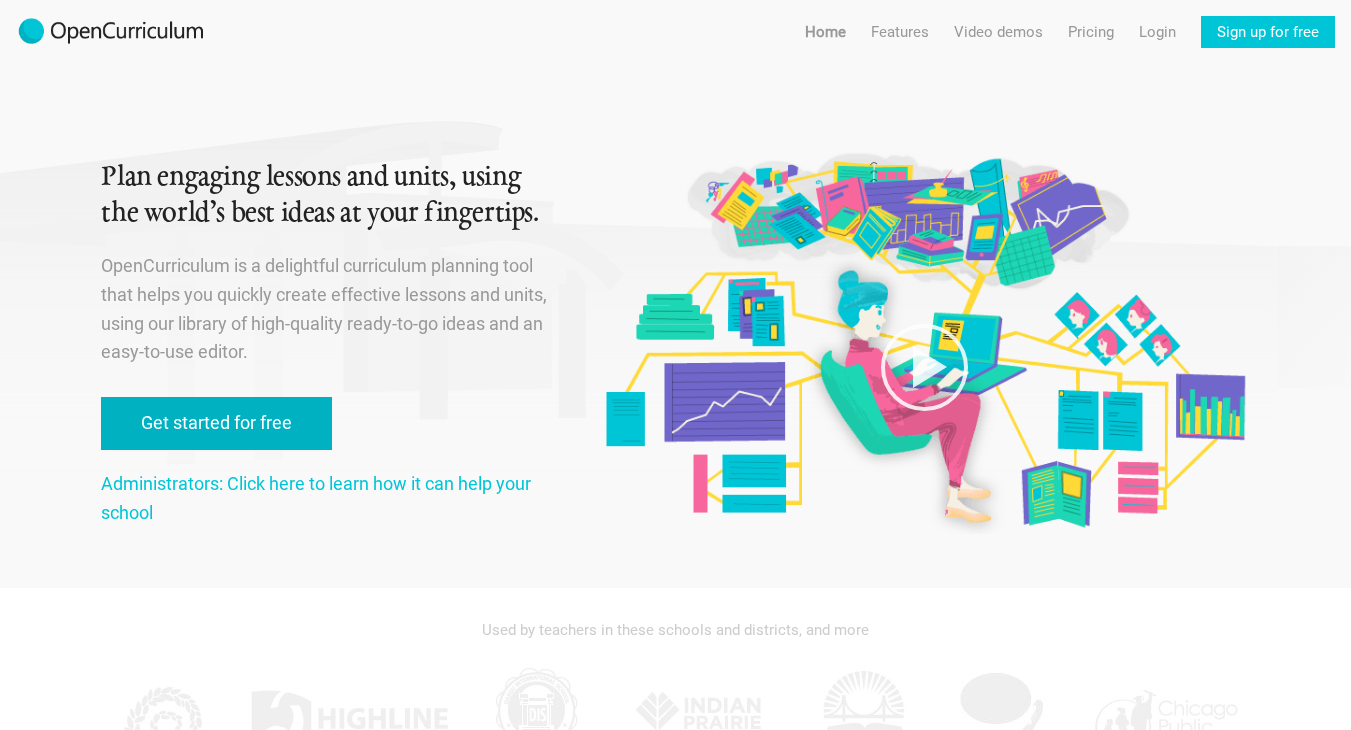 click on "Get started for free" at bounding box center [216, 423] 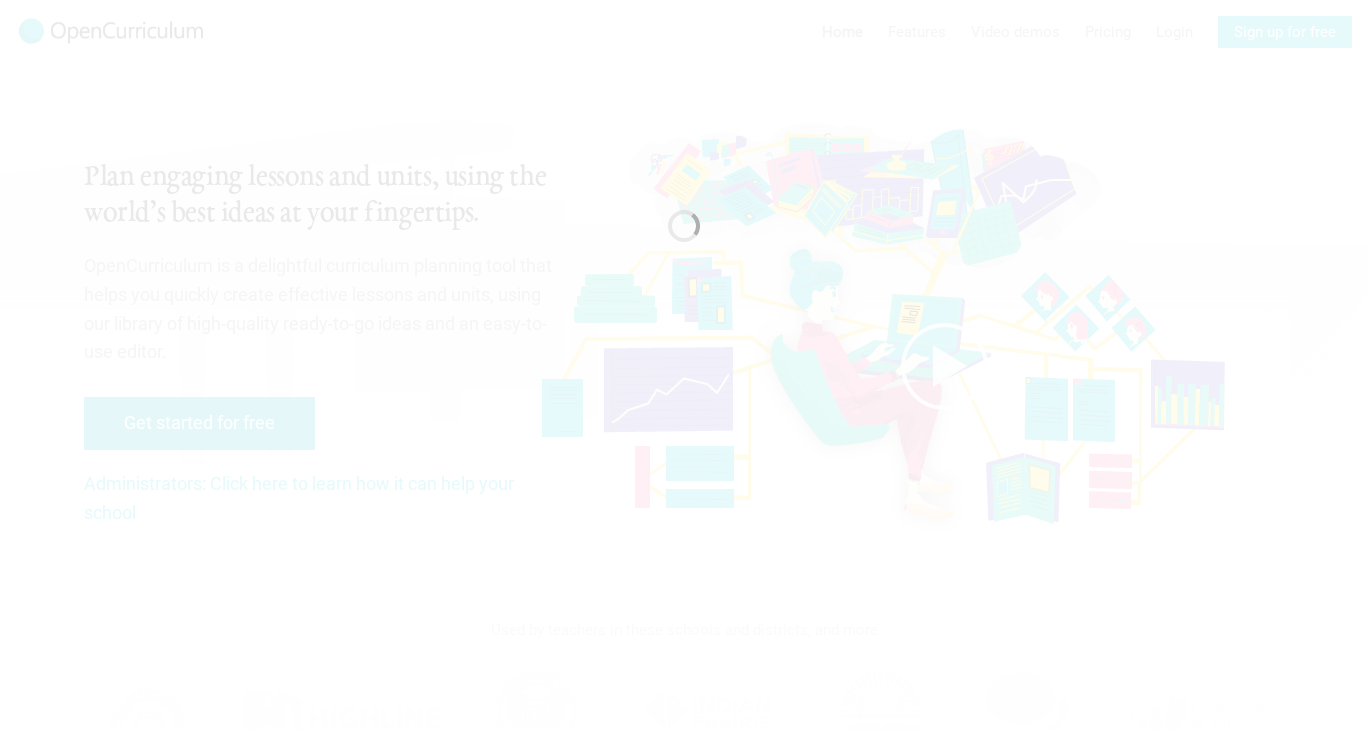 scroll, scrollTop: 0, scrollLeft: 0, axis: both 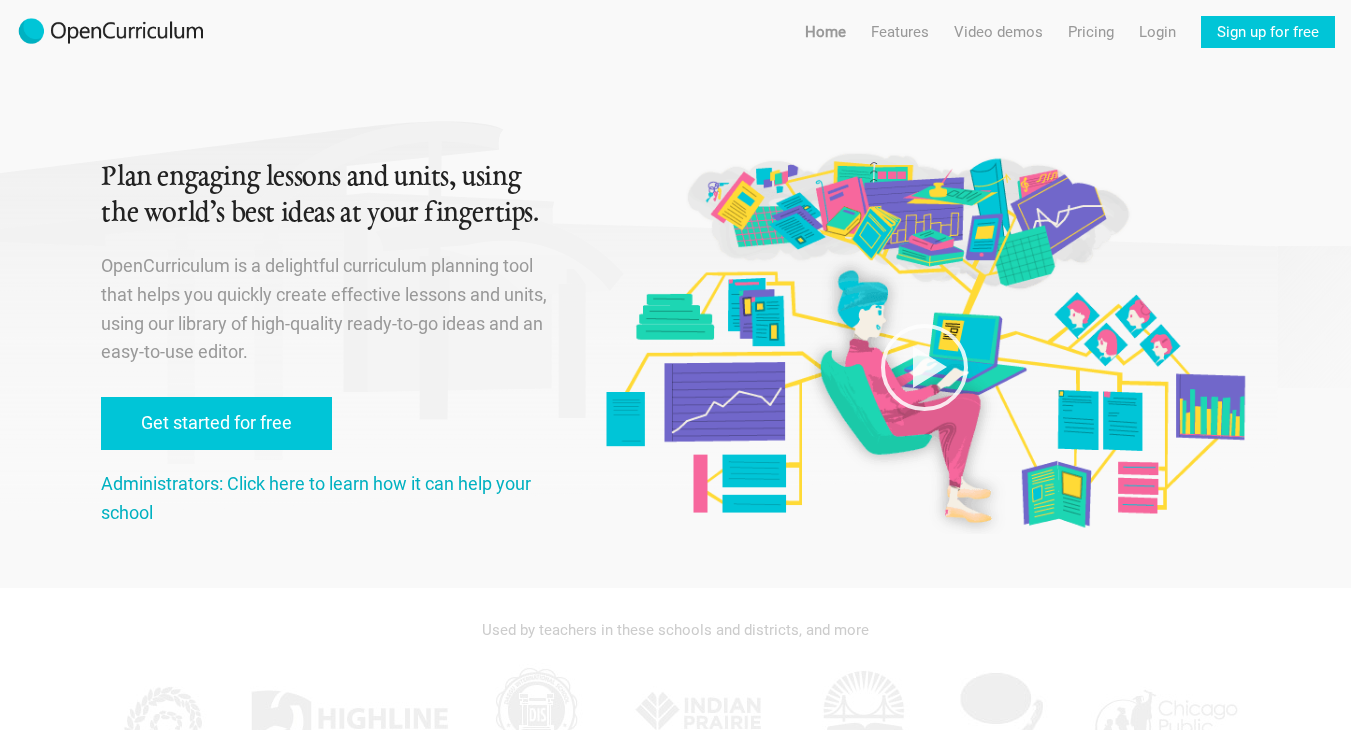 click on "Administrators: Click here to learn how it can help your school" at bounding box center (316, 498) 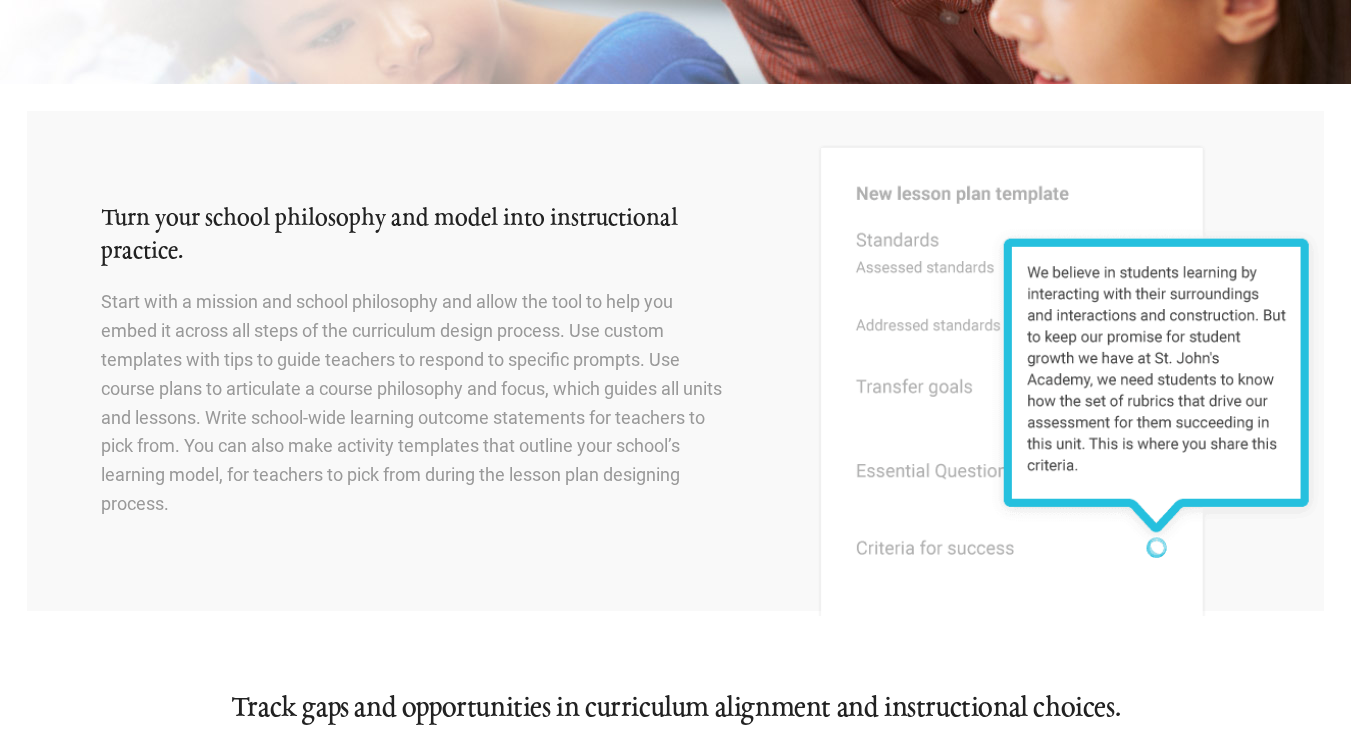 scroll, scrollTop: 0, scrollLeft: 0, axis: both 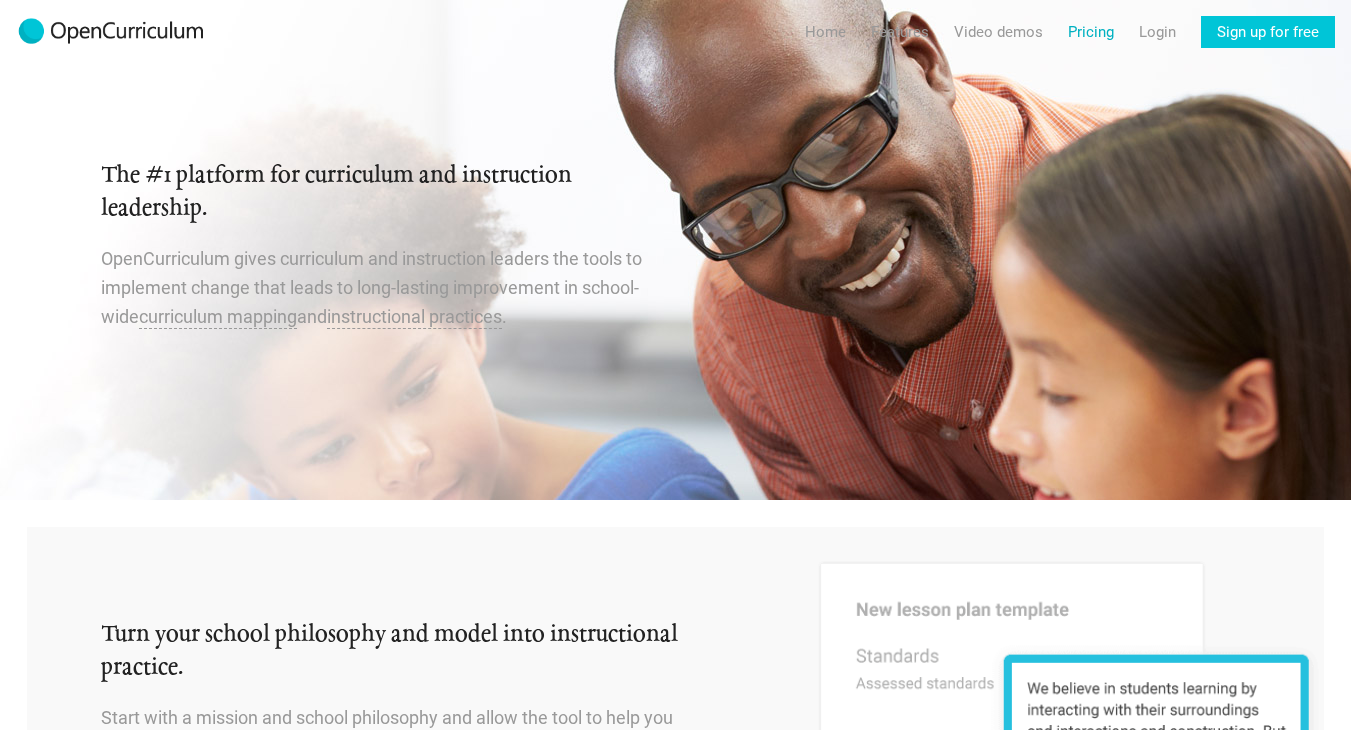 click on "Pricing" at bounding box center (1091, 32) 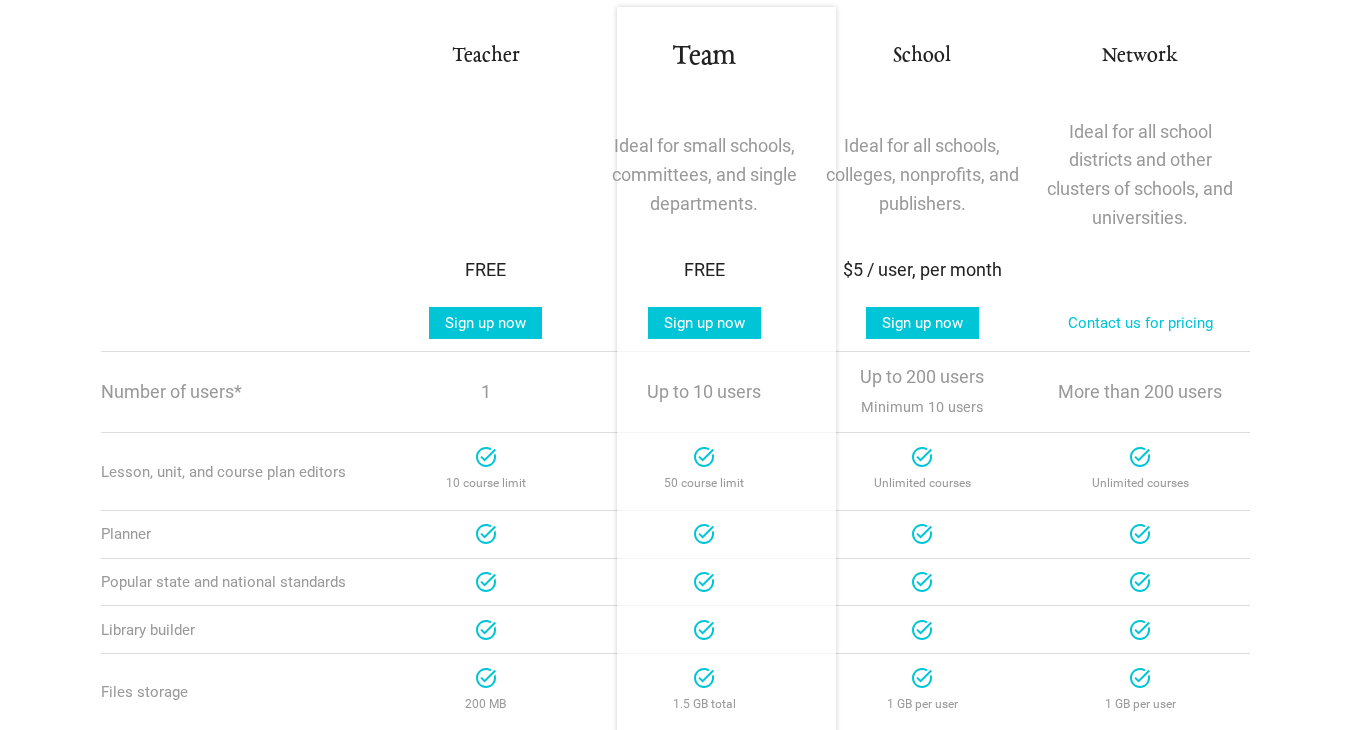 scroll, scrollTop: 392, scrollLeft: 0, axis: vertical 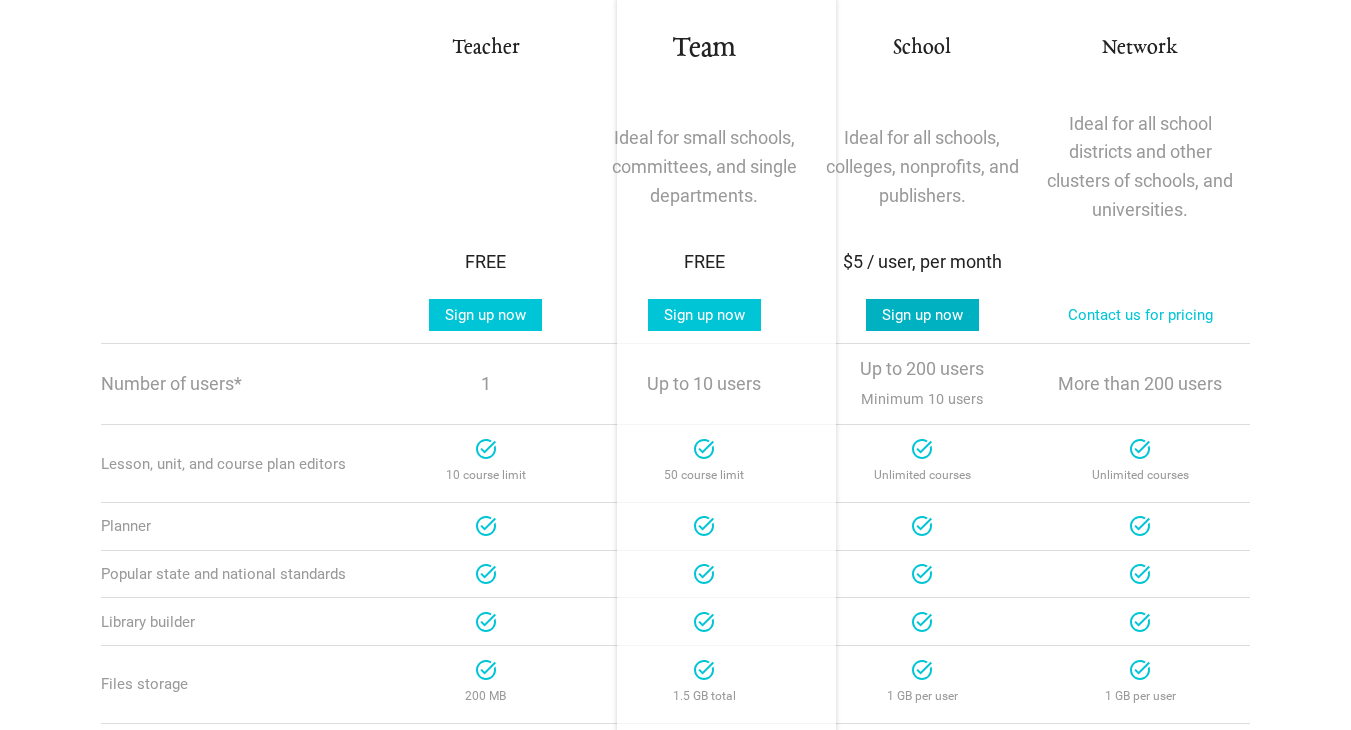 click on "Sign up now" at bounding box center [922, 315] 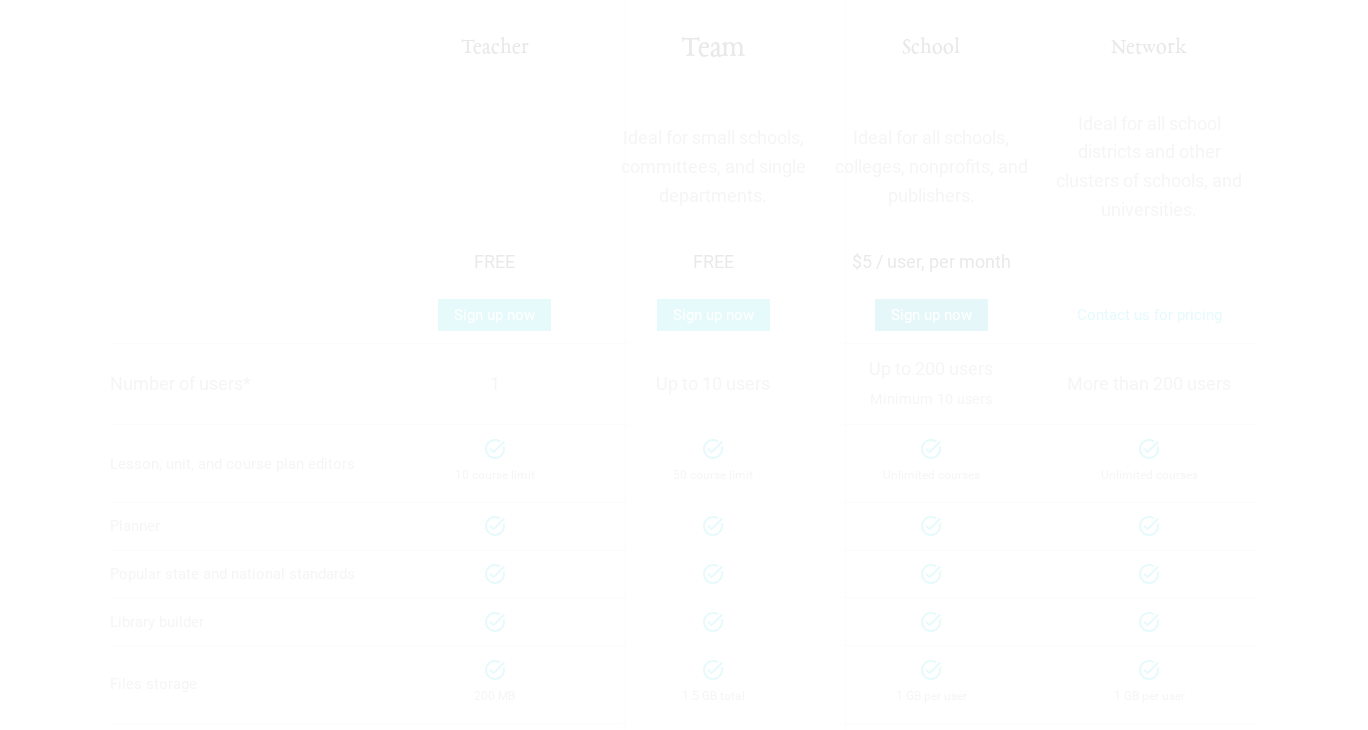 scroll, scrollTop: 0, scrollLeft: 0, axis: both 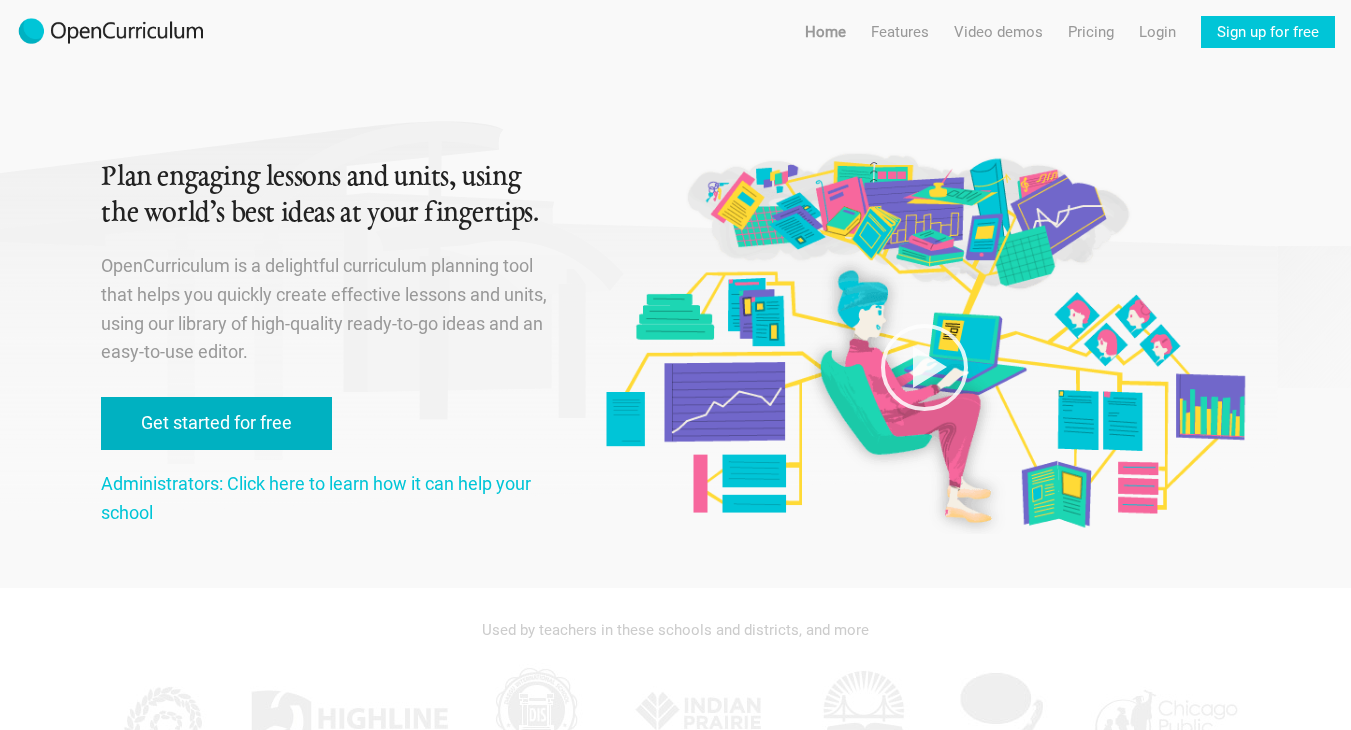 click on "Get started for free" at bounding box center [216, 423] 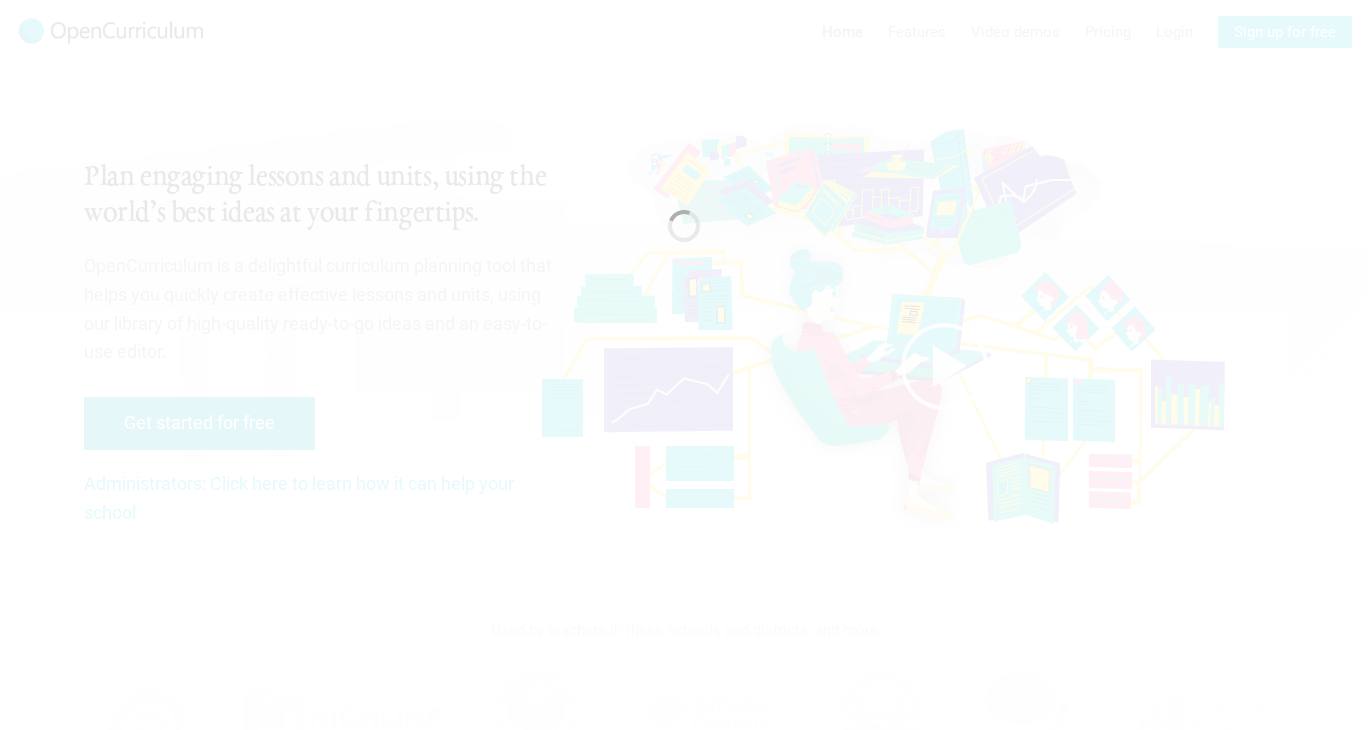 scroll, scrollTop: 0, scrollLeft: 0, axis: both 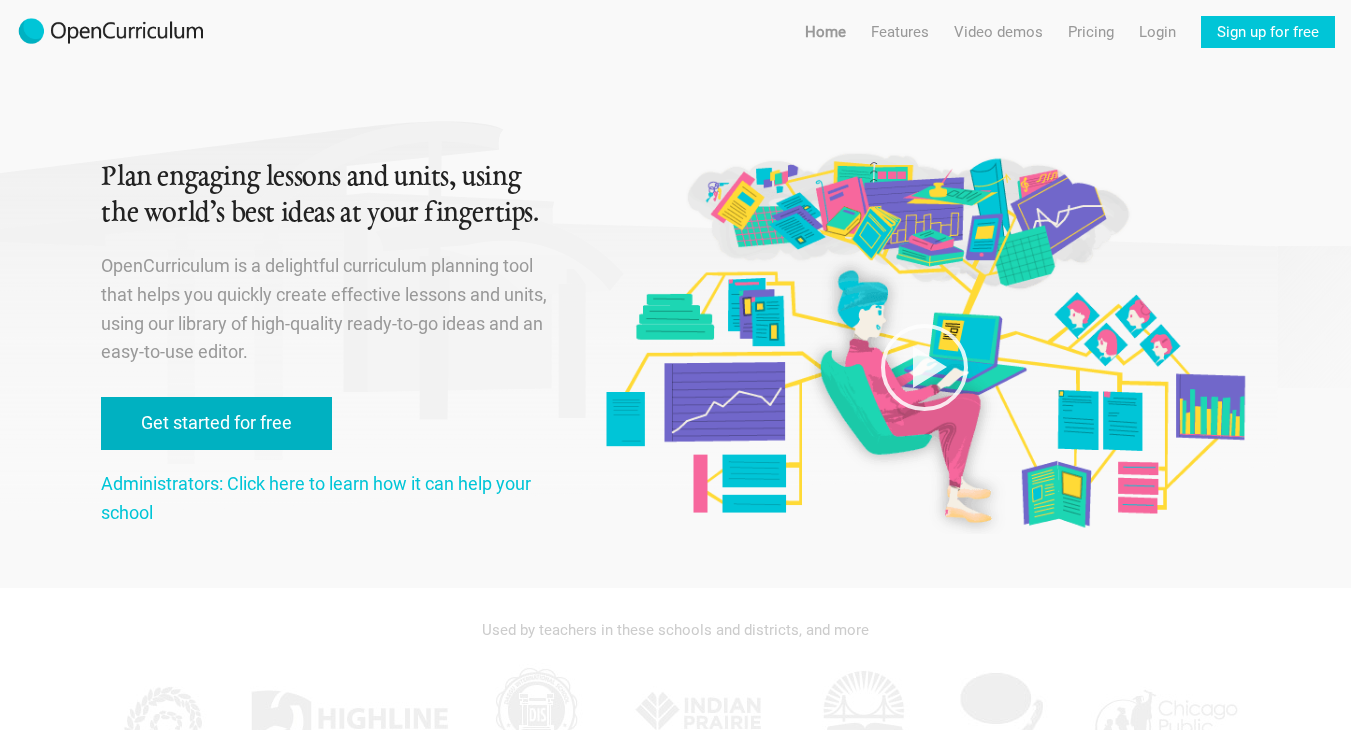 click on "Get started for free" at bounding box center [216, 423] 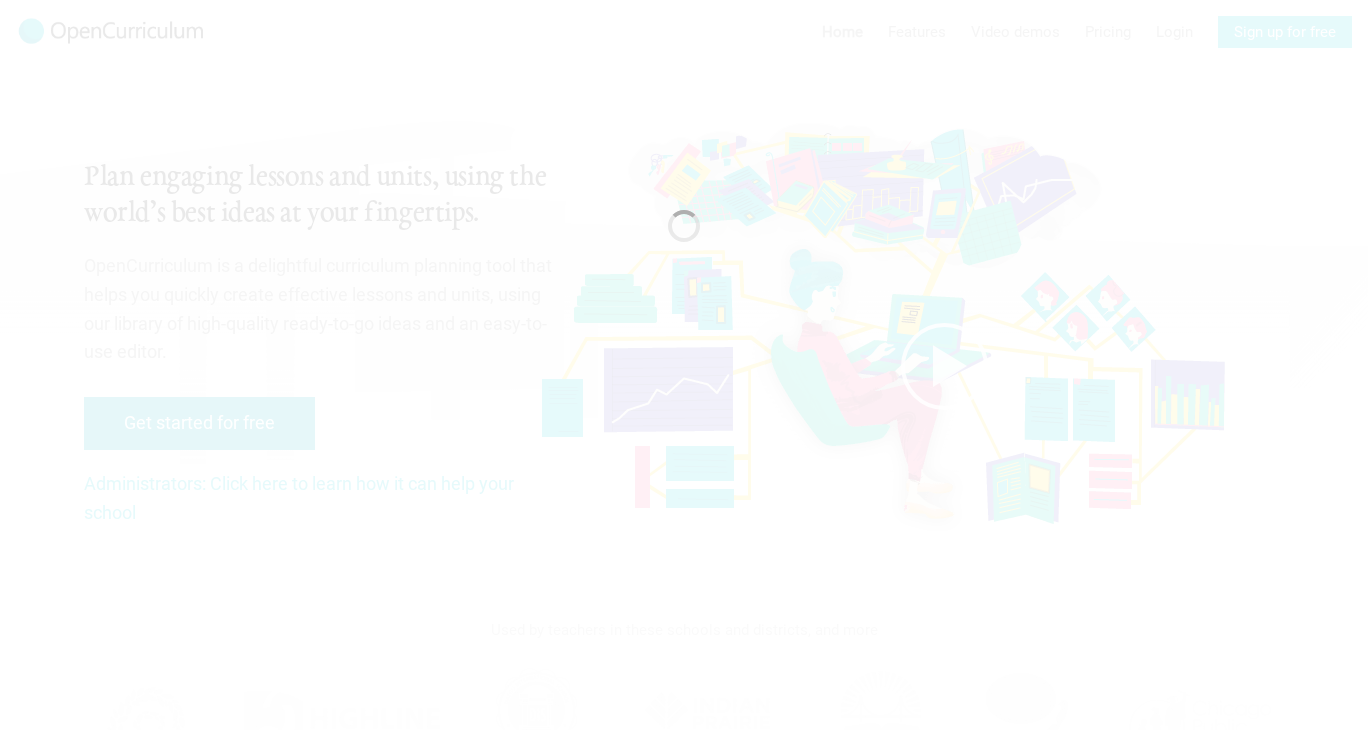 scroll, scrollTop: 0, scrollLeft: 0, axis: both 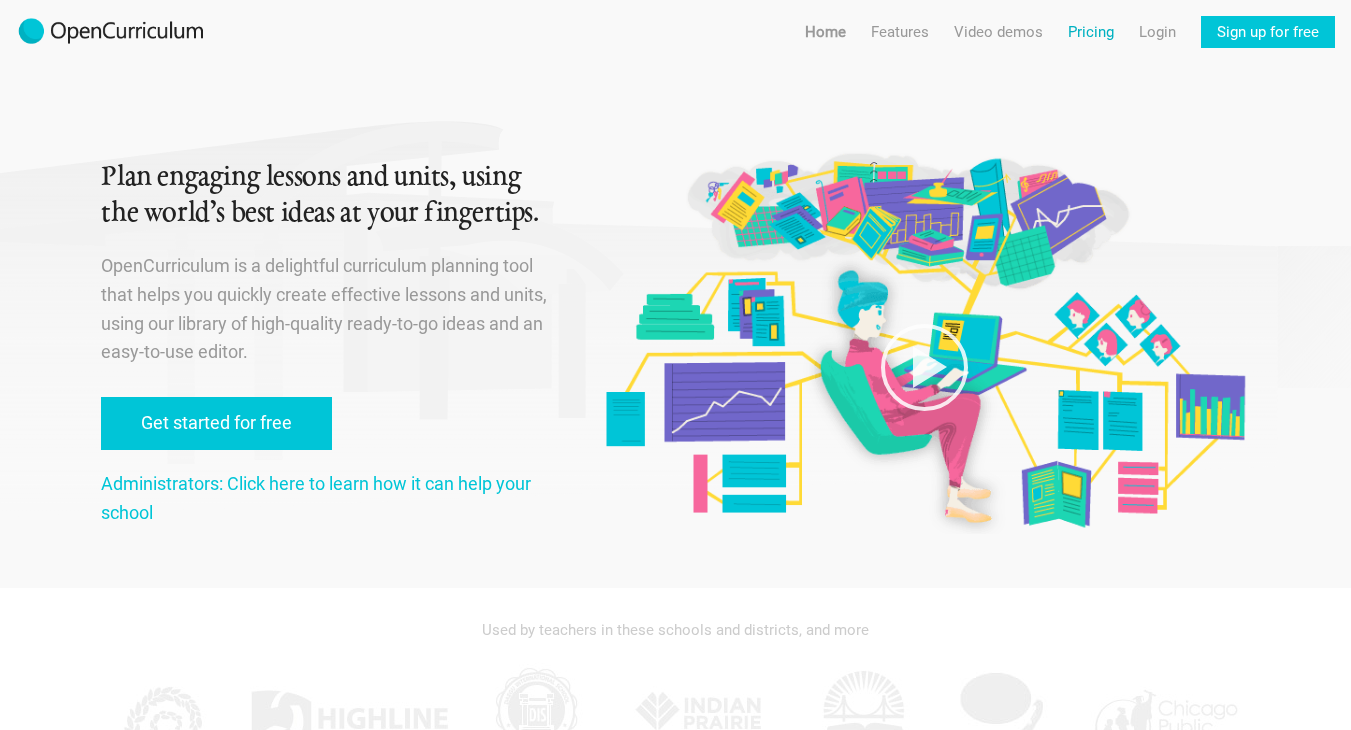 click on "Pricing" at bounding box center (1091, 32) 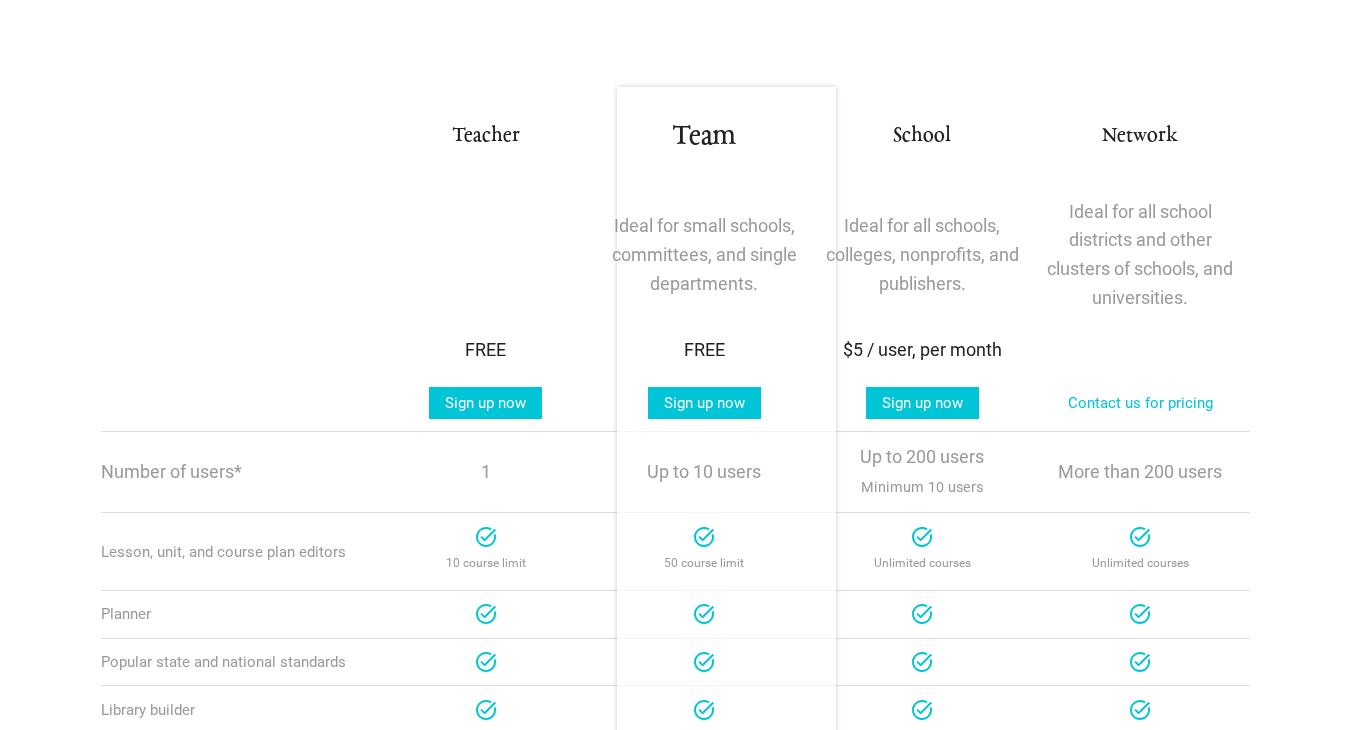 scroll, scrollTop: 299, scrollLeft: 0, axis: vertical 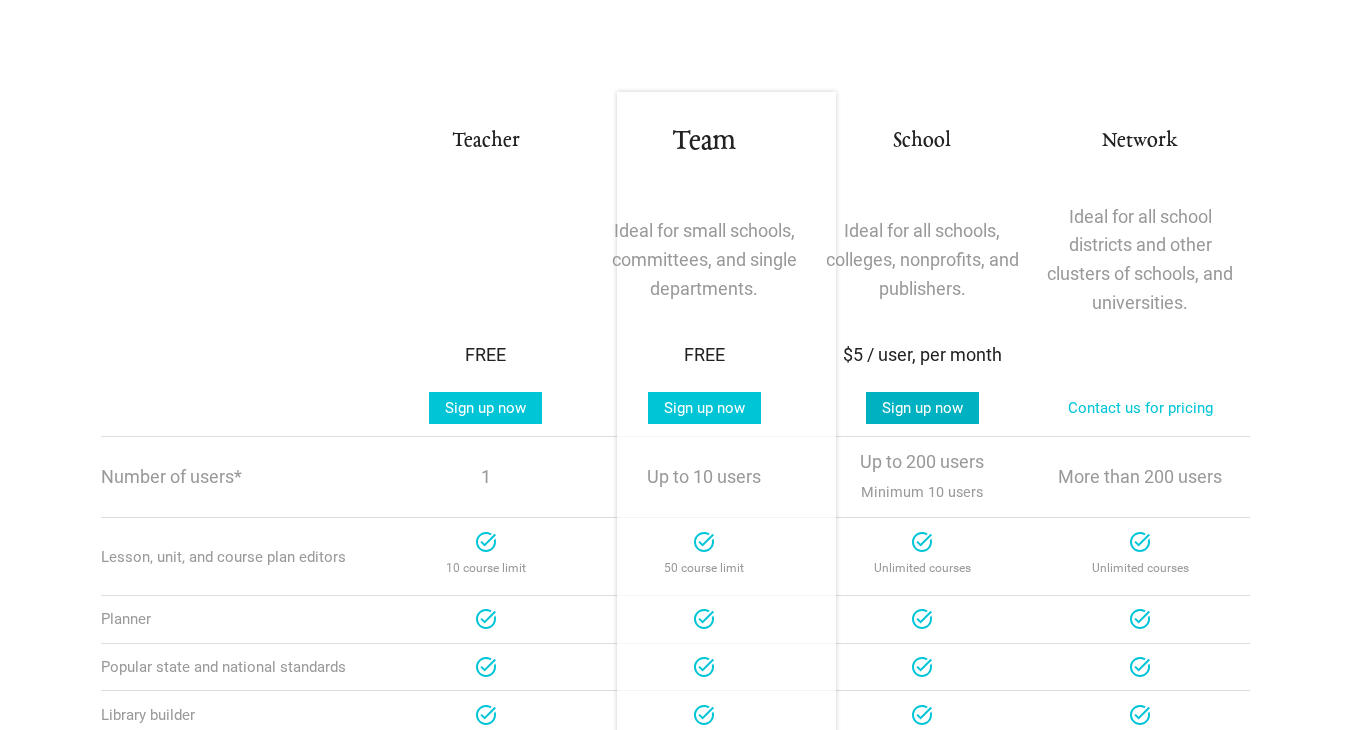 click on "Sign up now" at bounding box center [922, 408] 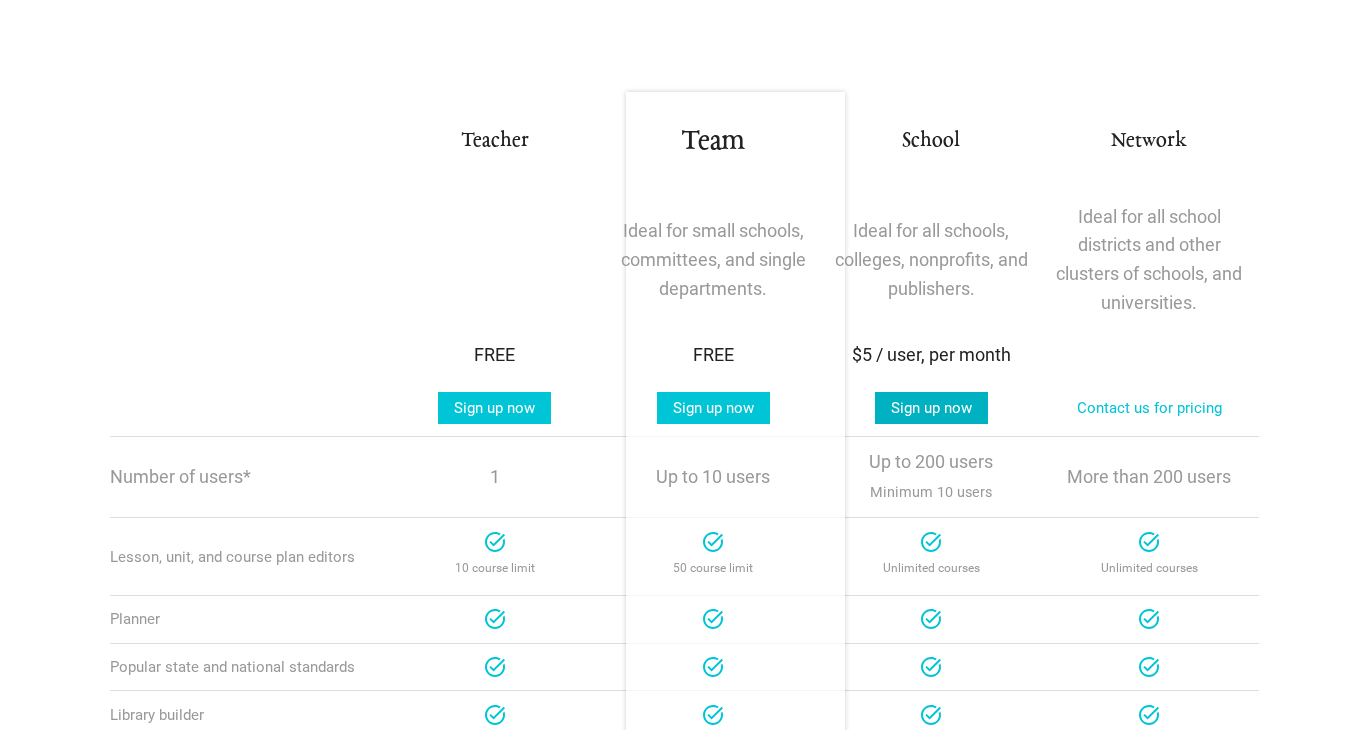 scroll, scrollTop: 0, scrollLeft: 0, axis: both 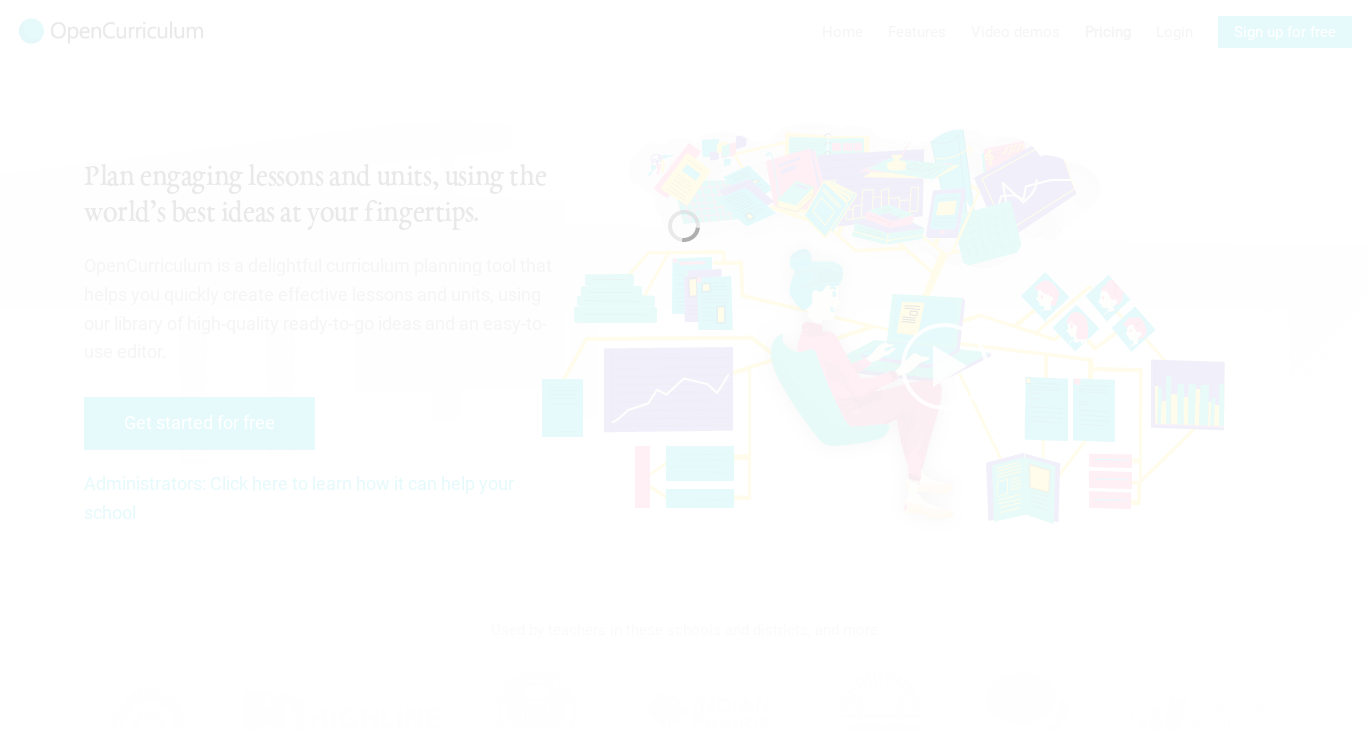 click at bounding box center (684, 365) 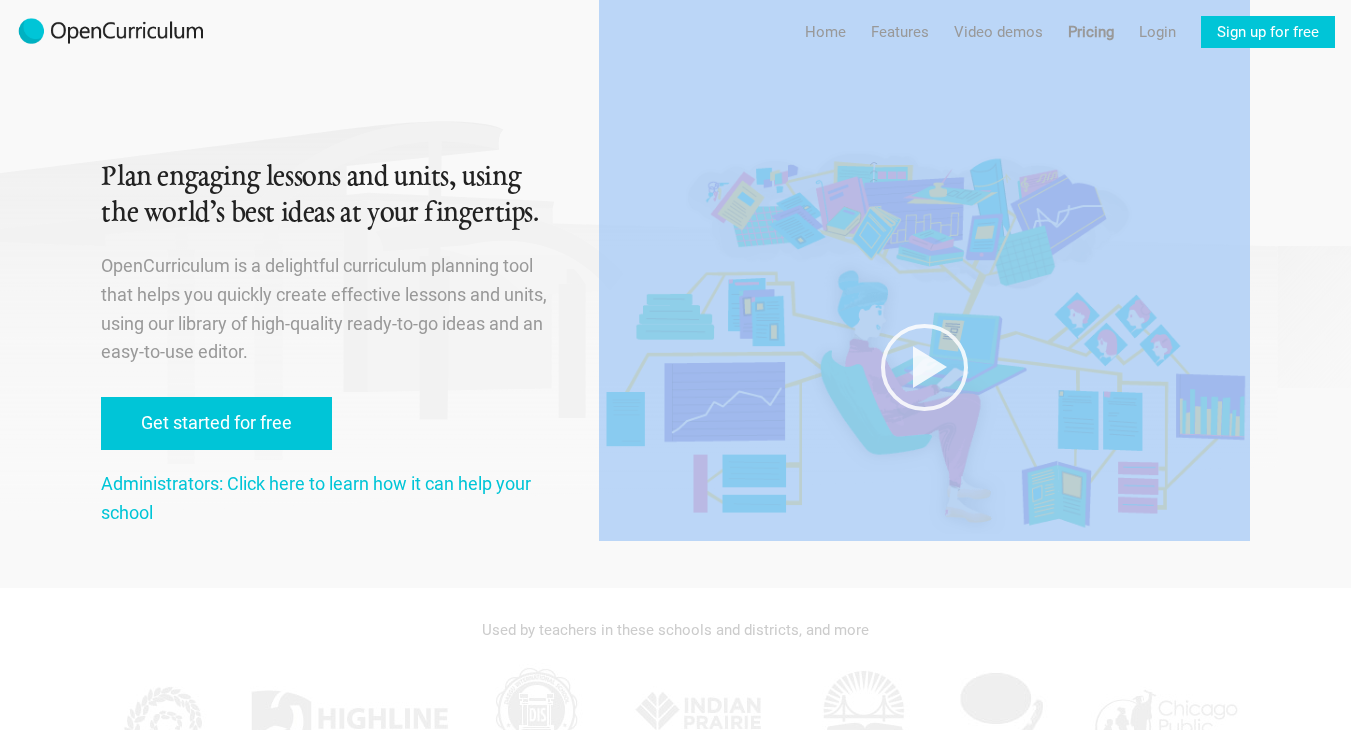 click at bounding box center [924, 270] 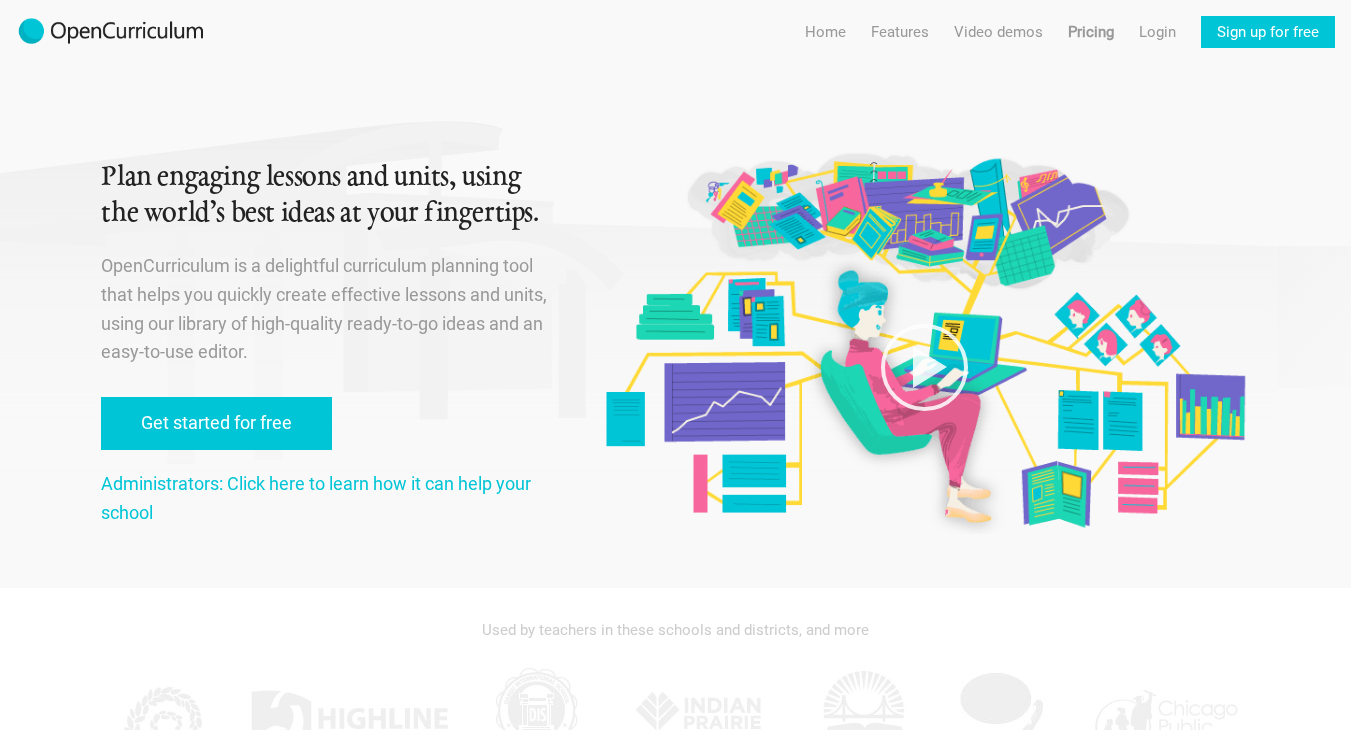 click at bounding box center [924, 270] 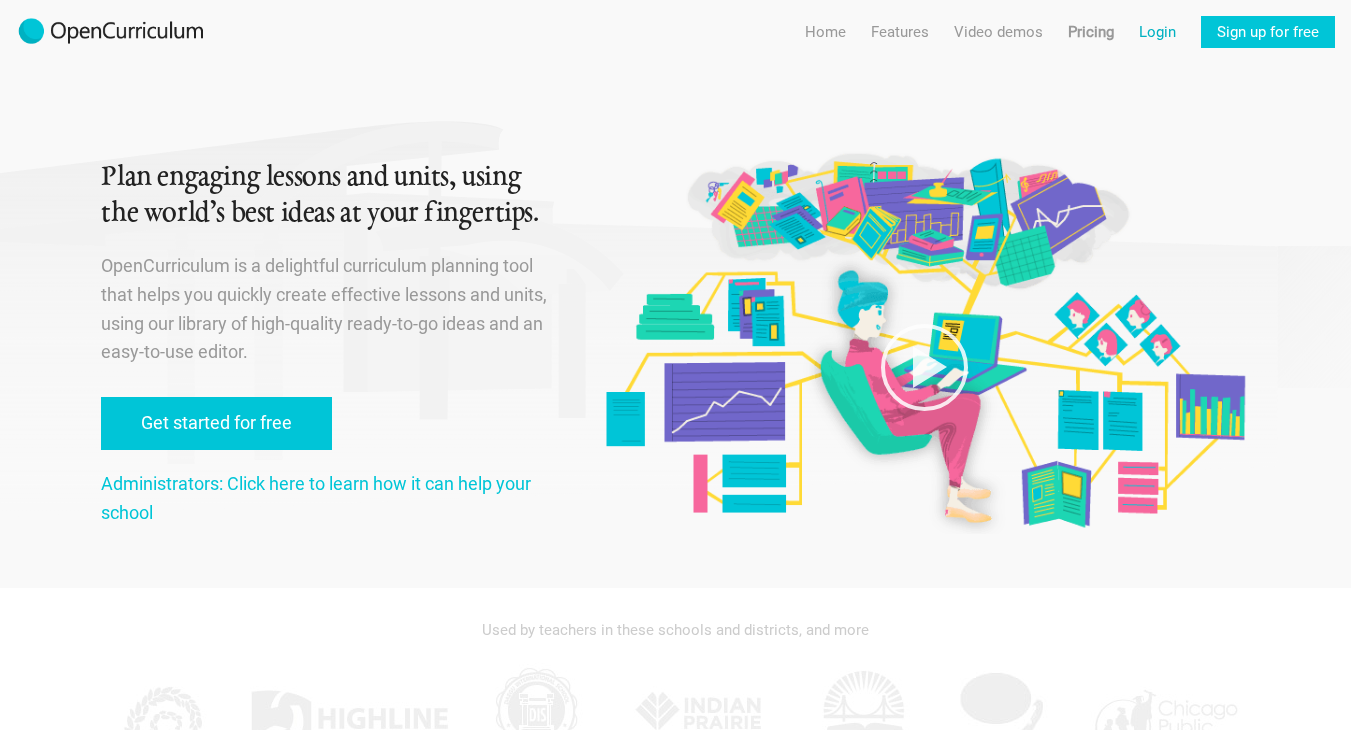 click on "Login" at bounding box center [1157, 32] 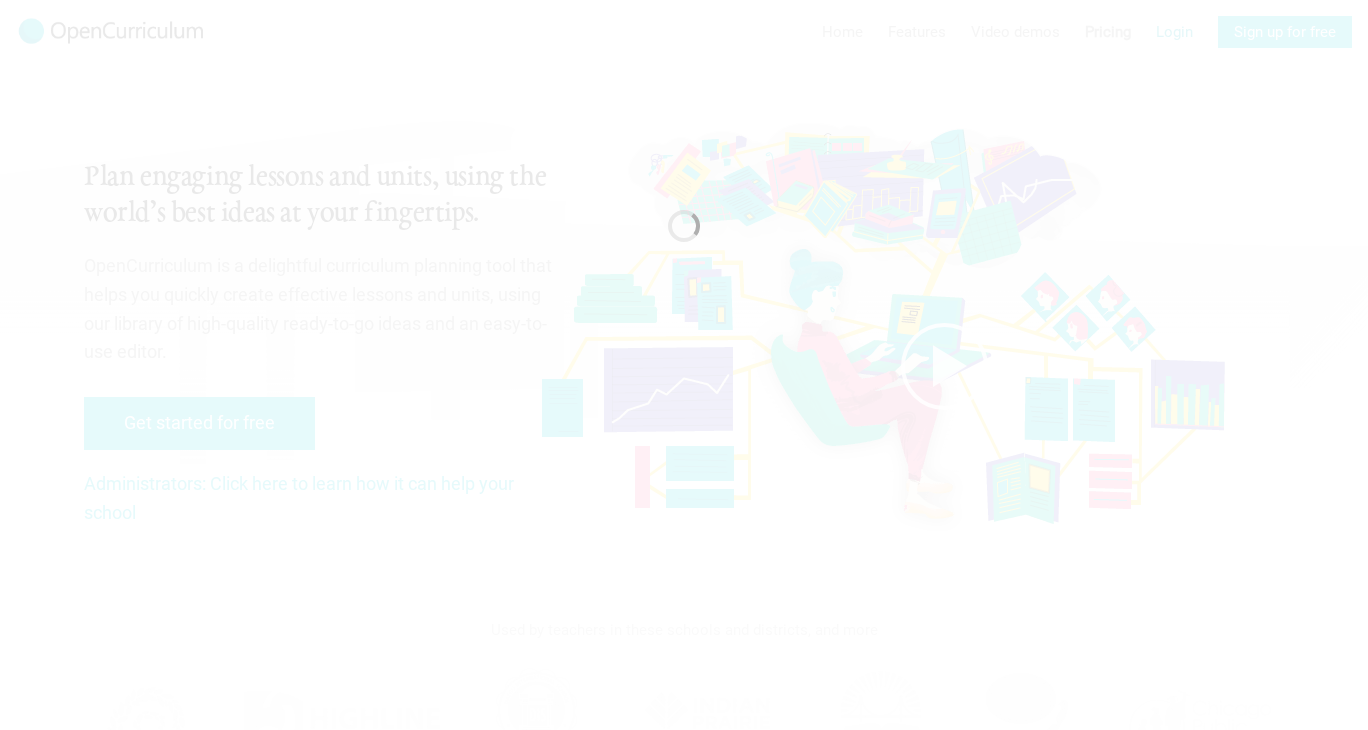 scroll, scrollTop: 0, scrollLeft: 0, axis: both 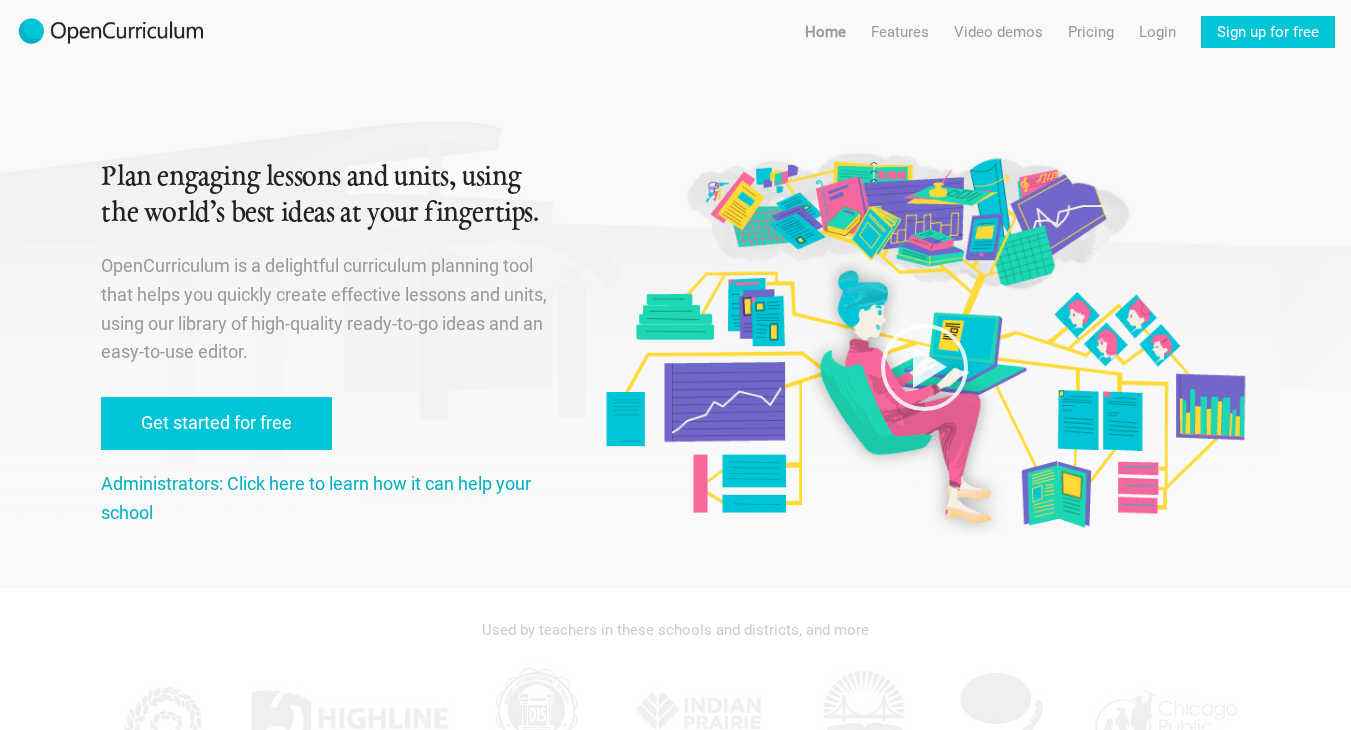 click on "Administrators: Click here to learn how it can help your school" at bounding box center [316, 498] 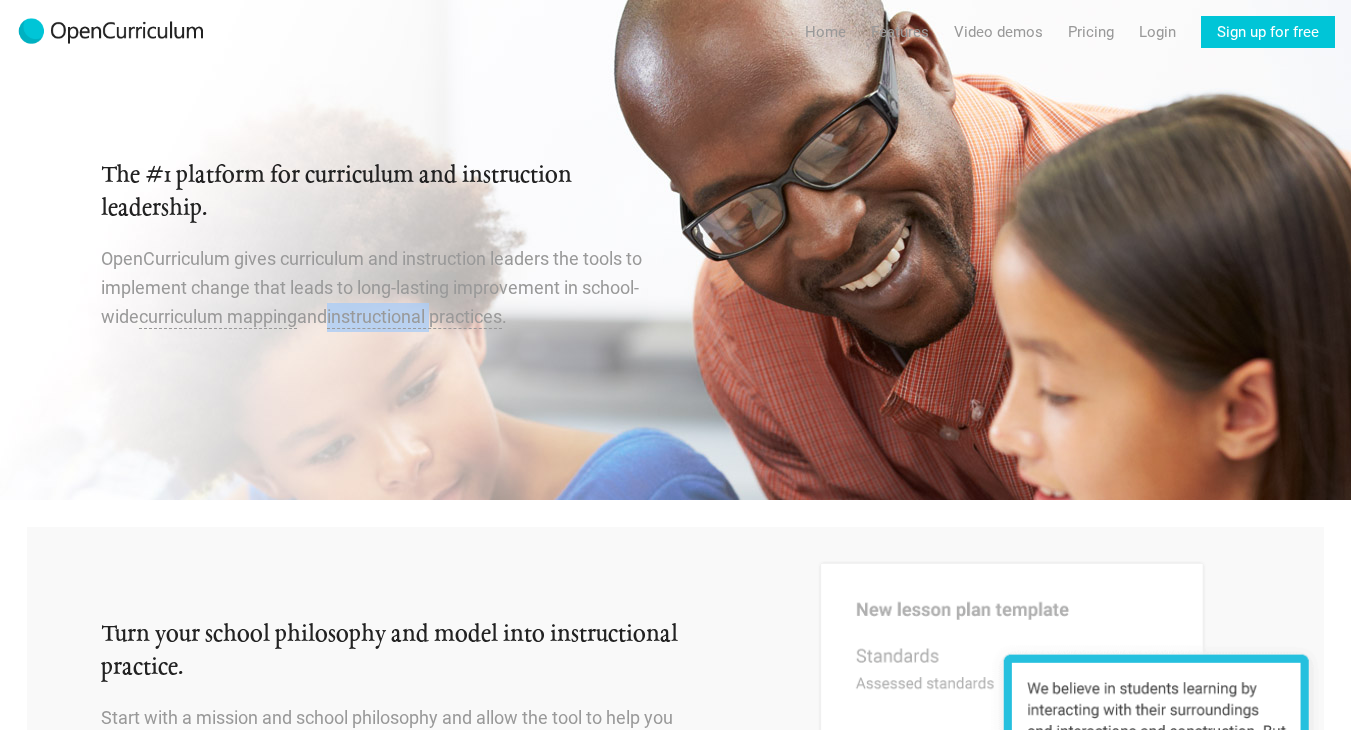 click on "The #1 platform for curriculum and instruction leadership.
OpenCurriculum gives curriculum and instruction leaders the
tools to implement change that leads to long-lasting
improvement in school-wide  curriculum mapping  and
instructional practices ." at bounding box center [675, 250] 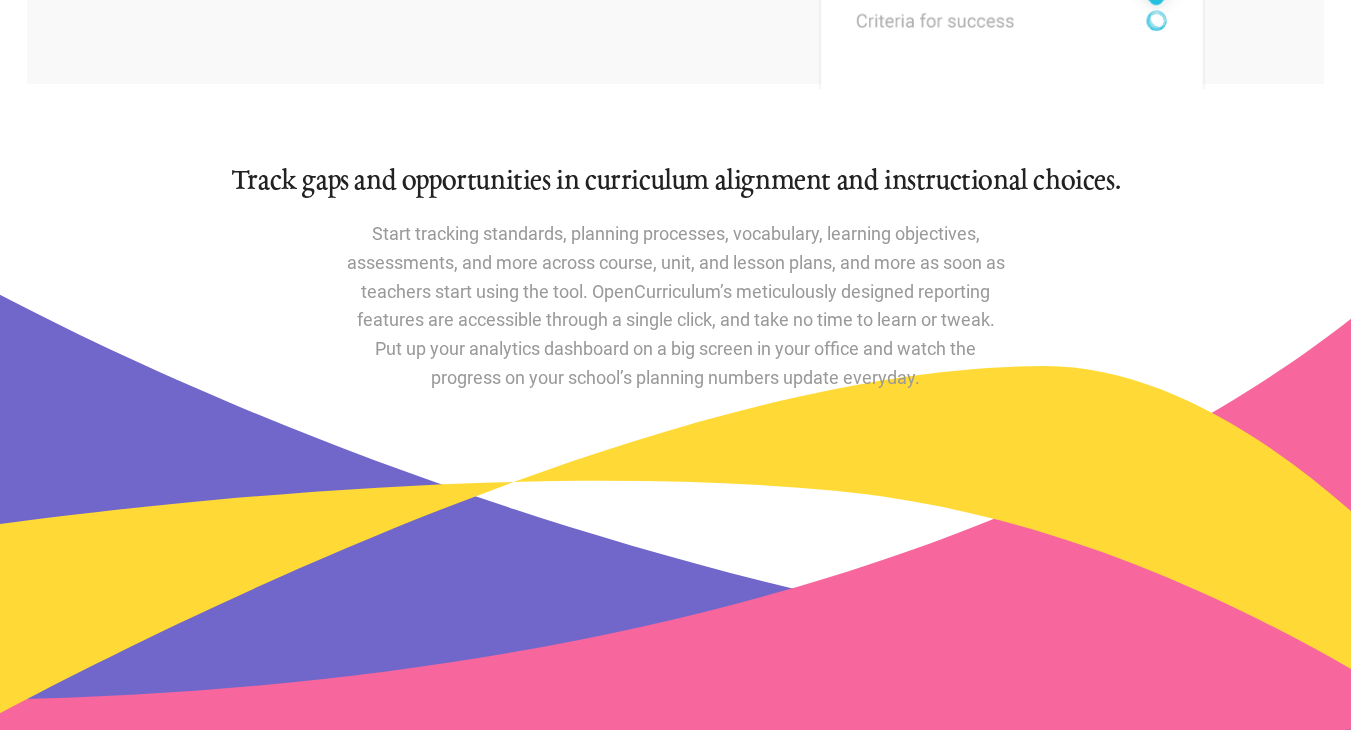 scroll, scrollTop: 0, scrollLeft: 0, axis: both 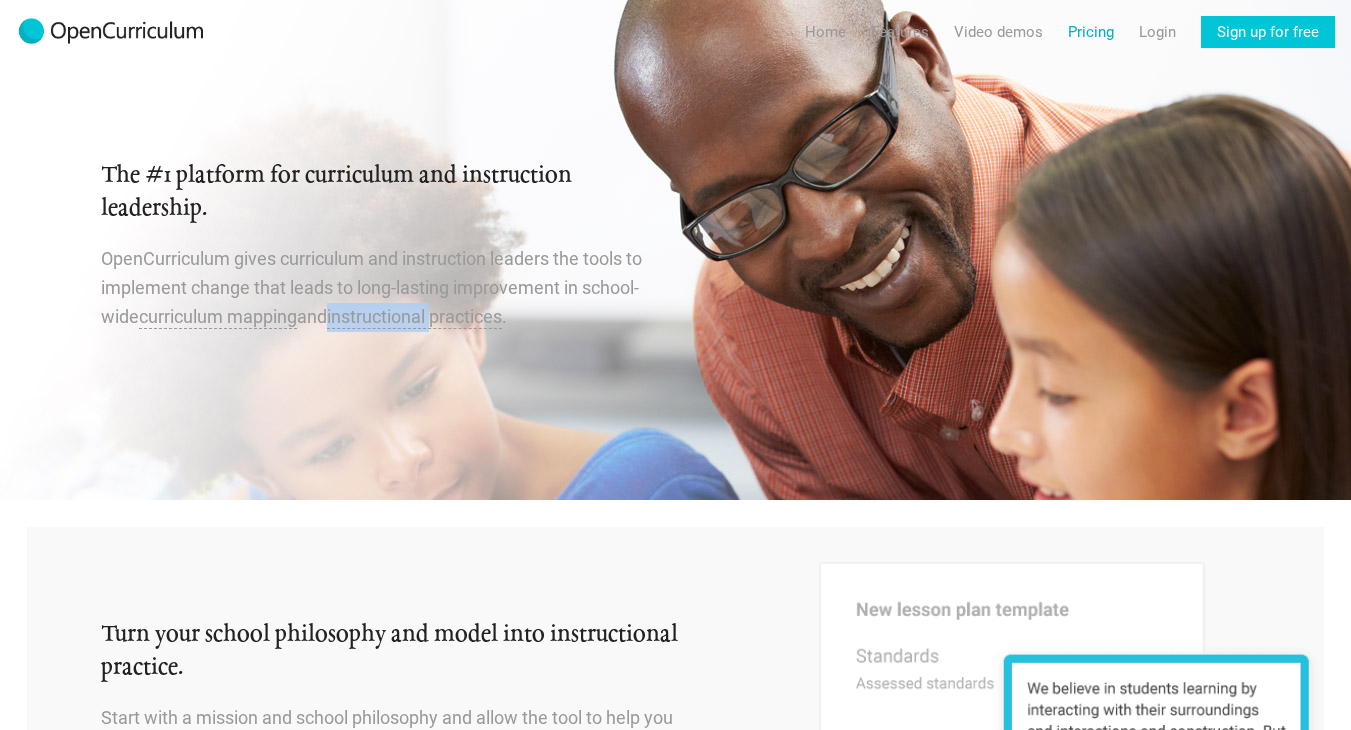 click on "Pricing" at bounding box center (1091, 32) 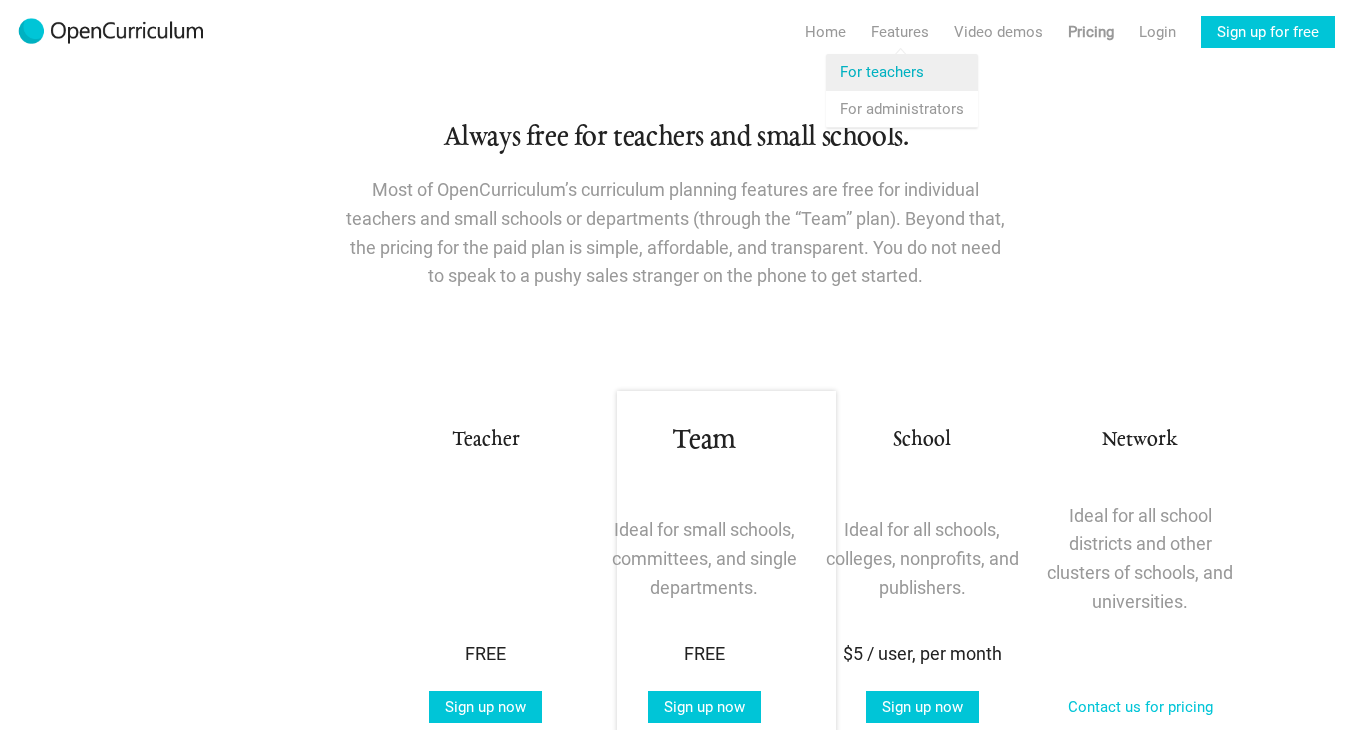 click on "Features  For teachers" at bounding box center [902, 72] 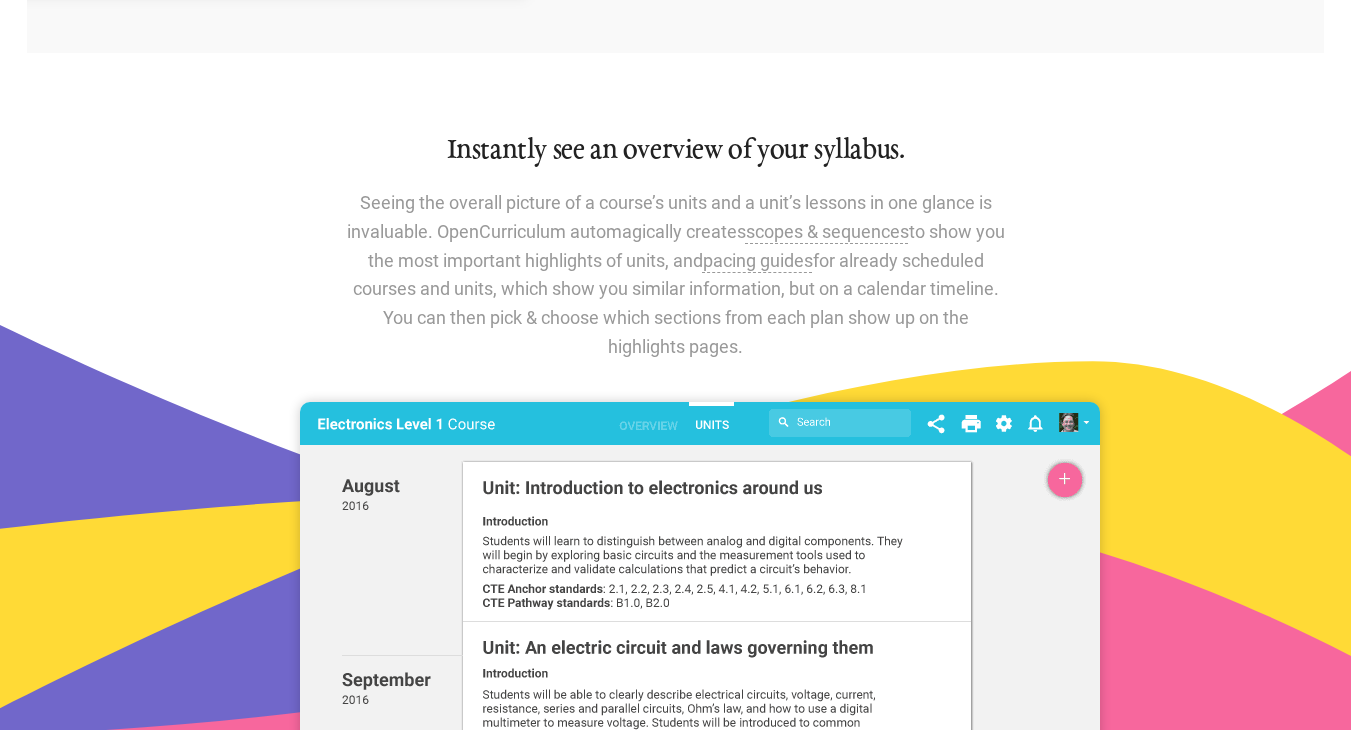 scroll, scrollTop: 0, scrollLeft: 0, axis: both 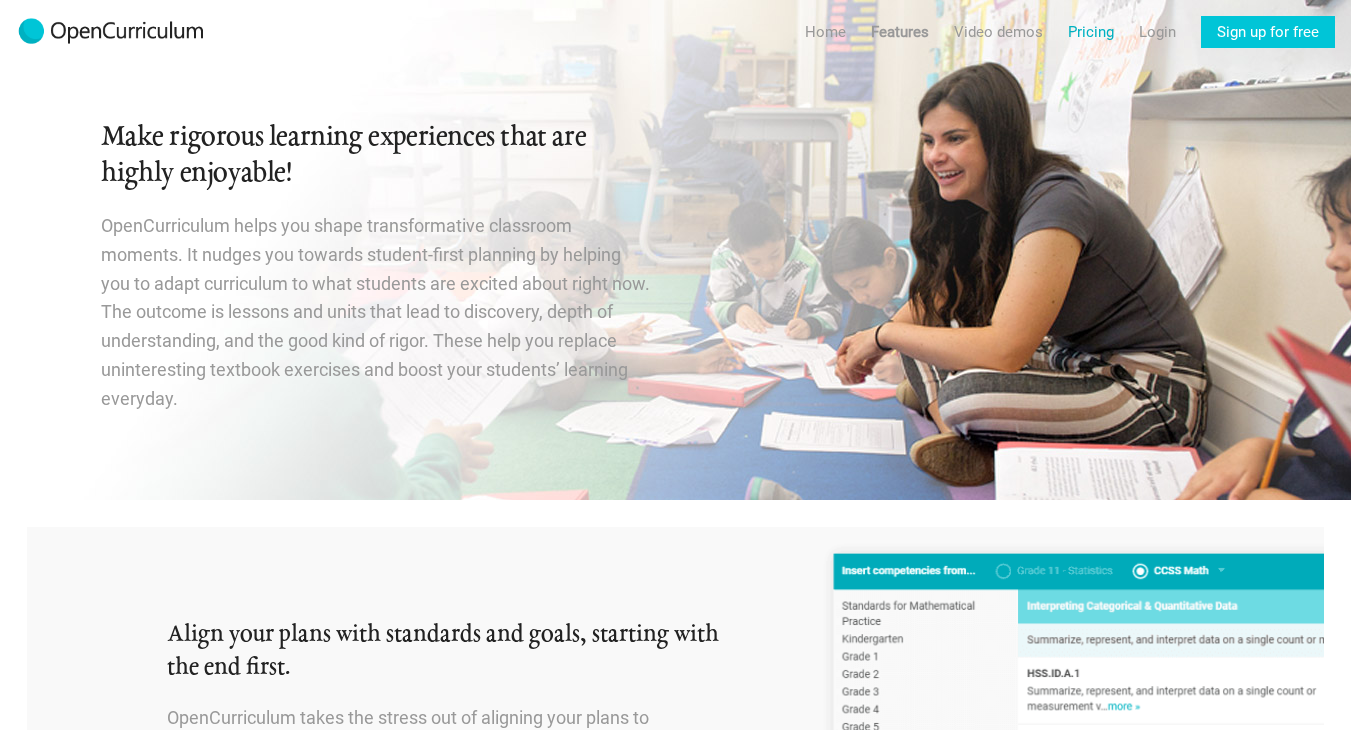 click on "Pricing" at bounding box center (1091, 32) 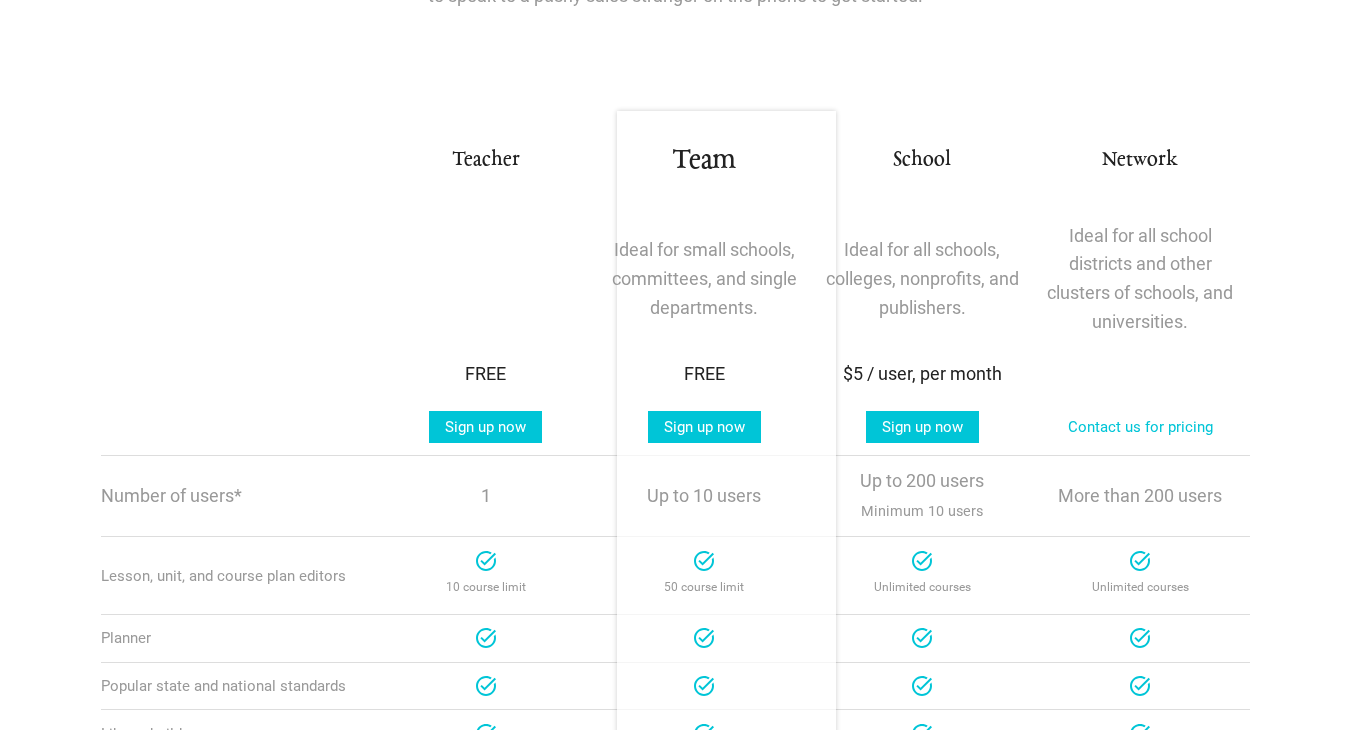 scroll, scrollTop: 288, scrollLeft: 0, axis: vertical 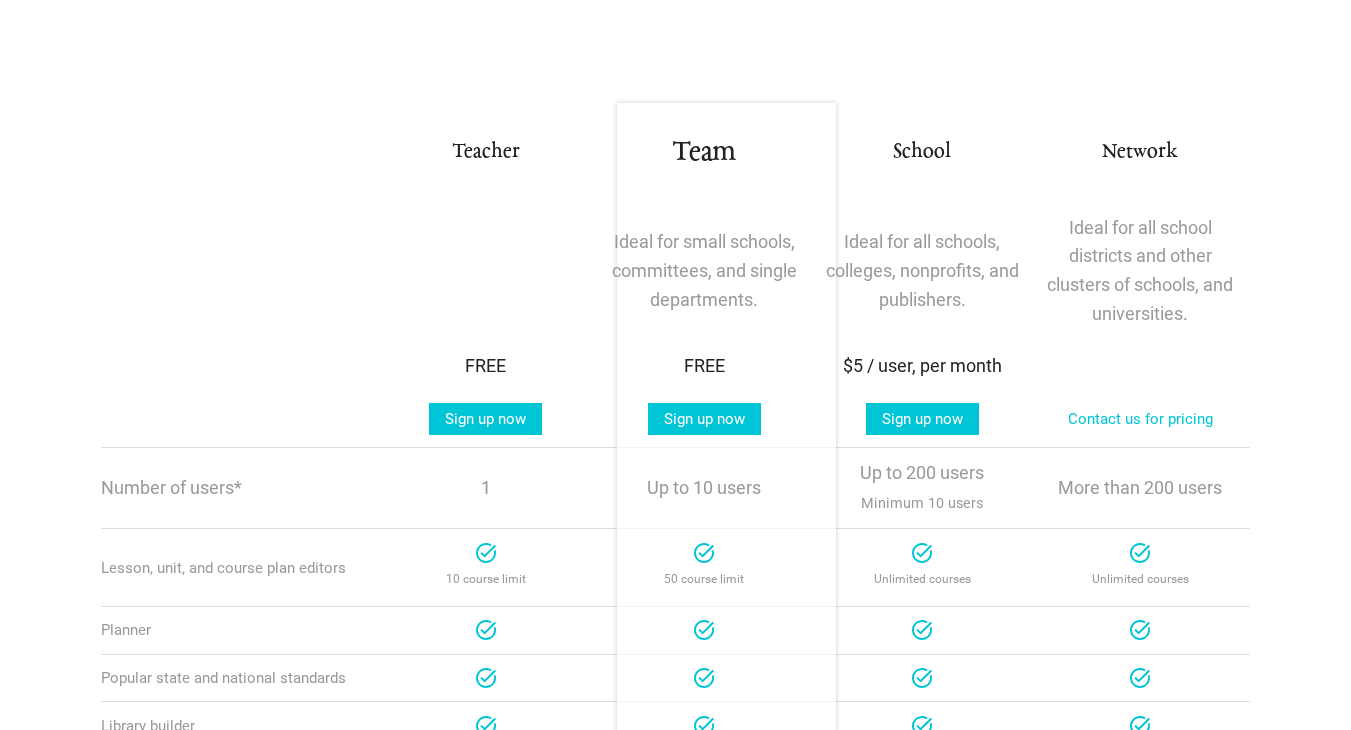 click on "Up to 10 users" at bounding box center (704, 488) 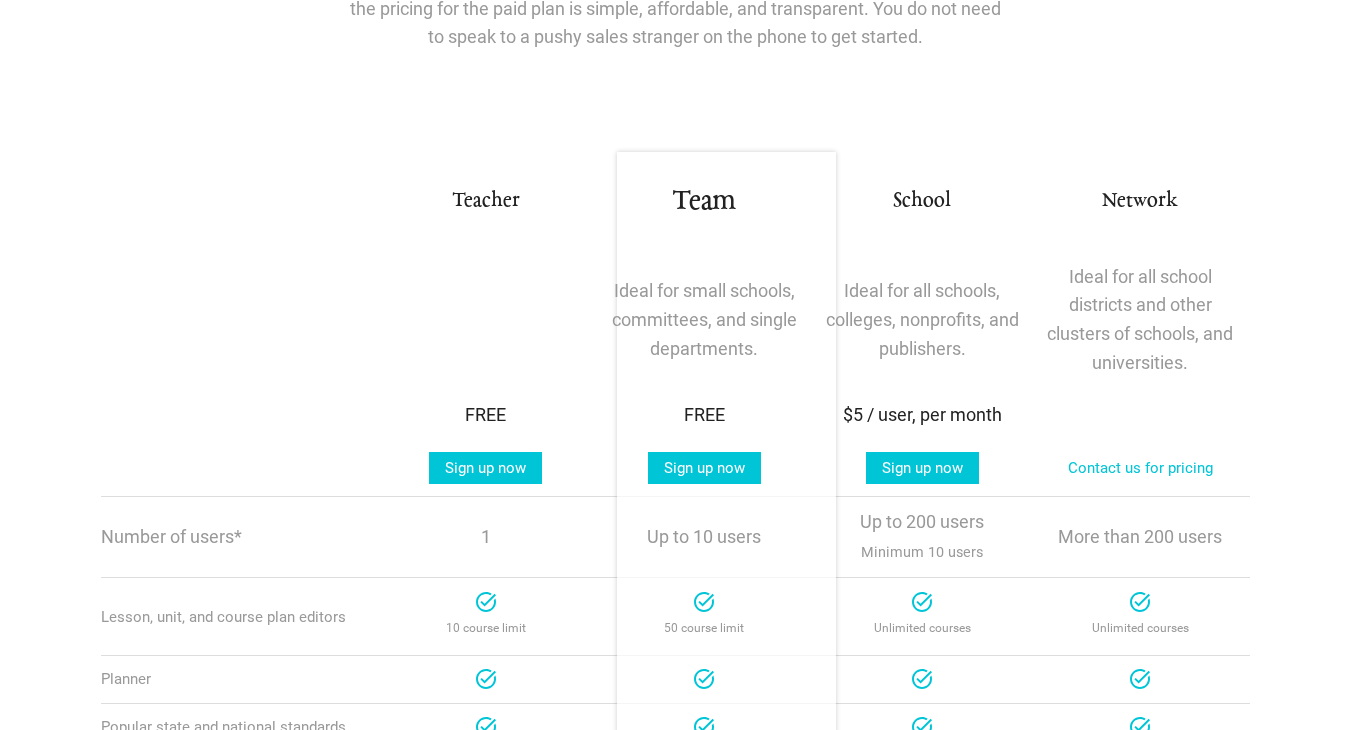 scroll, scrollTop: 249, scrollLeft: 0, axis: vertical 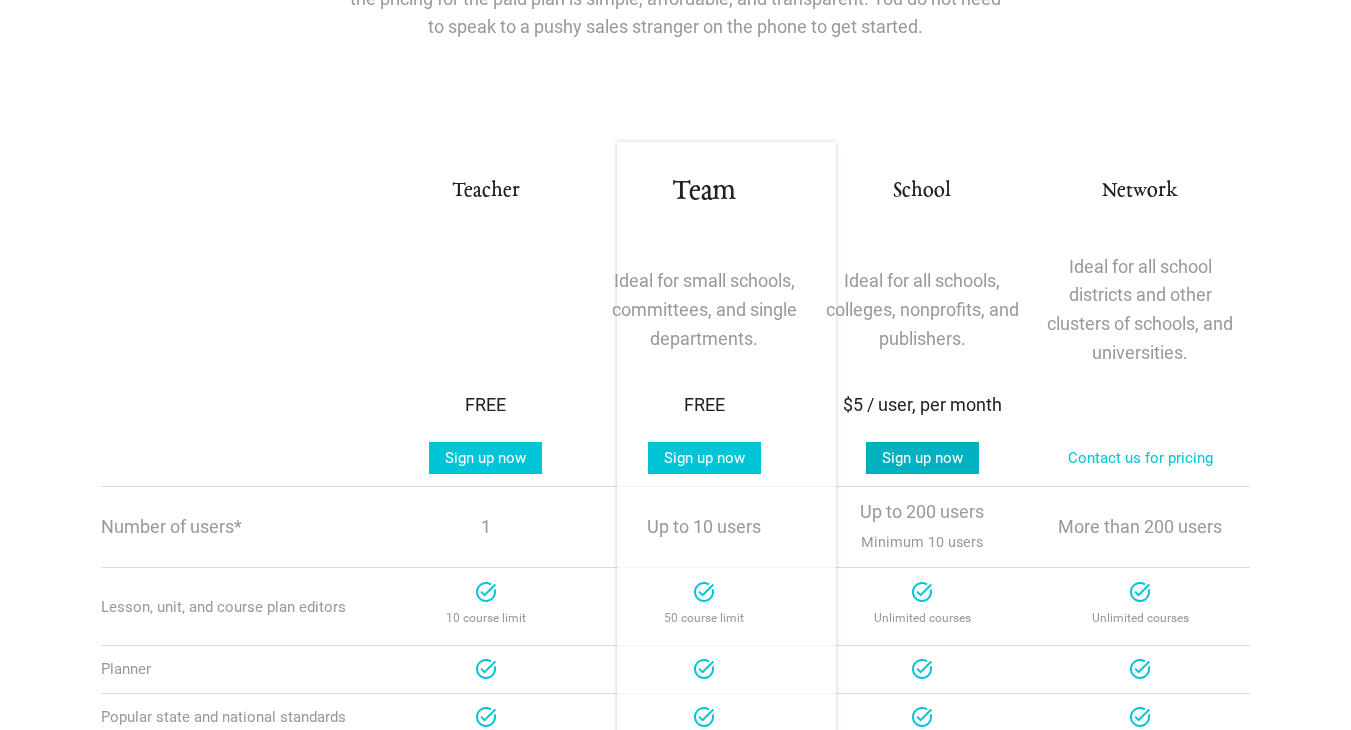 click on "Sign up now" at bounding box center (922, 458) 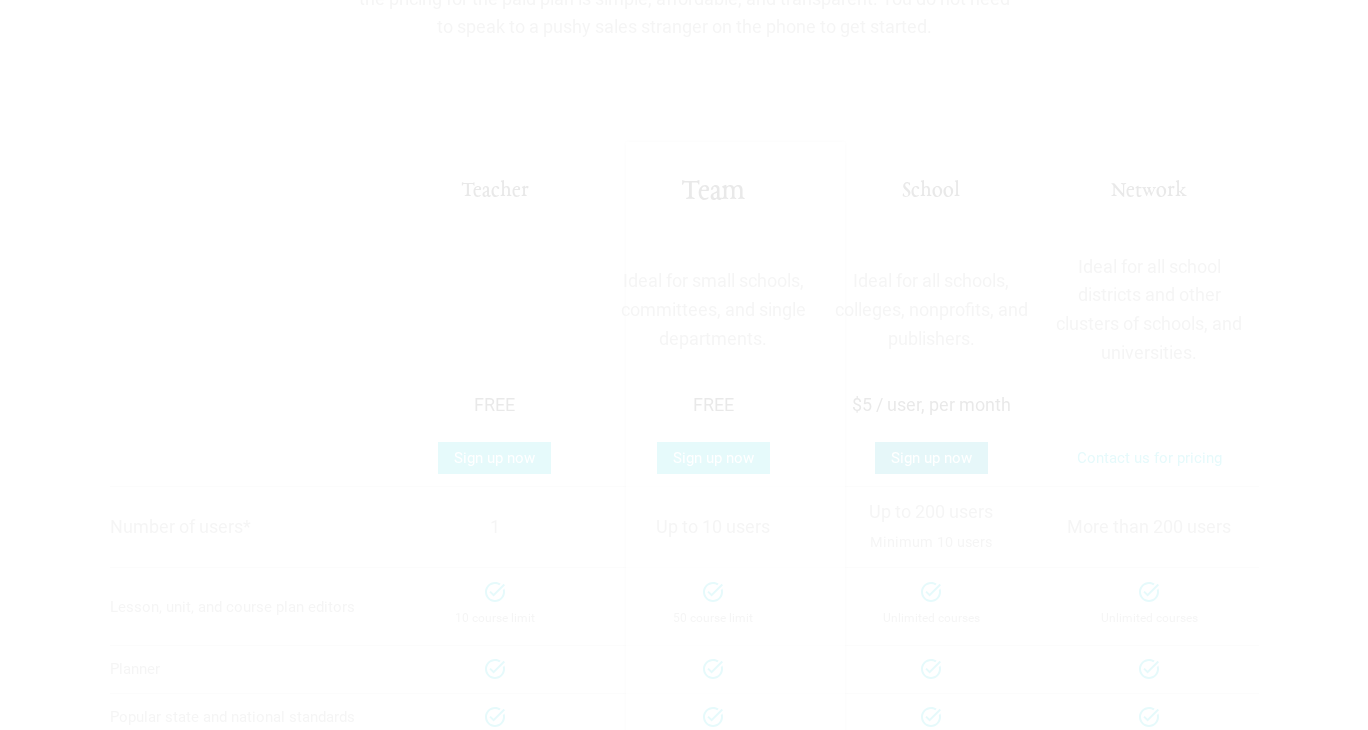 scroll, scrollTop: 0, scrollLeft: 0, axis: both 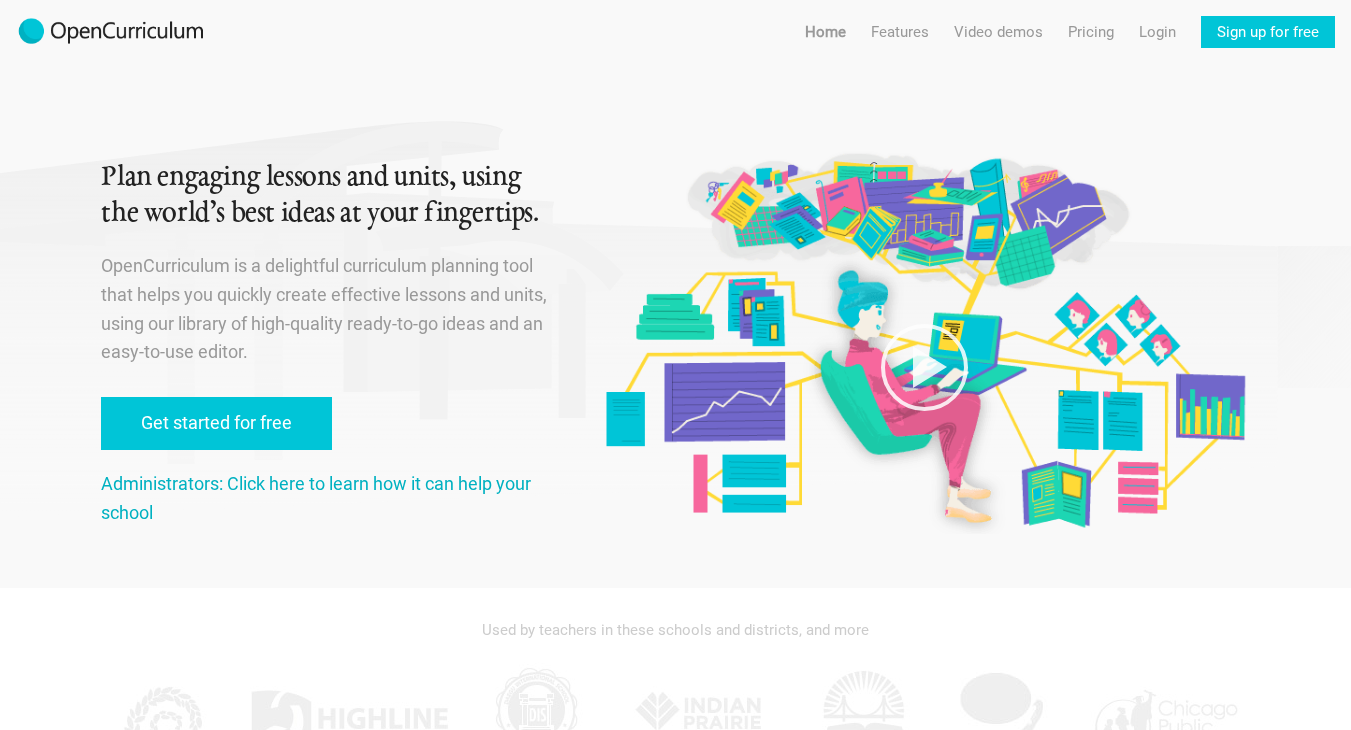 click on "Administrators: Click here to learn how it can help your school" at bounding box center (316, 498) 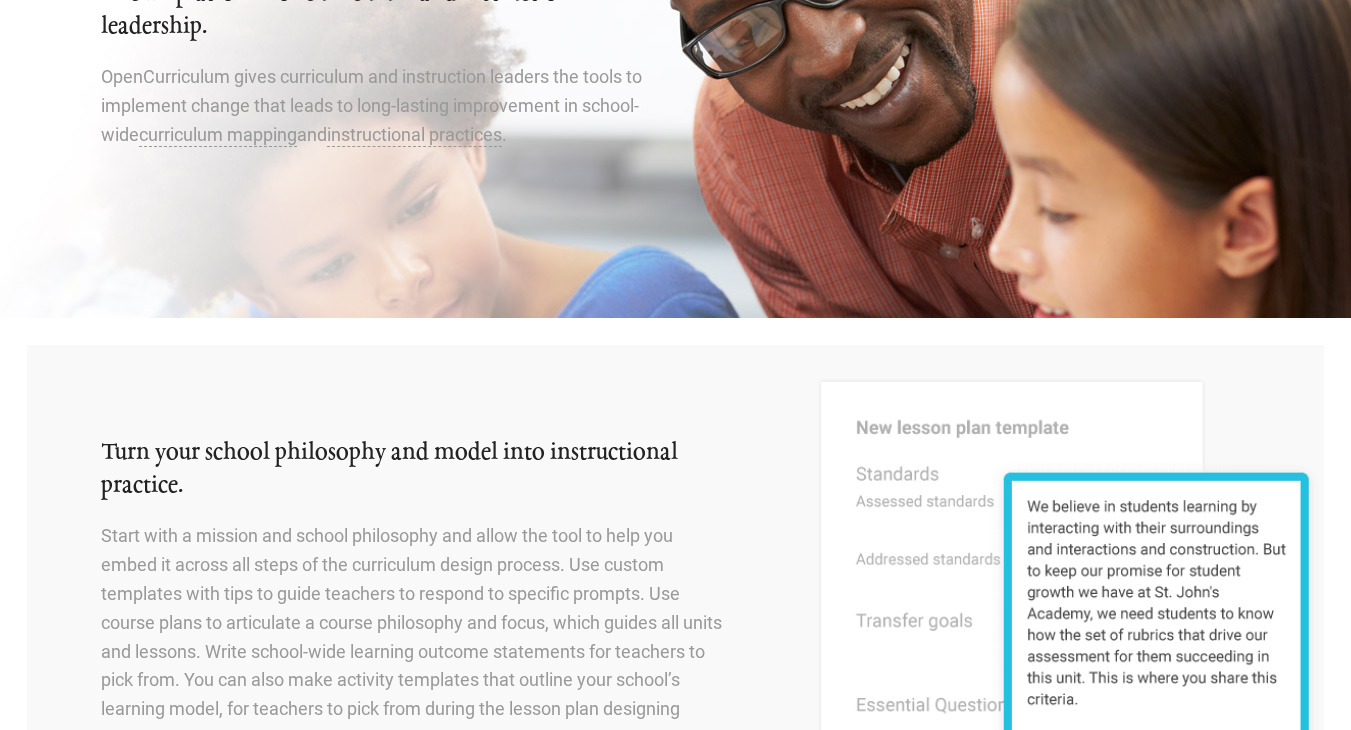 scroll, scrollTop: 0, scrollLeft: 0, axis: both 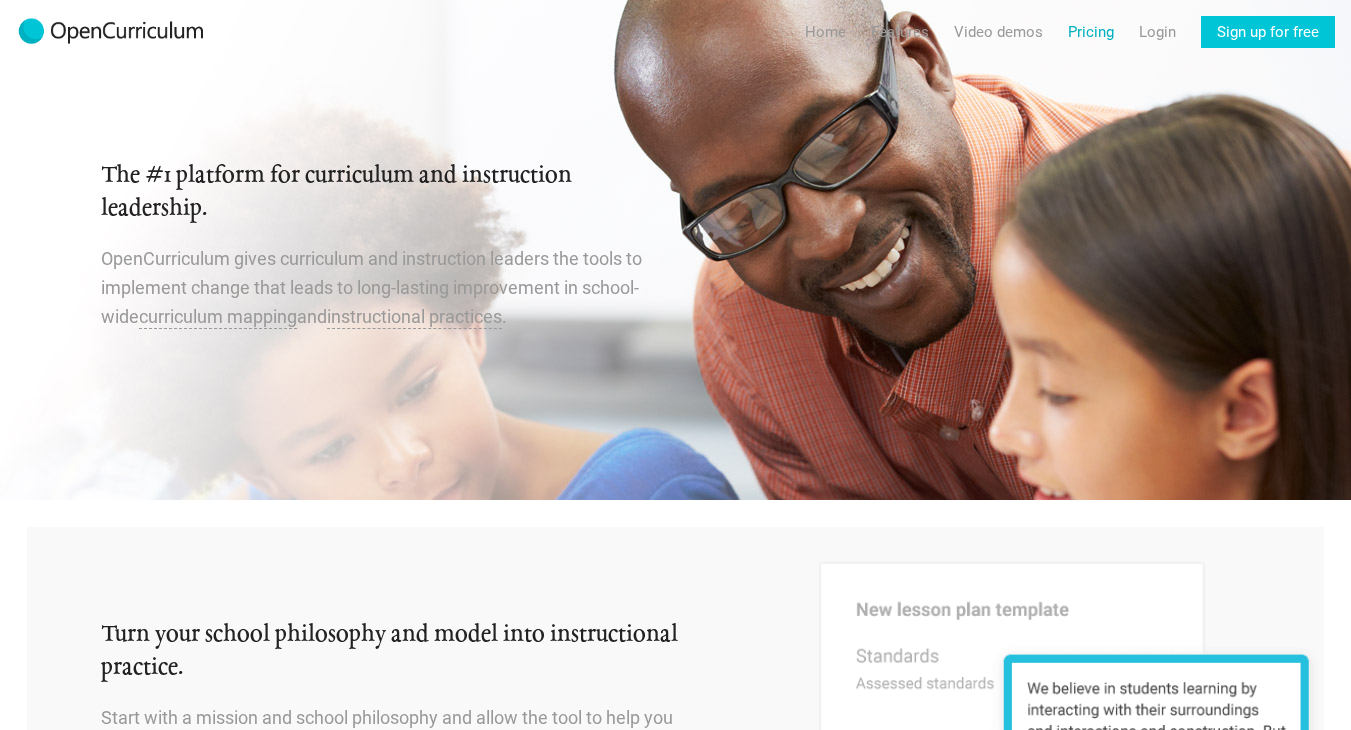 click on "Pricing" at bounding box center [1091, 32] 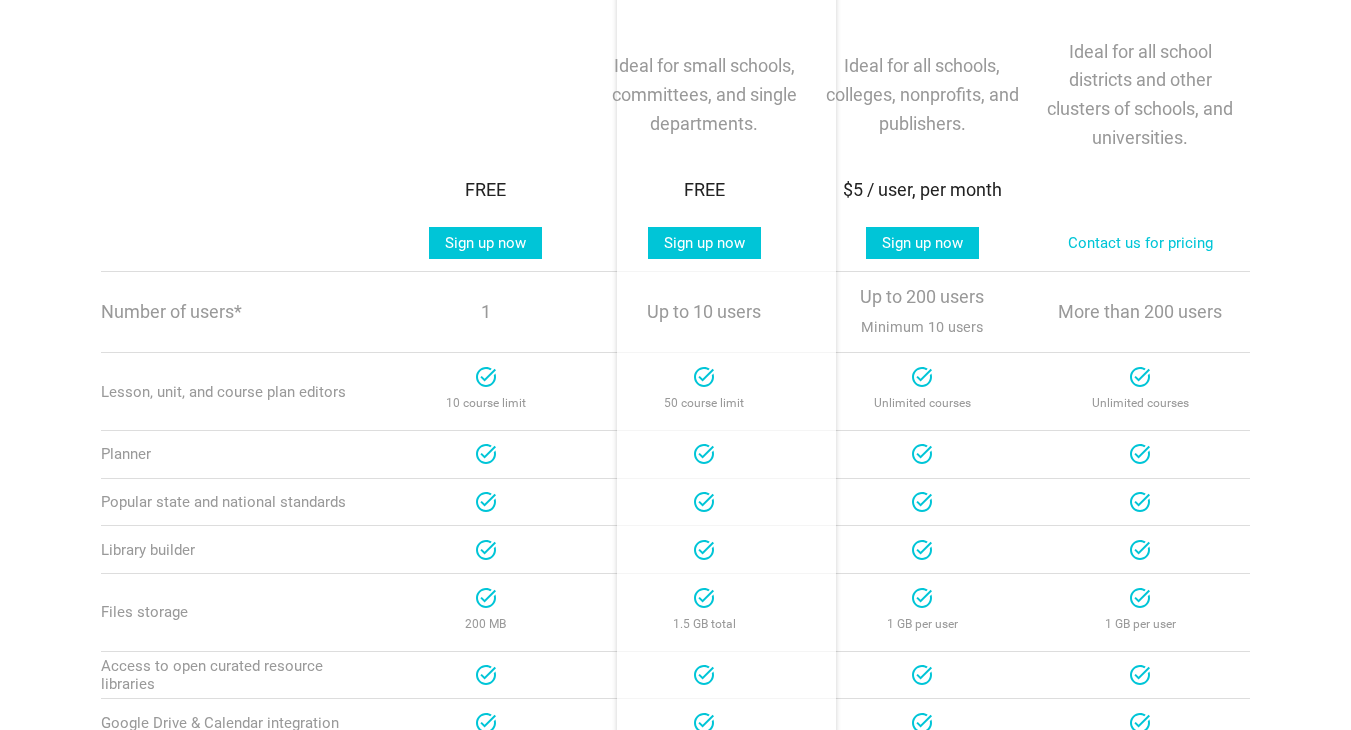 scroll, scrollTop: 451, scrollLeft: 0, axis: vertical 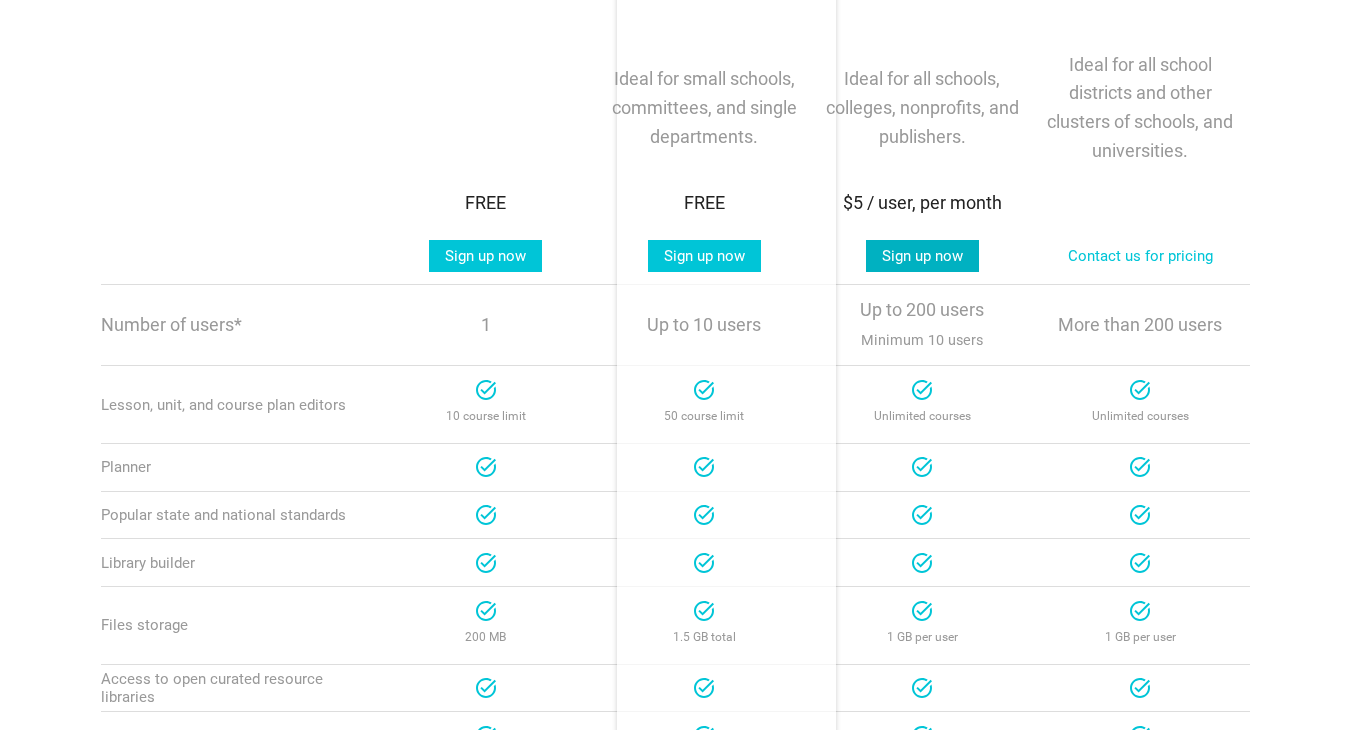 click on "Sign up now" at bounding box center [922, 256] 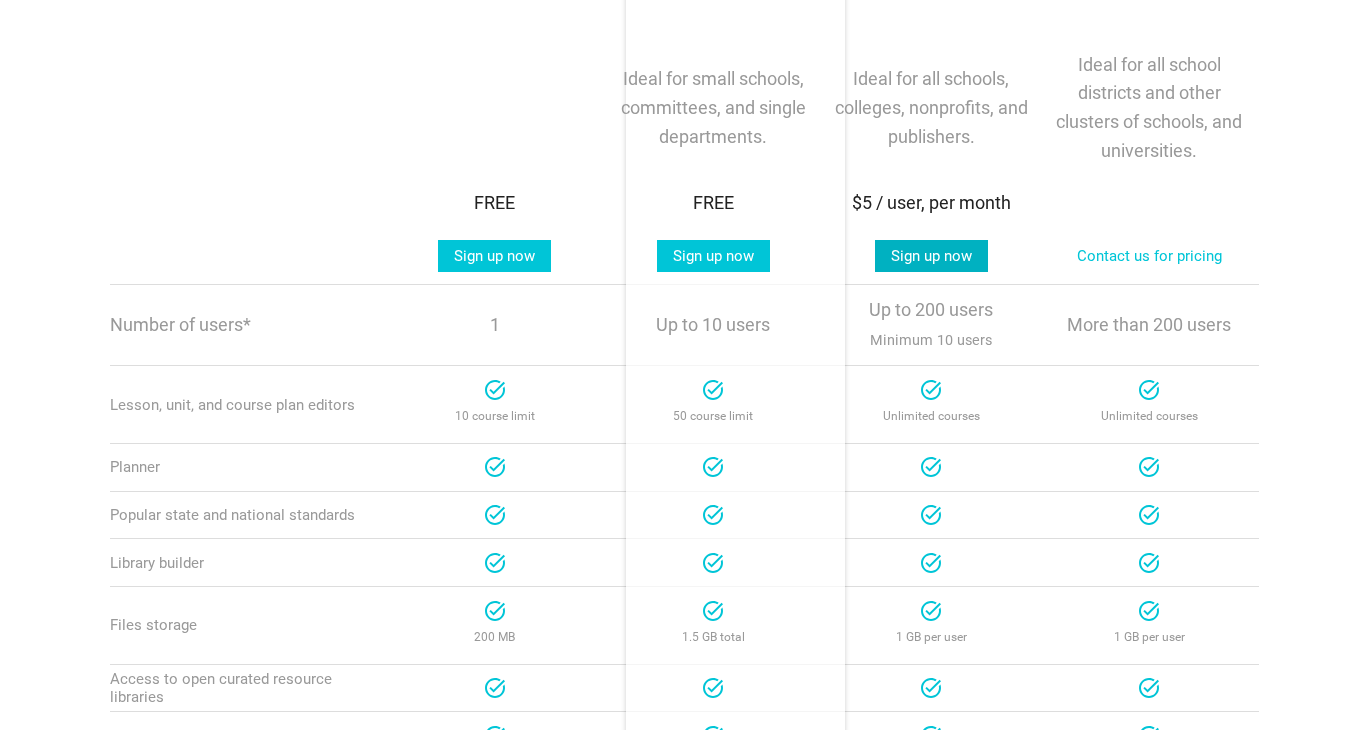 scroll, scrollTop: 0, scrollLeft: 0, axis: both 